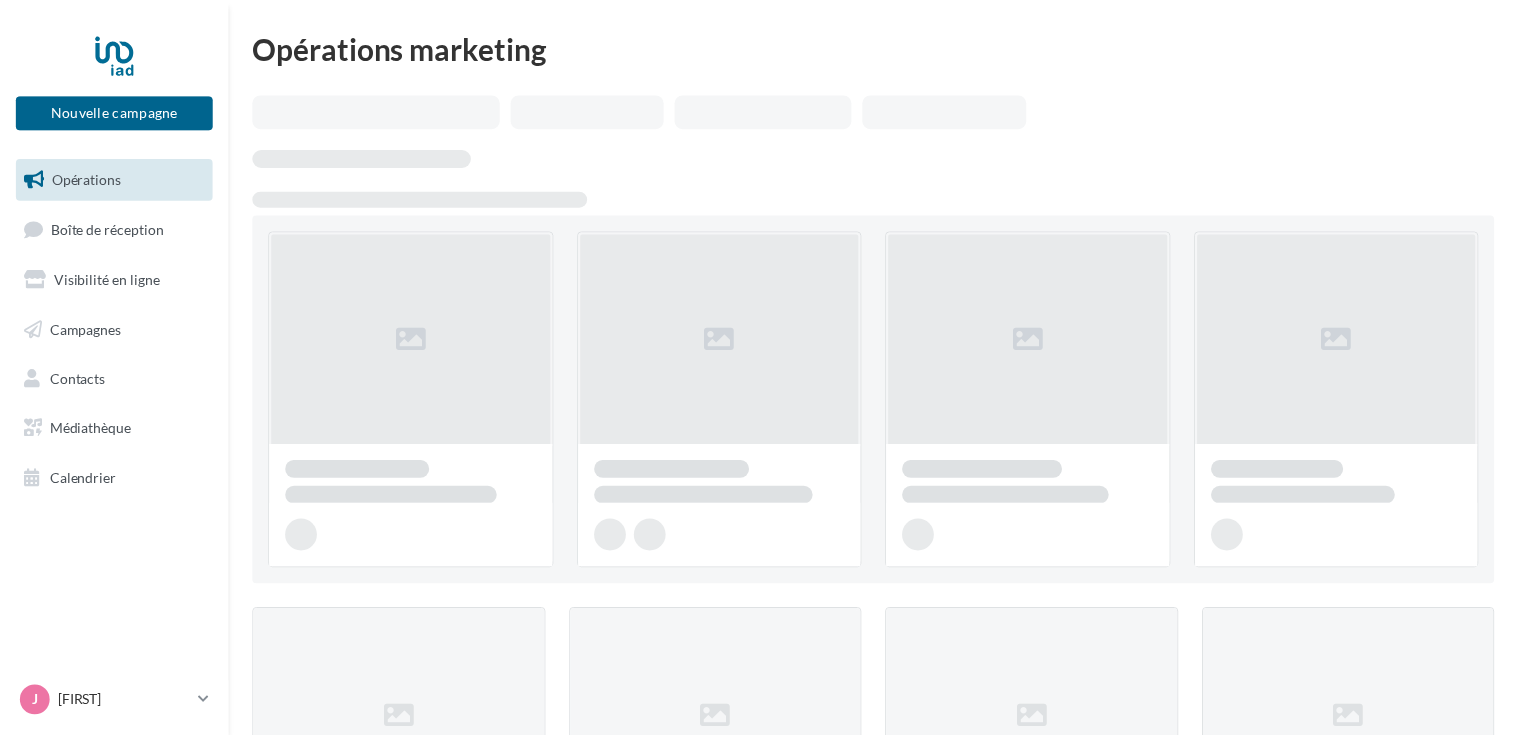 scroll, scrollTop: 0, scrollLeft: 0, axis: both 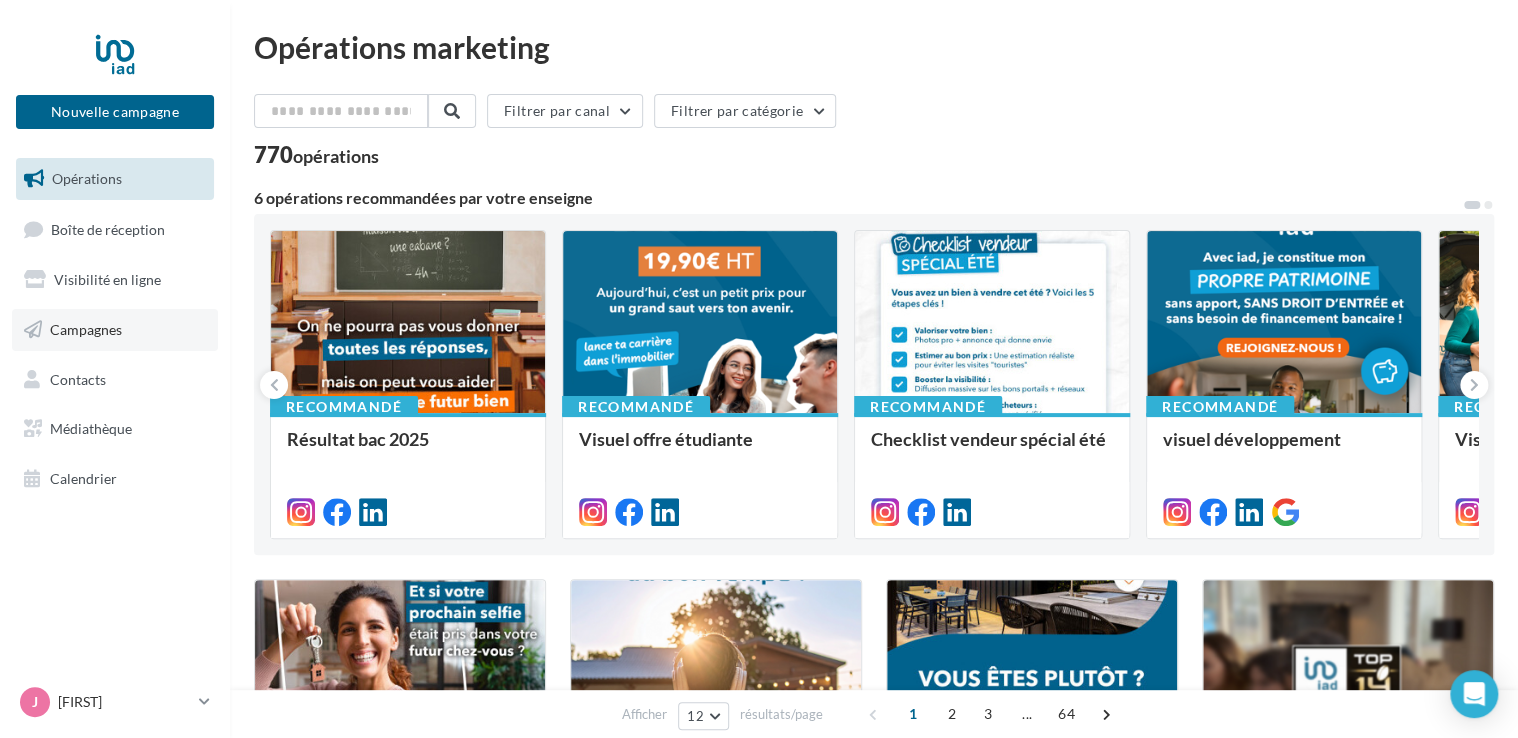 click on "Campagnes" at bounding box center [86, 329] 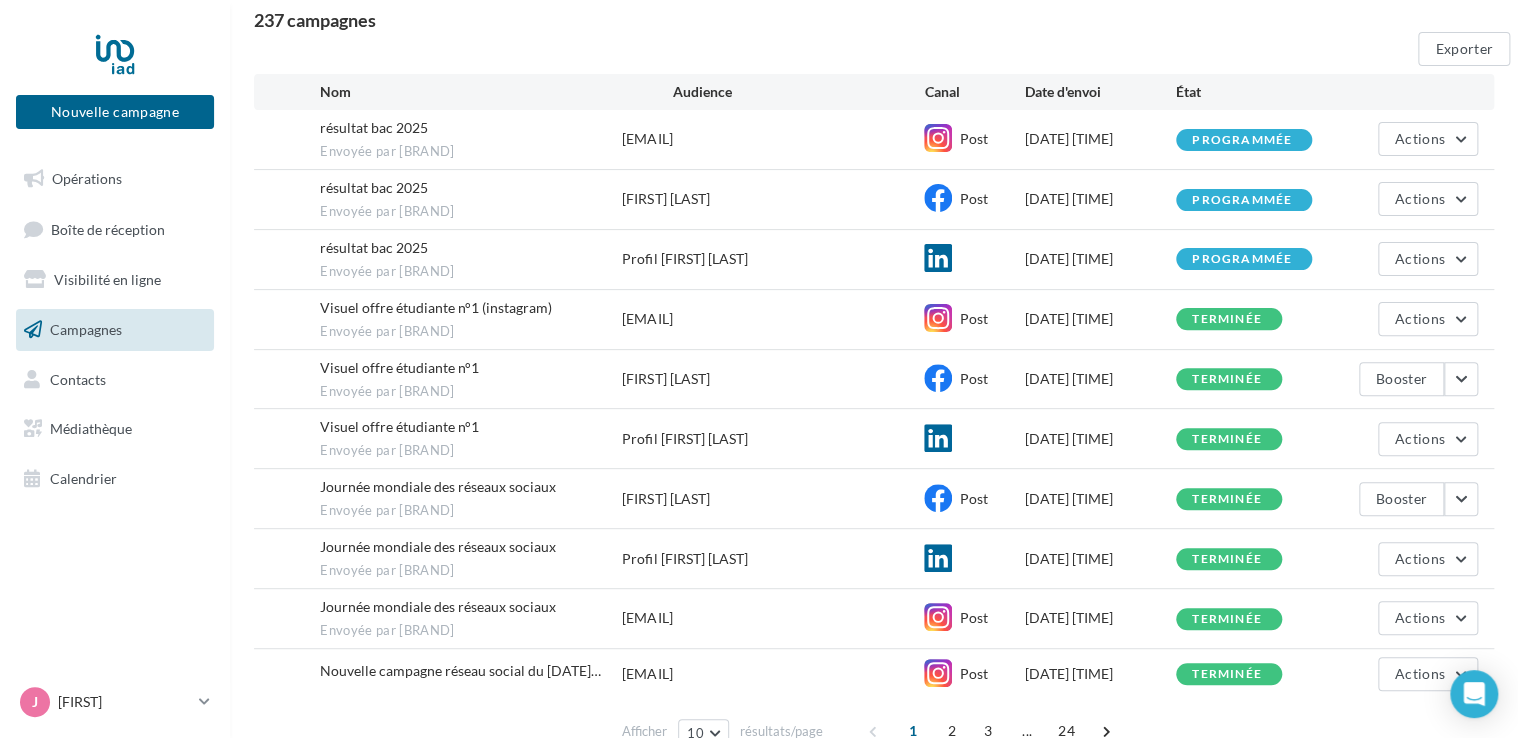 scroll, scrollTop: 200, scrollLeft: 0, axis: vertical 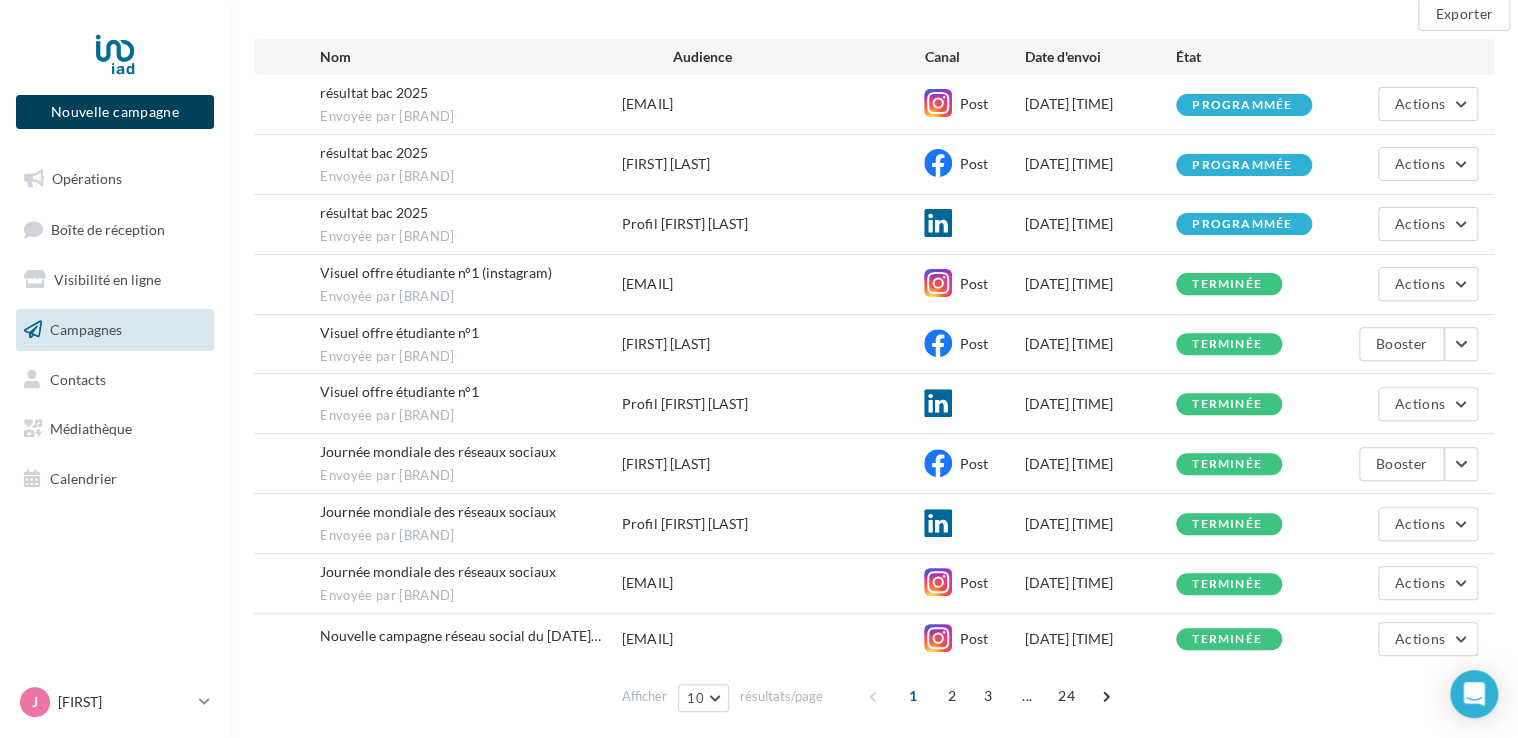 click on "Nouvelle campagne" at bounding box center [115, 112] 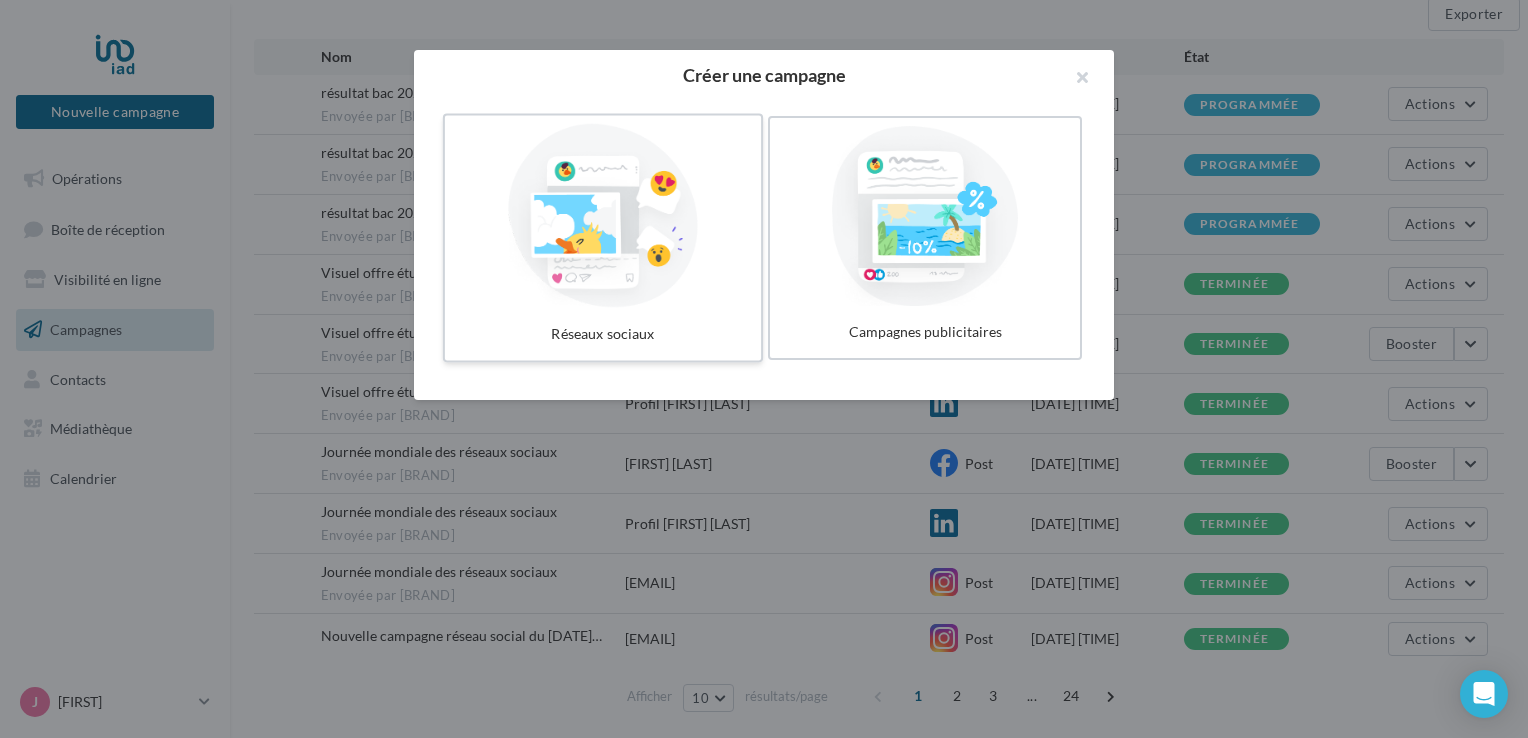 click at bounding box center [603, 216] 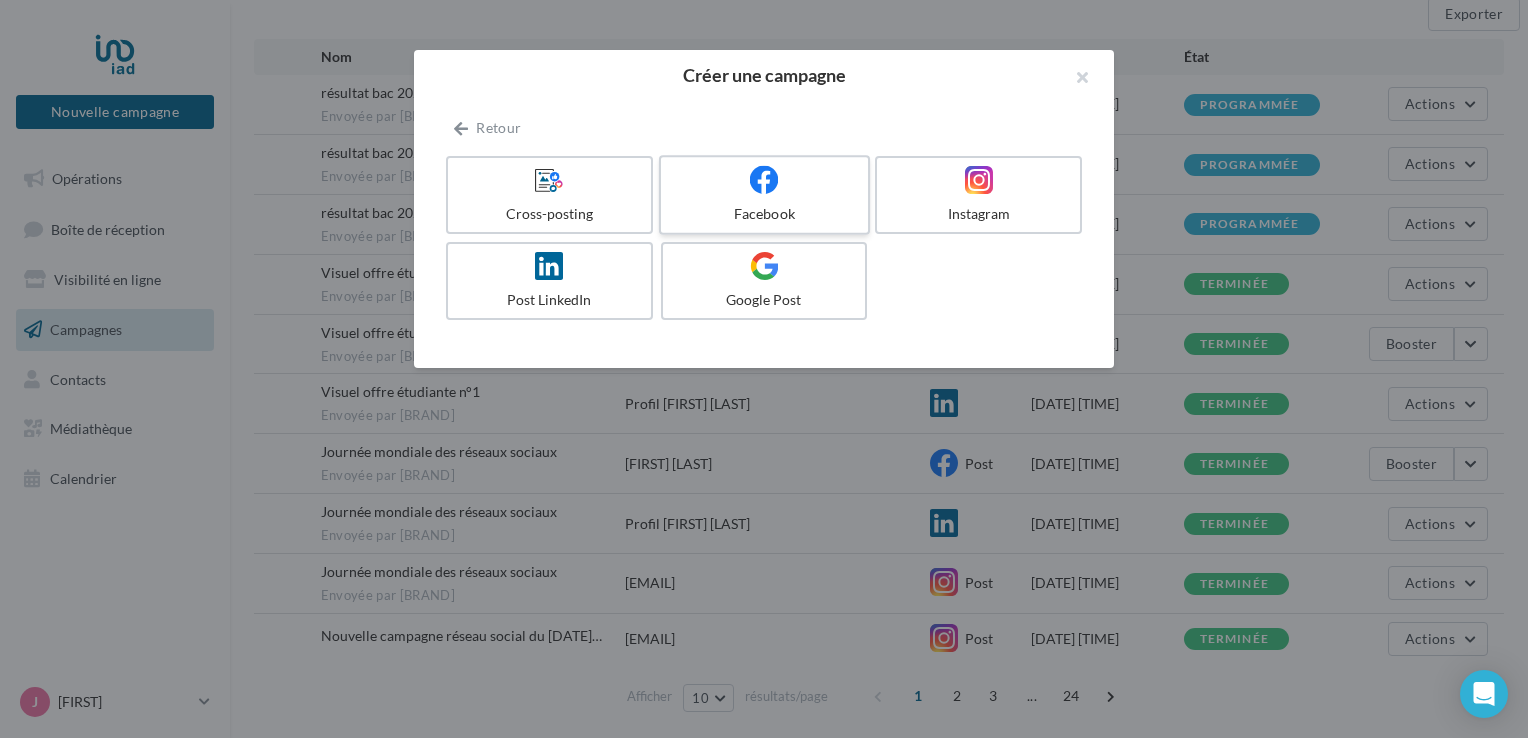 click at bounding box center [764, 179] 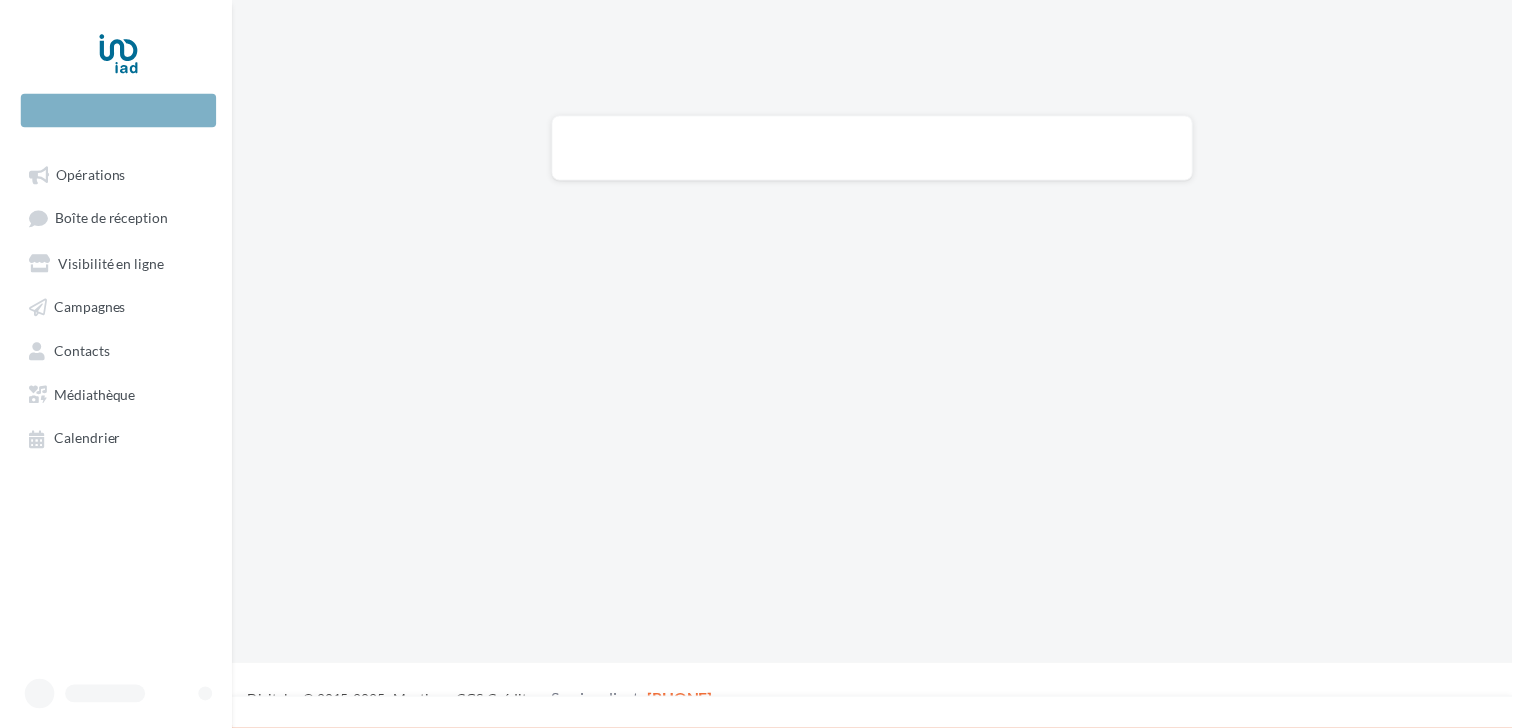 scroll, scrollTop: 0, scrollLeft: 0, axis: both 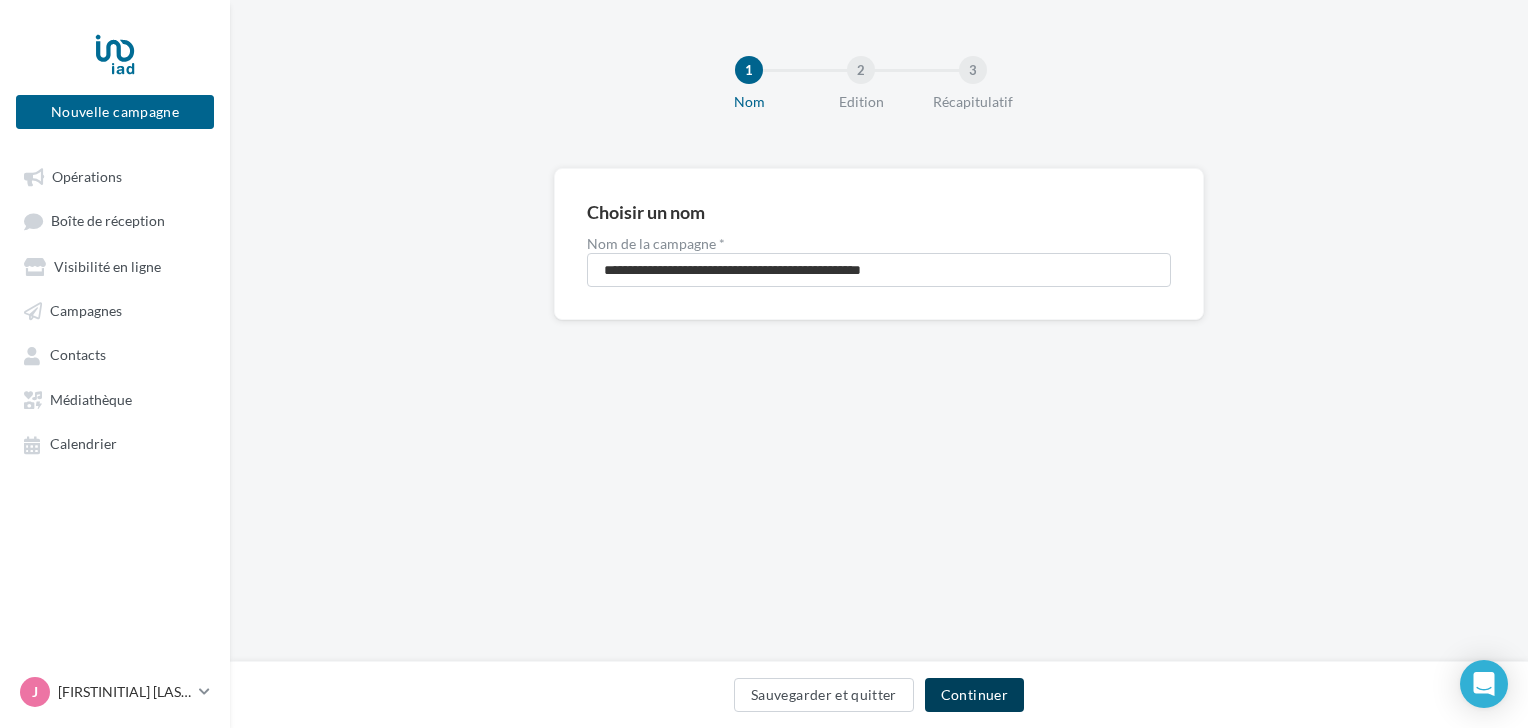 click on "Continuer" at bounding box center (974, 695) 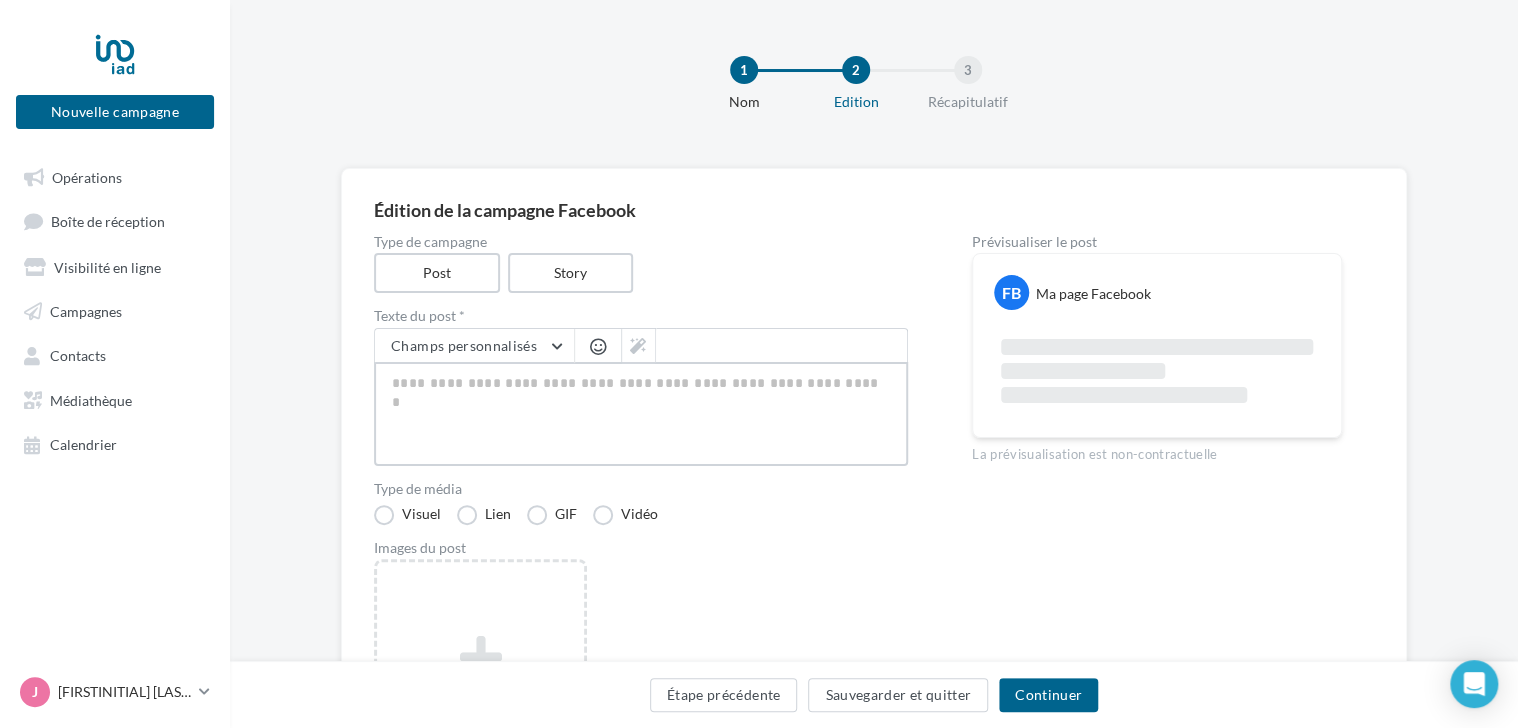 click at bounding box center [641, 414] 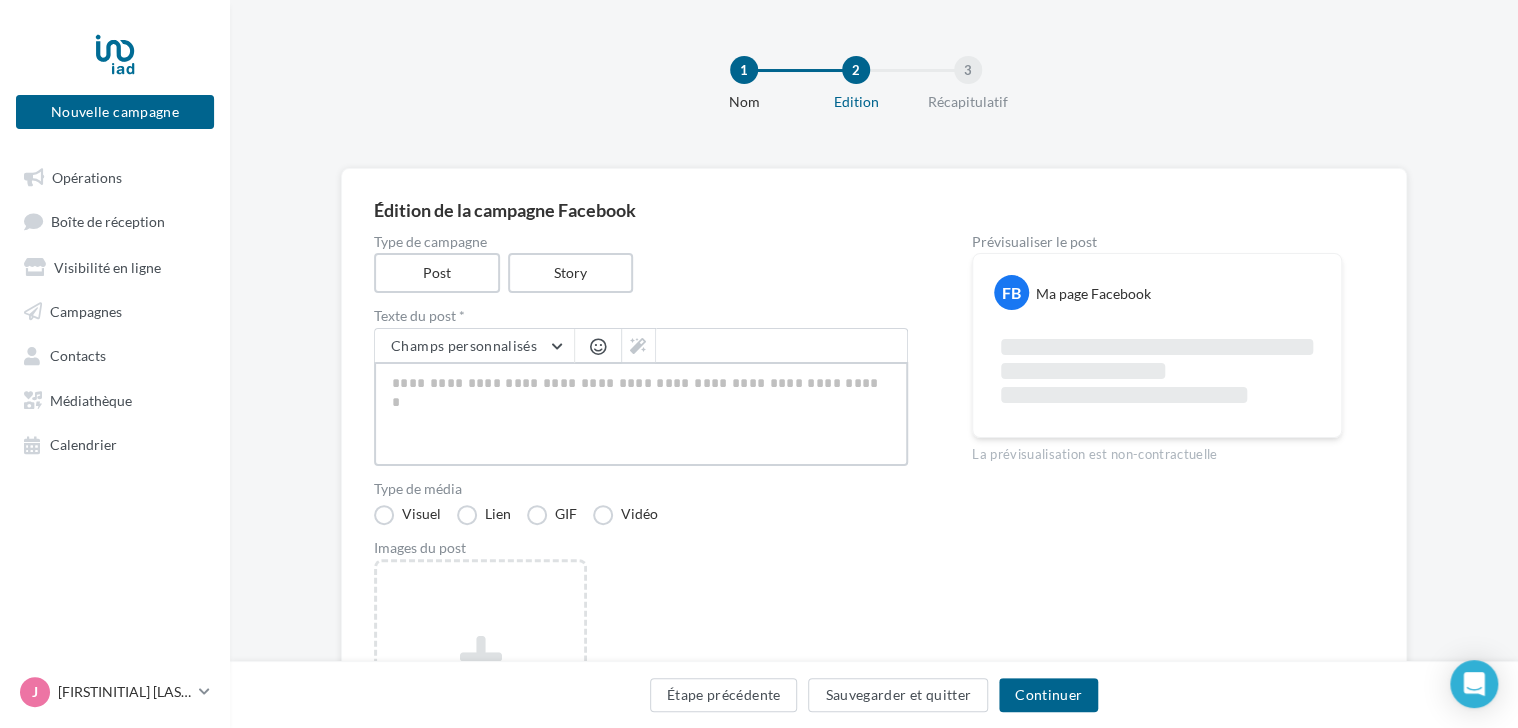 paste on "**********" 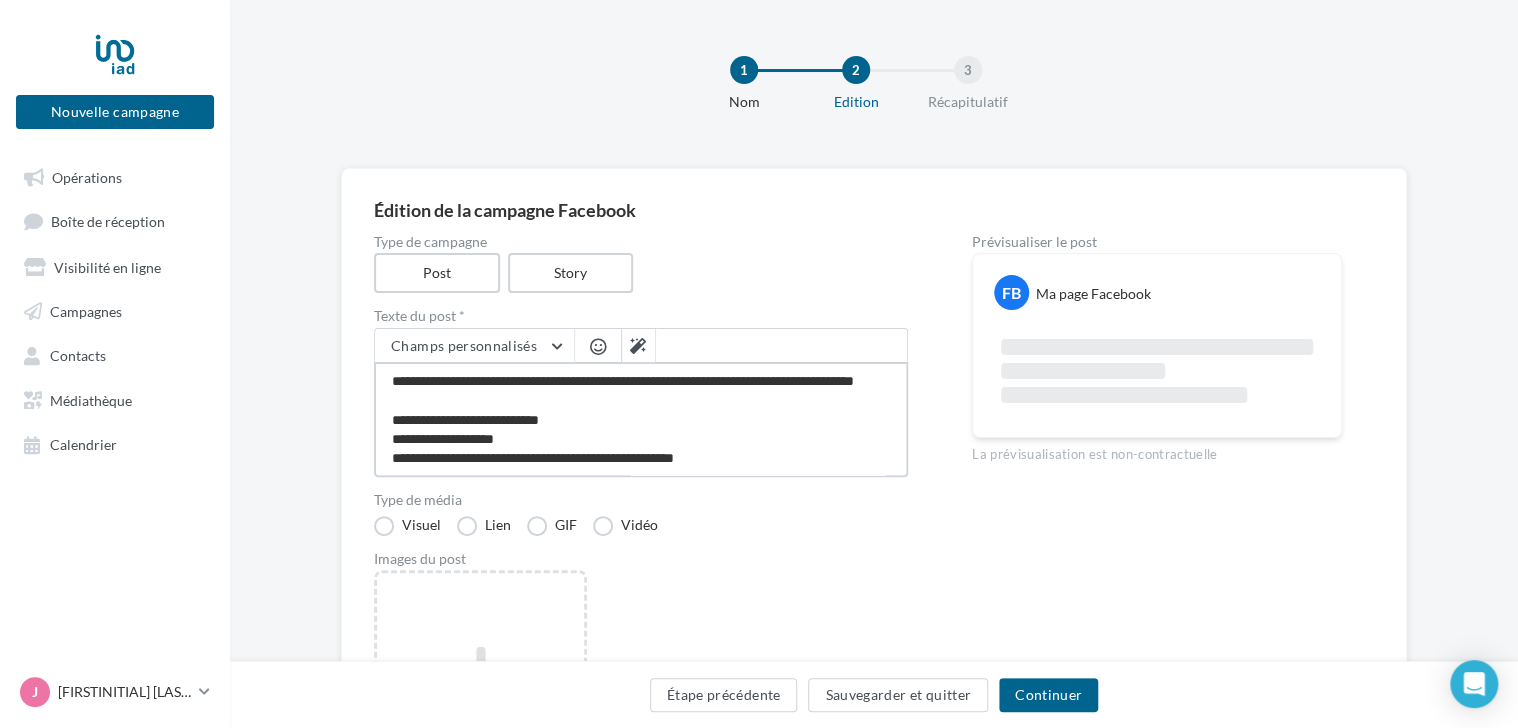 scroll, scrollTop: 376, scrollLeft: 0, axis: vertical 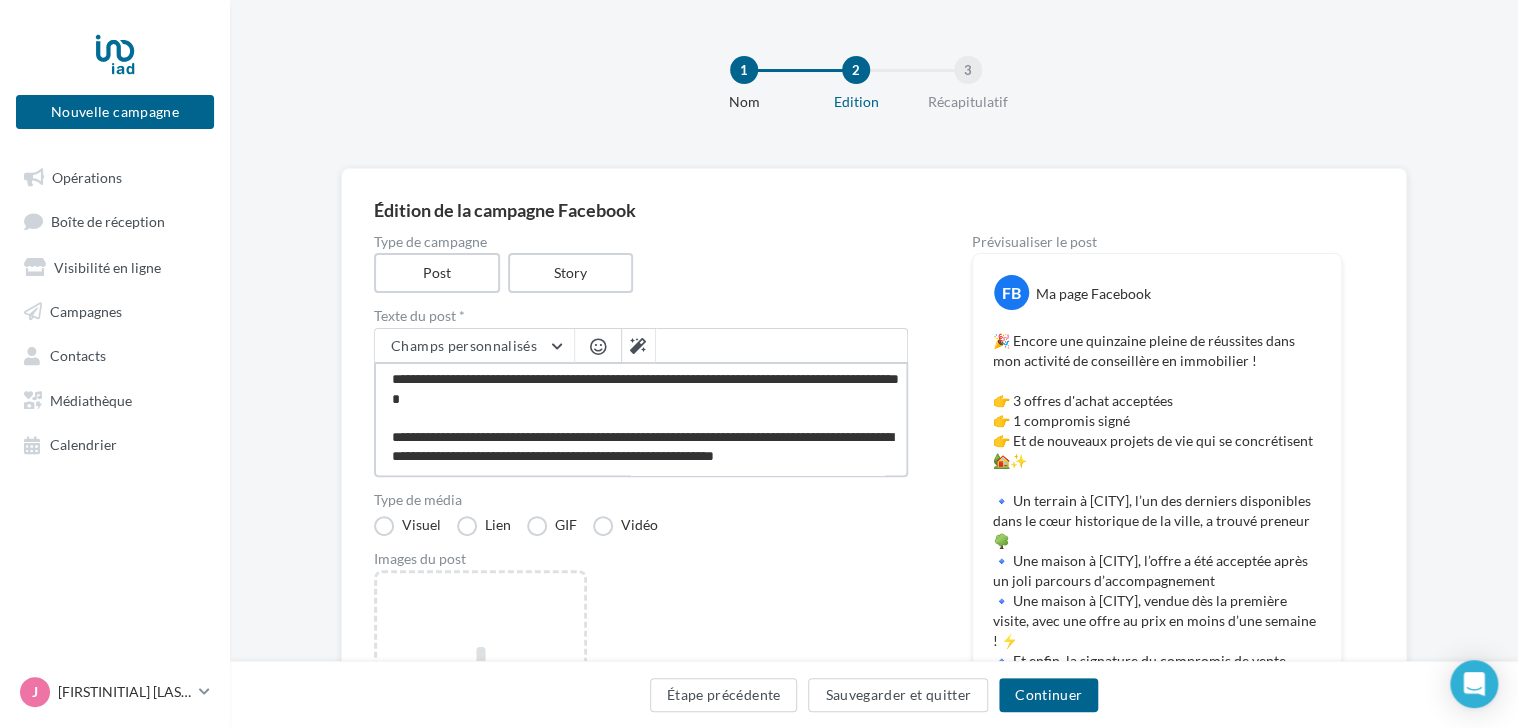 drag, startPoint x: 628, startPoint y: 429, endPoint x: 569, endPoint y: 434, distance: 59.211487 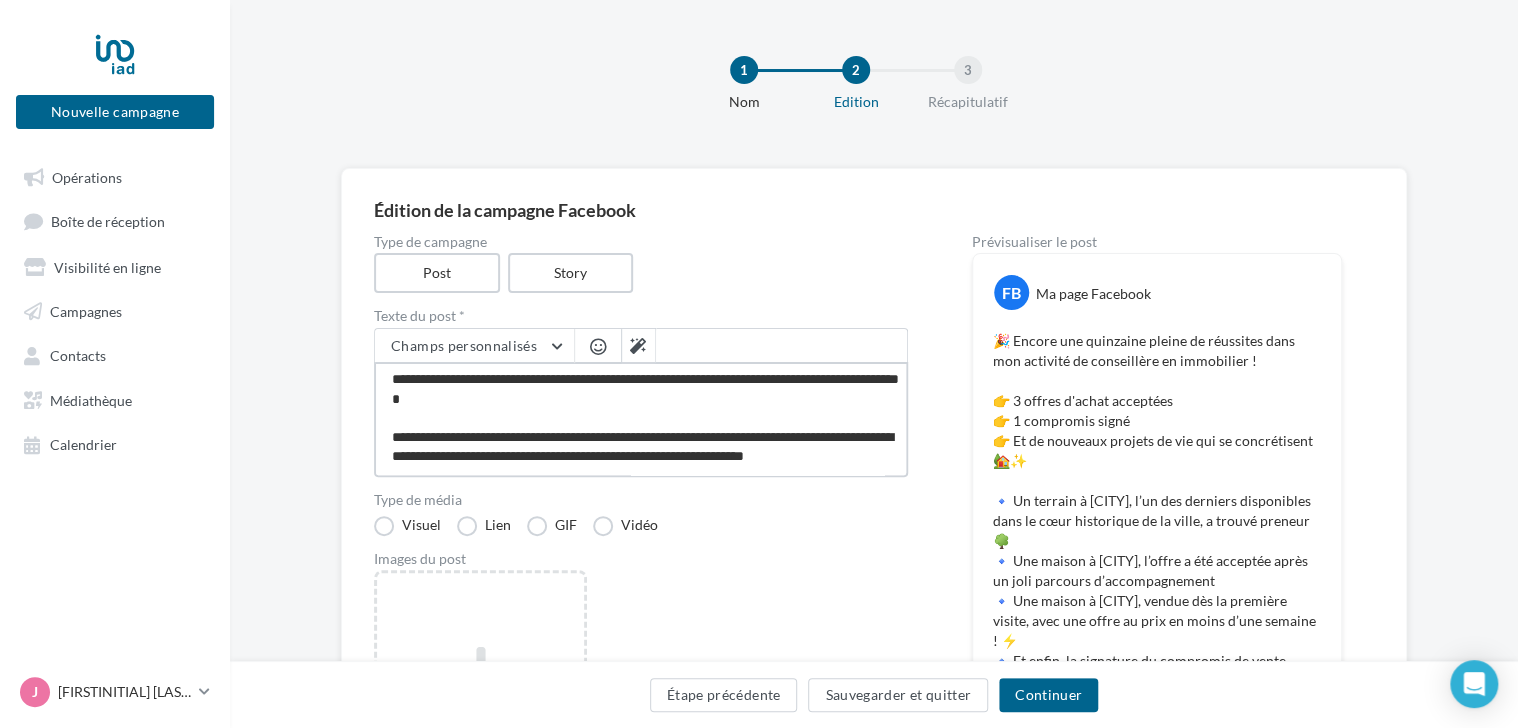 click at bounding box center (641, 419) 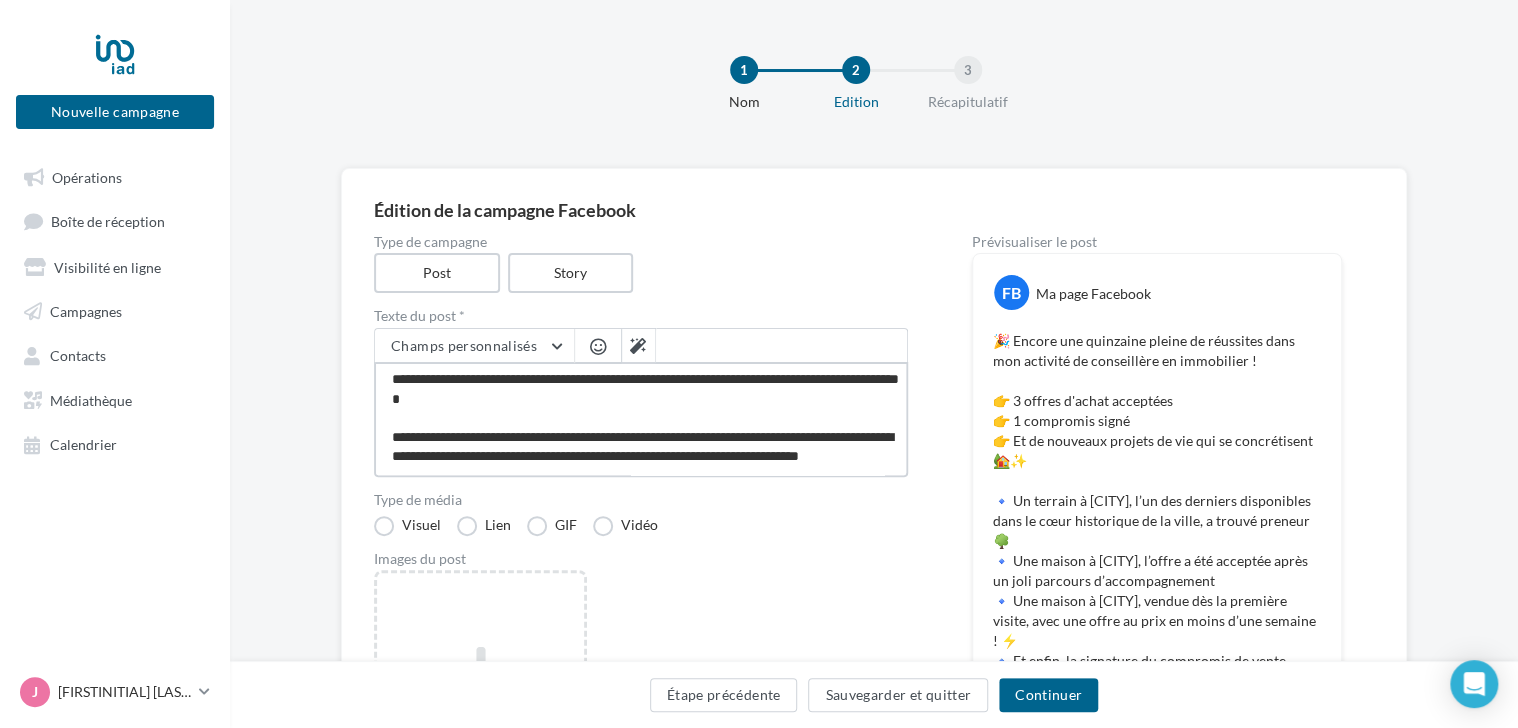 scroll, scrollTop: 376, scrollLeft: 0, axis: vertical 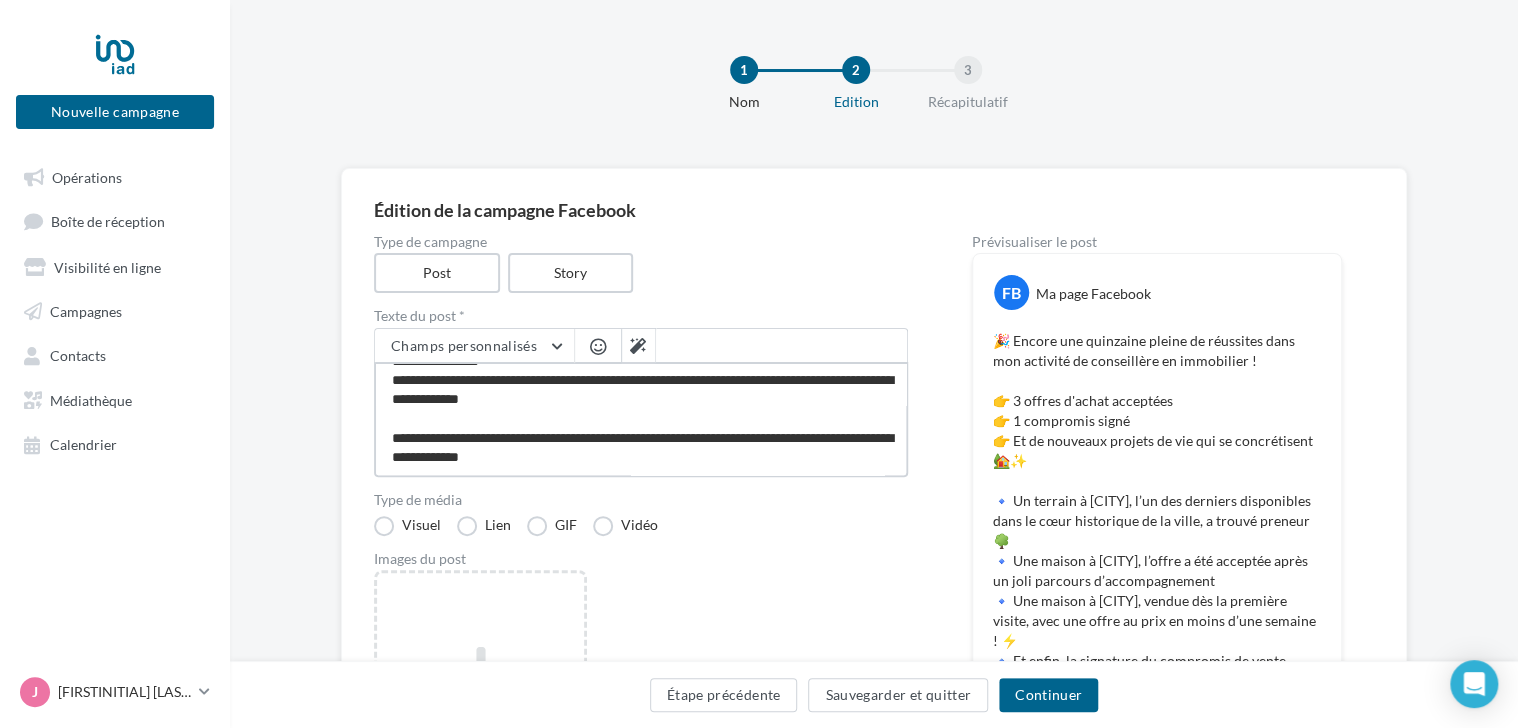 drag, startPoint x: 465, startPoint y: 370, endPoint x: 438, endPoint y: 373, distance: 27.166155 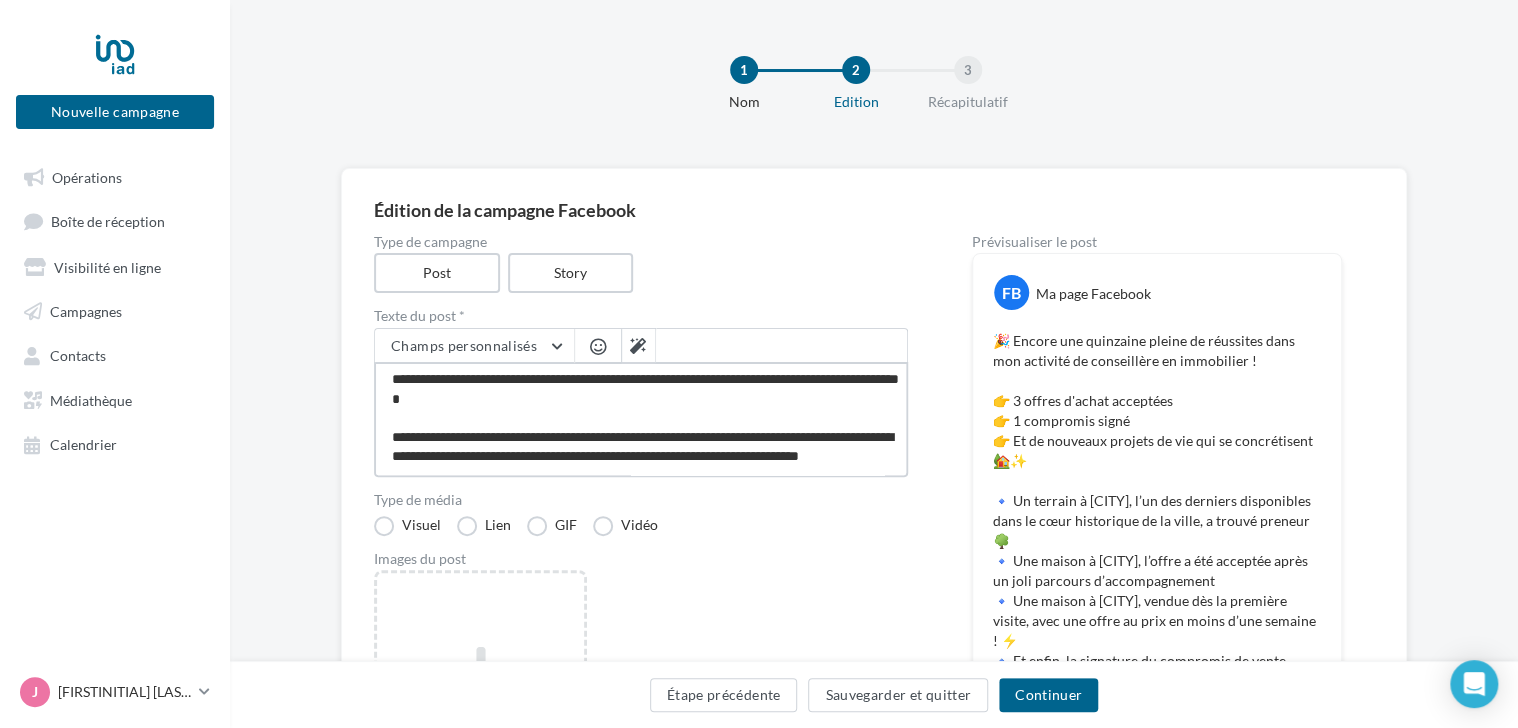 scroll, scrollTop: 285, scrollLeft: 0, axis: vertical 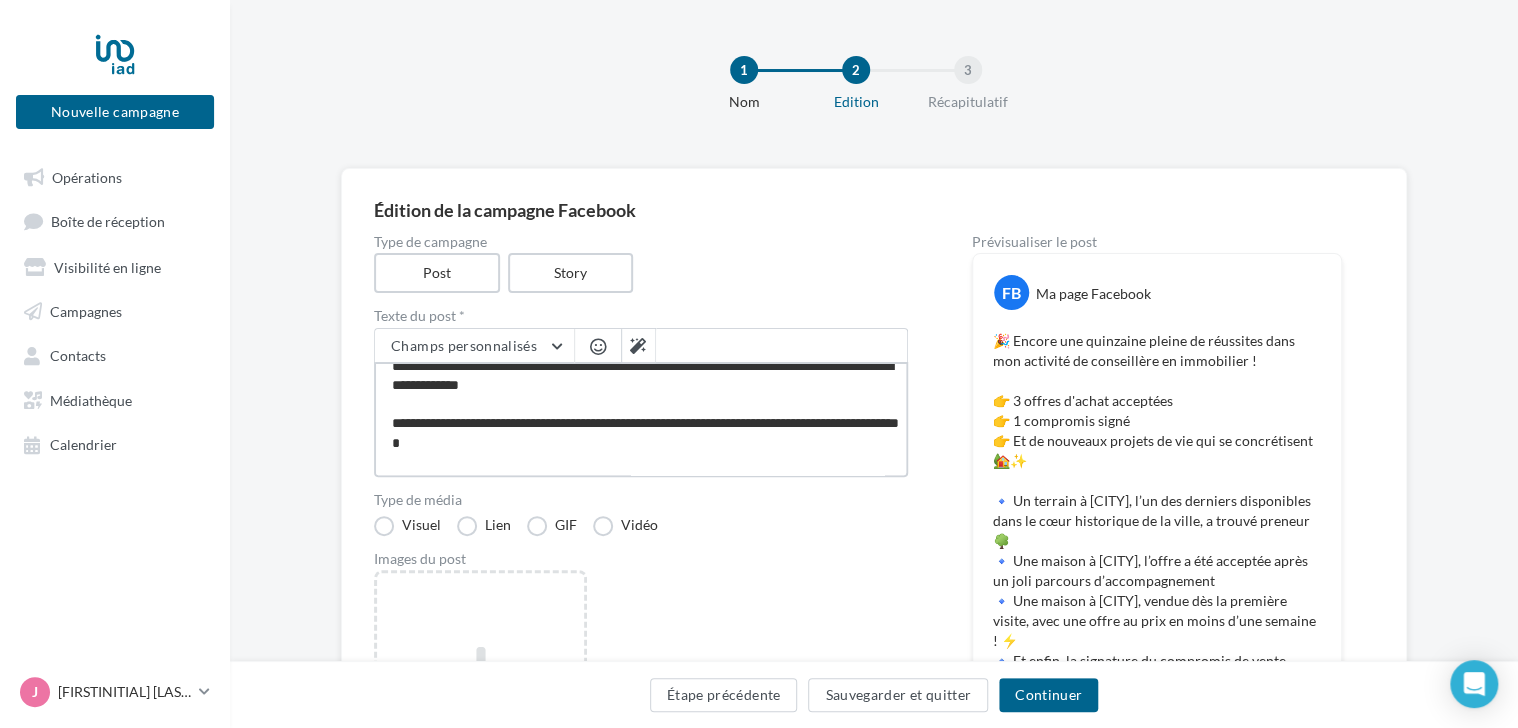 click at bounding box center (641, 419) 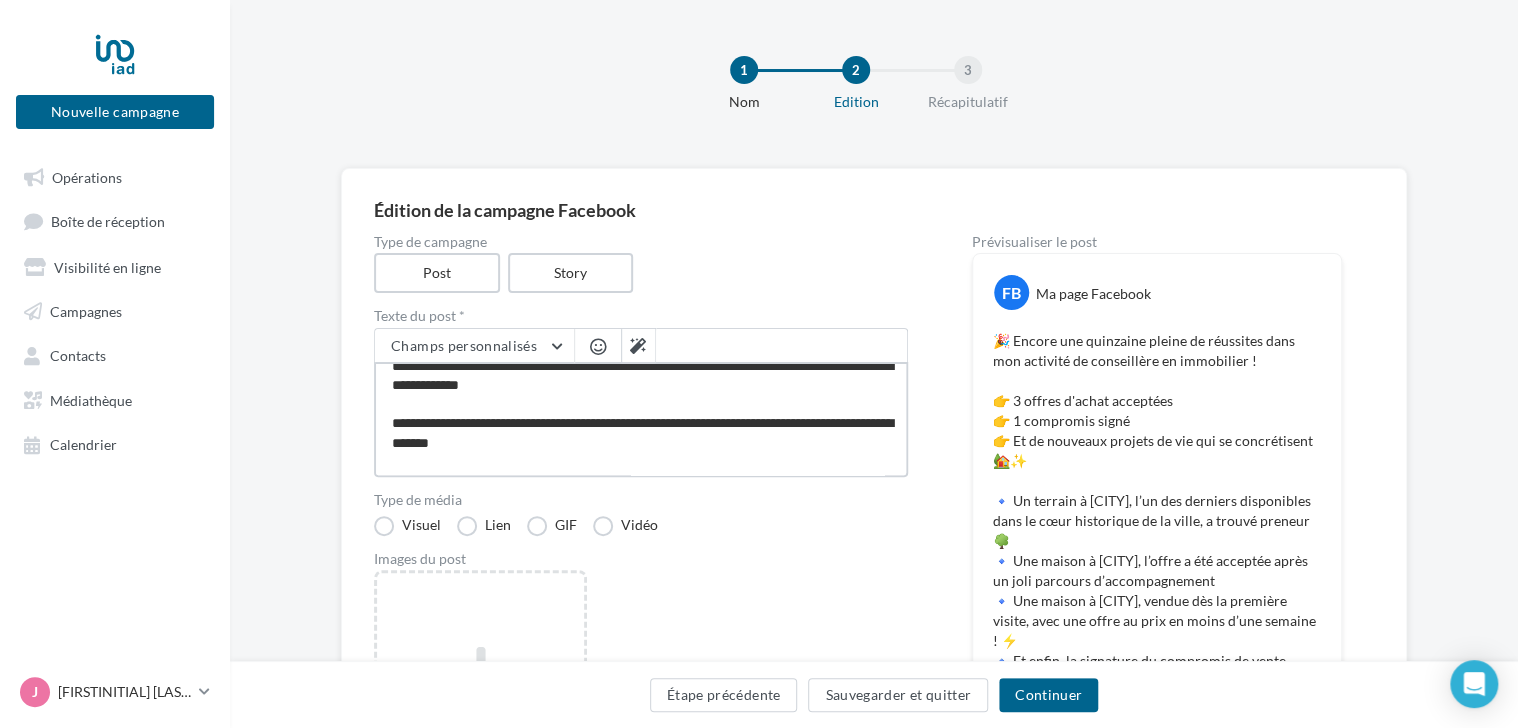 click at bounding box center (641, 419) 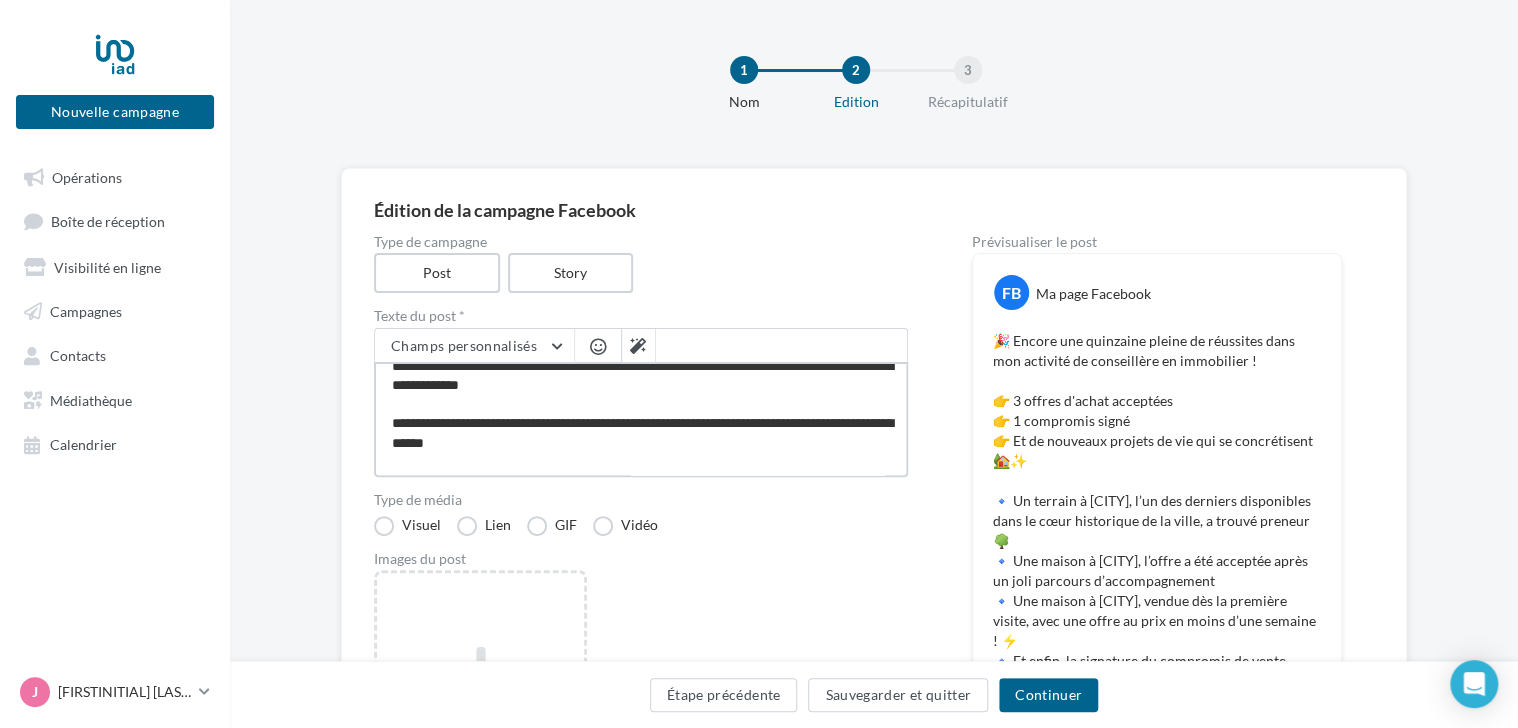 click at bounding box center (641, 419) 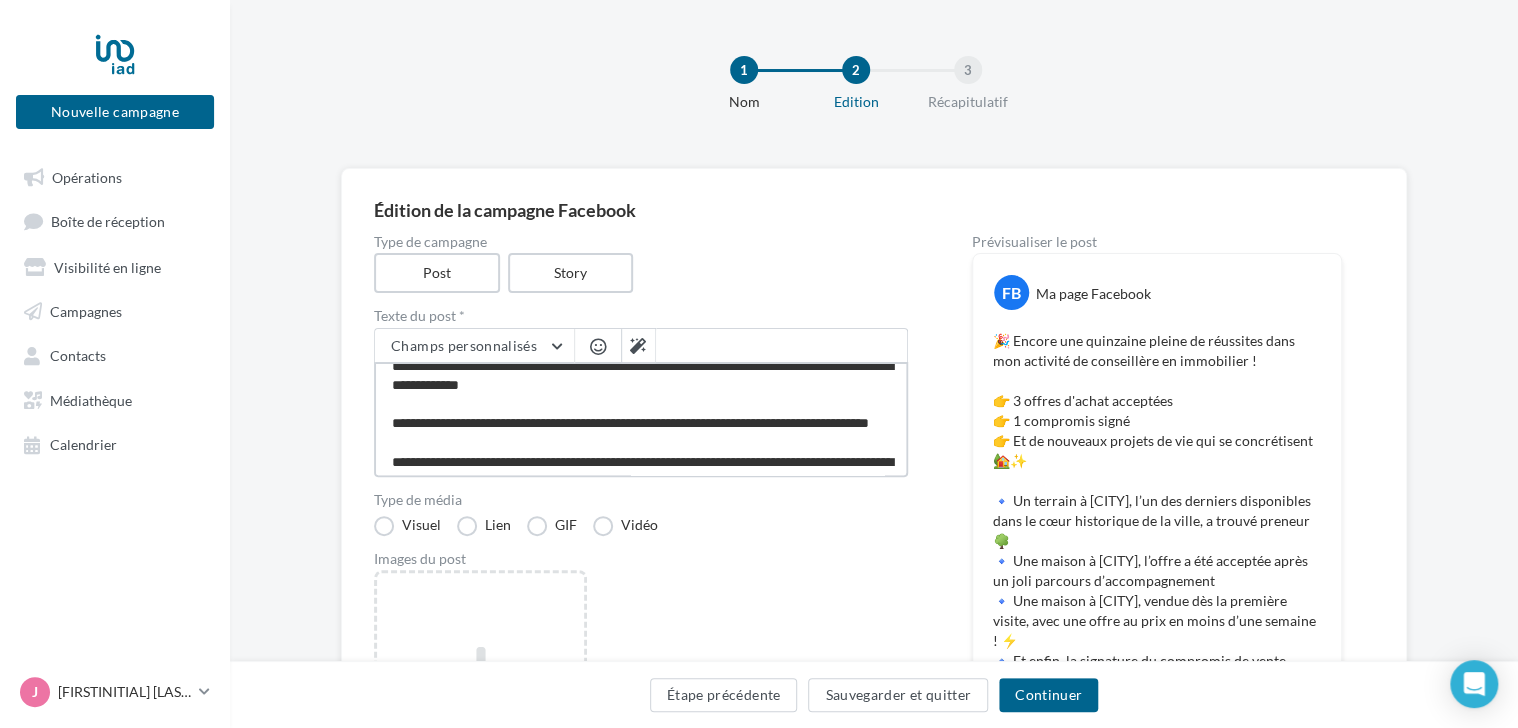 click at bounding box center (641, 419) 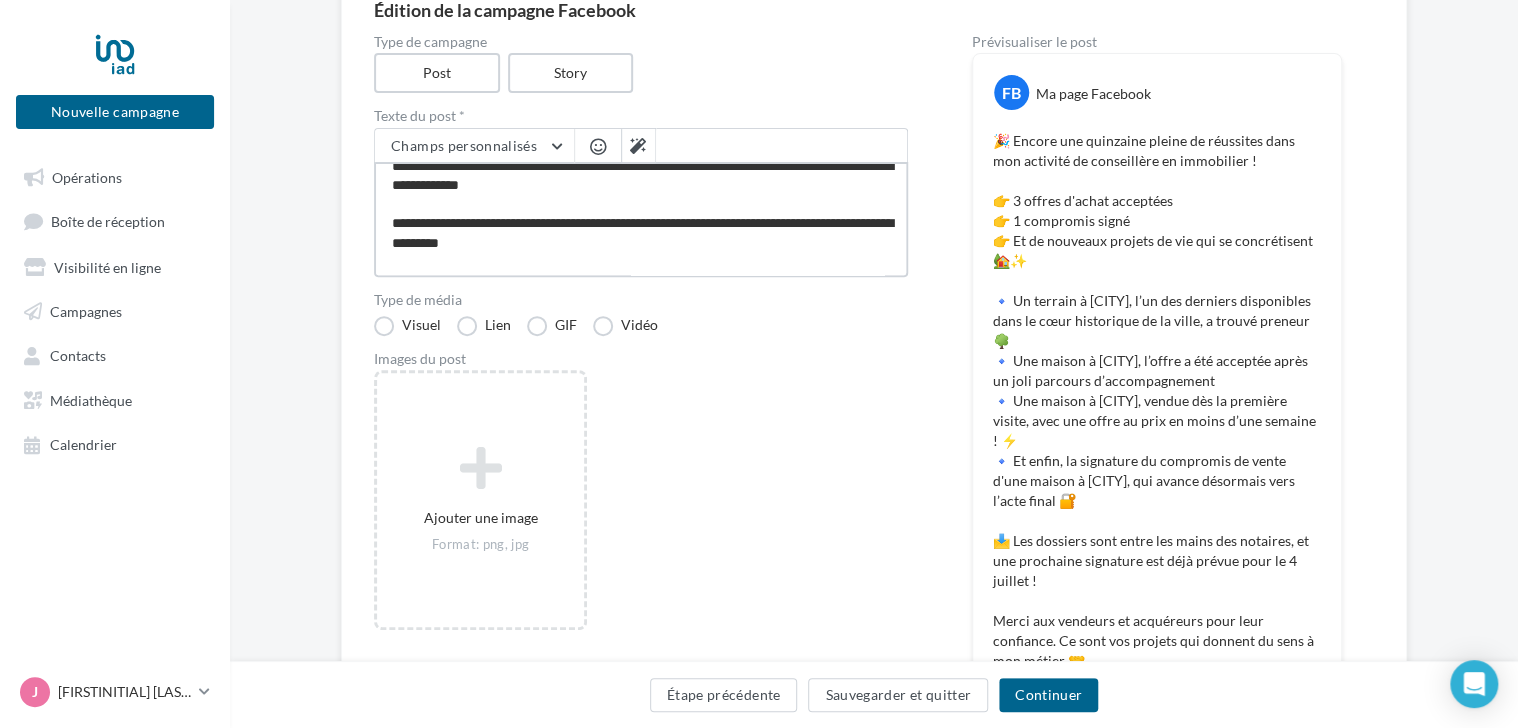 scroll, scrollTop: 0, scrollLeft: 0, axis: both 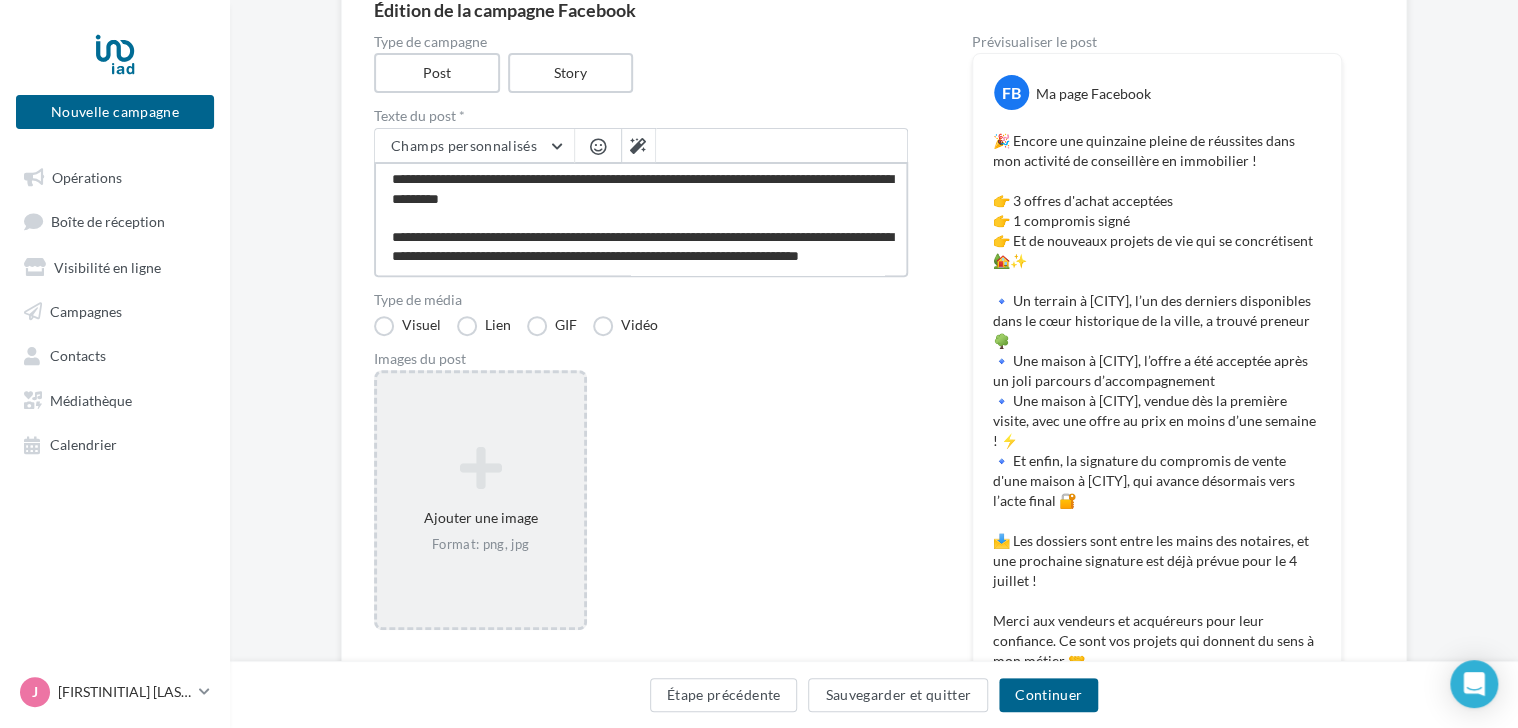 type on "**********" 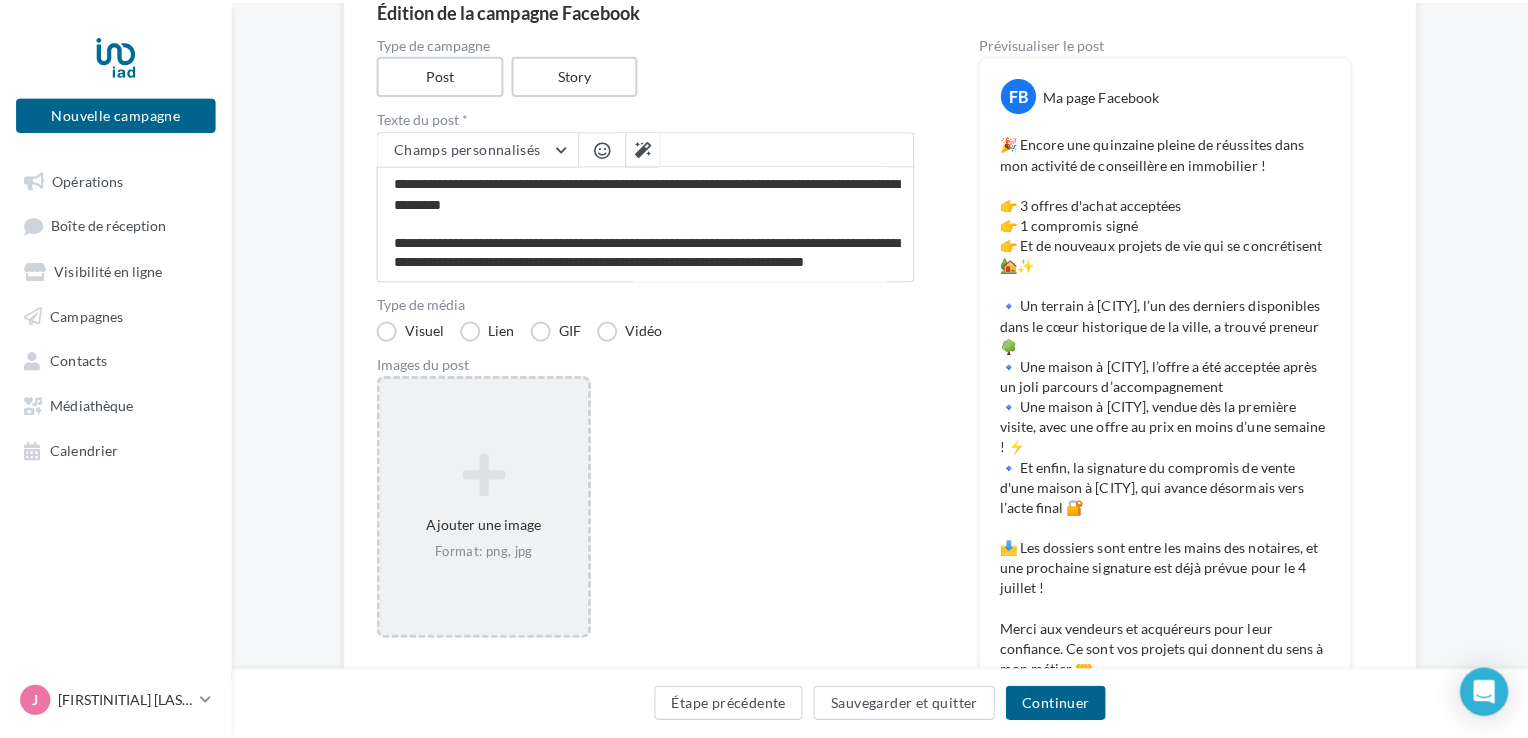 scroll, scrollTop: 384, scrollLeft: 0, axis: vertical 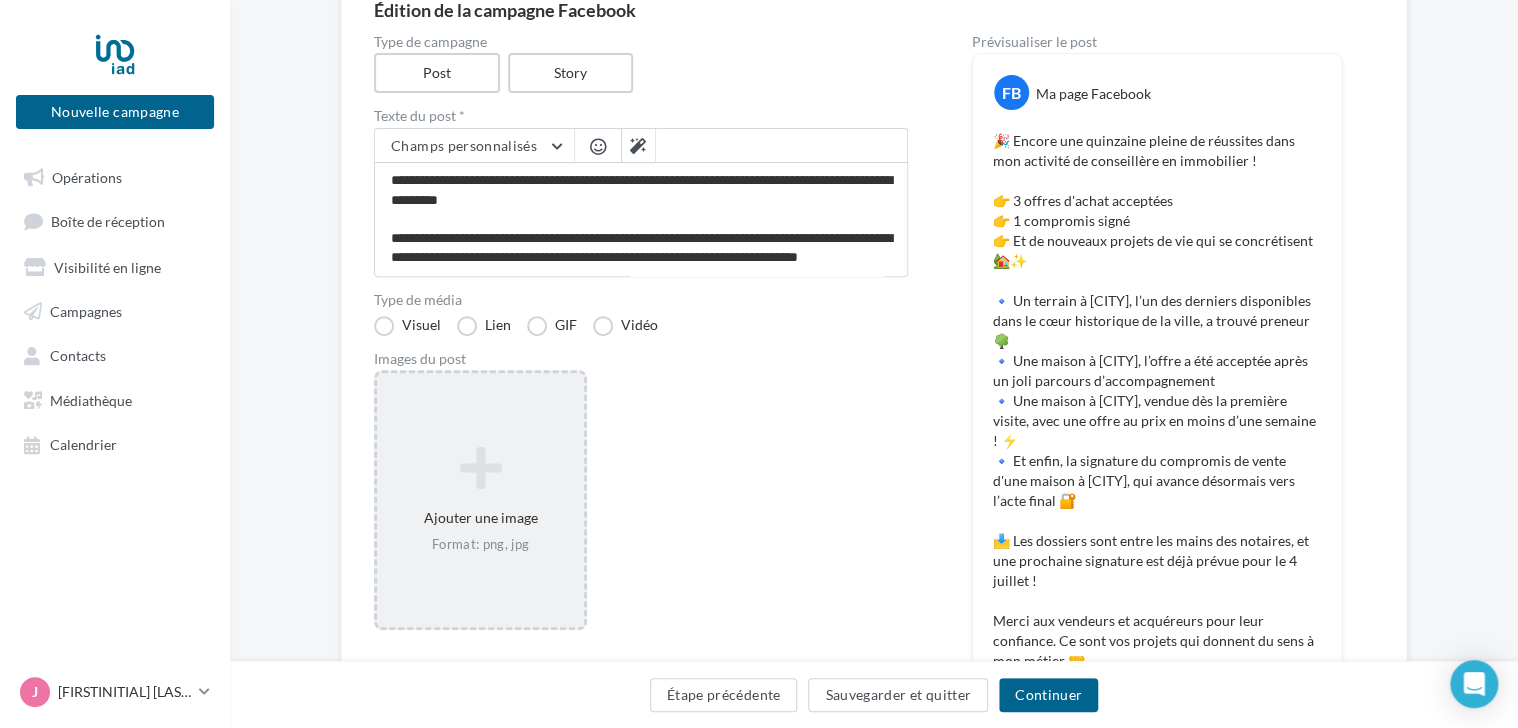 click at bounding box center (480, 468) 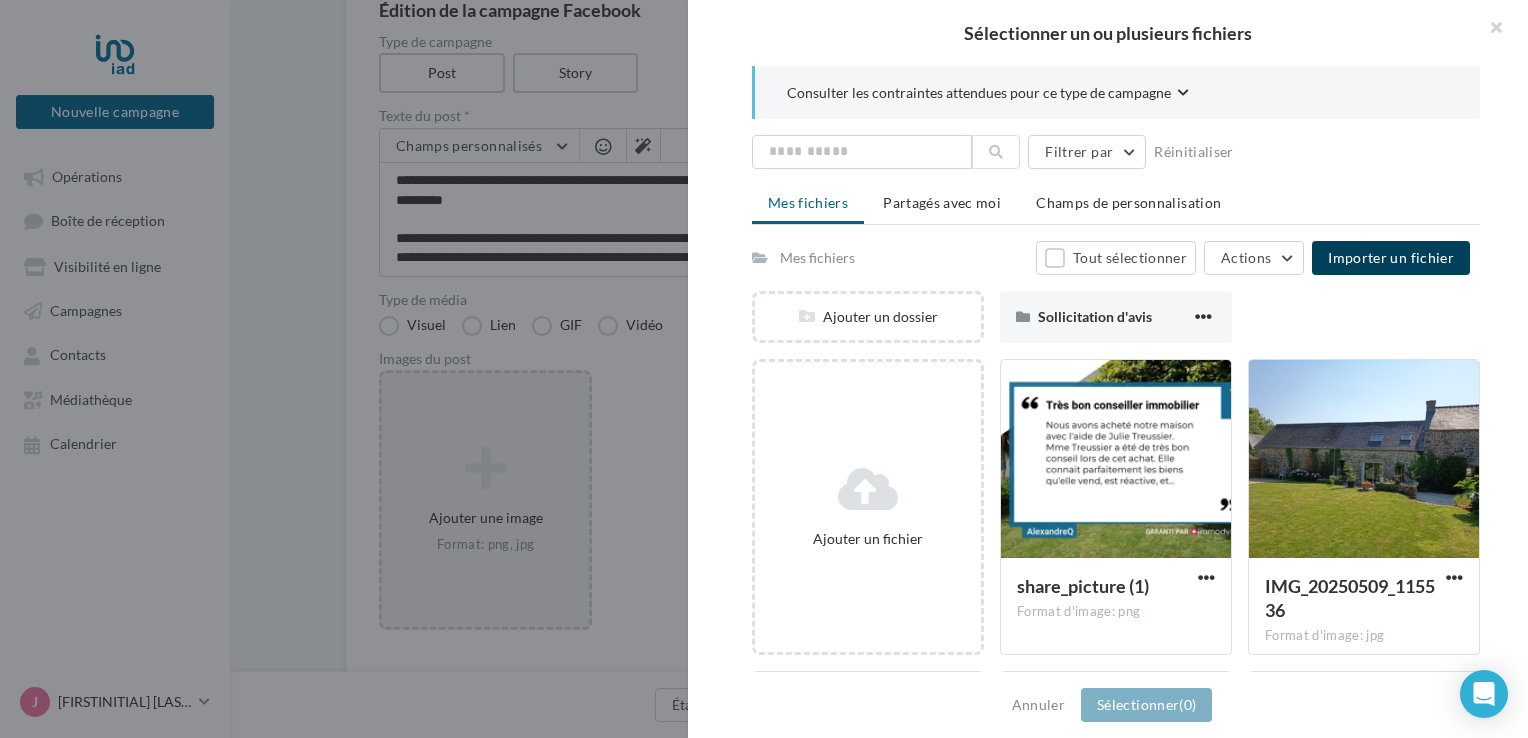 click on "Importer un fichier" at bounding box center (1391, 257) 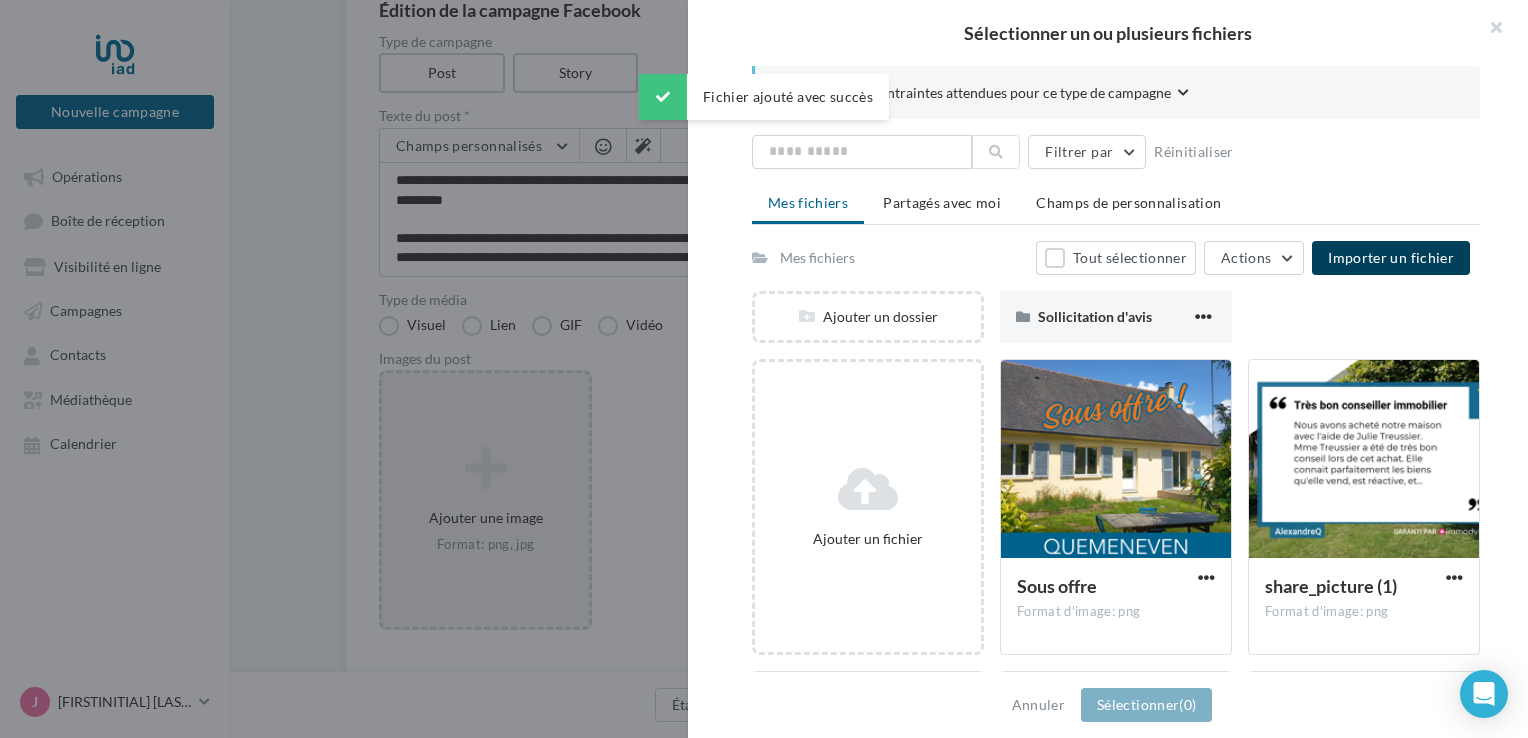 click on "Importer un fichier" at bounding box center (1391, 258) 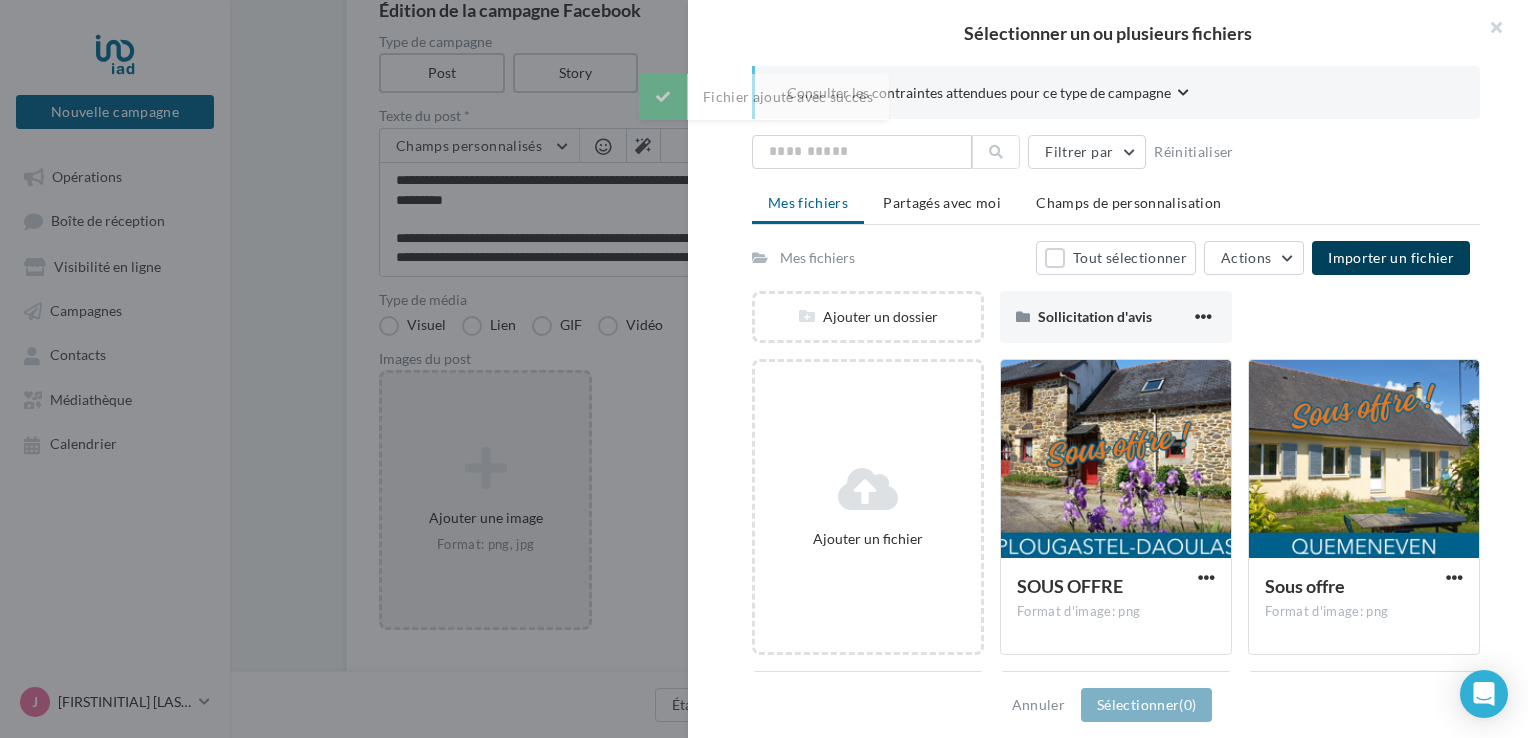 click on "Importer un fichier" at bounding box center [1391, 257] 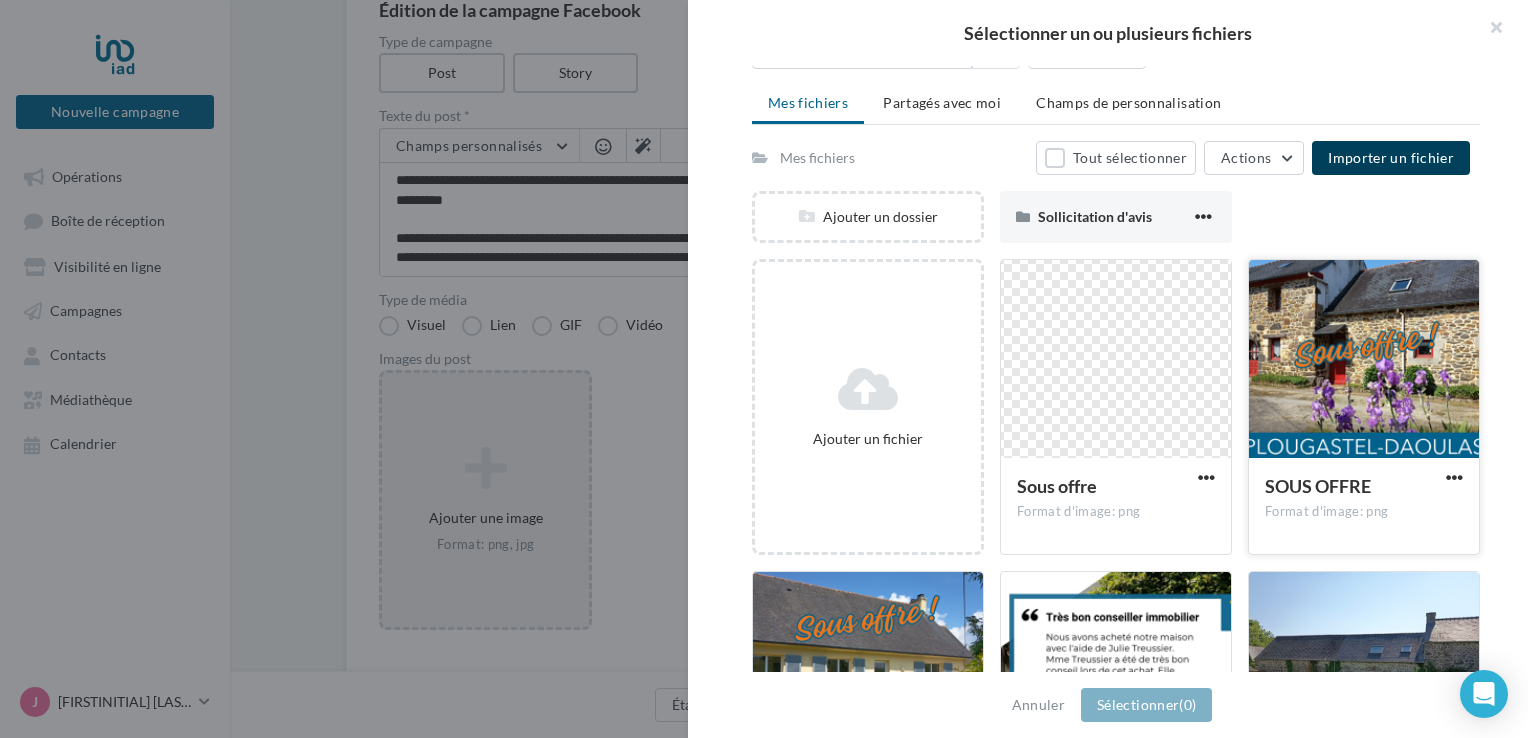 scroll, scrollTop: 0, scrollLeft: 0, axis: both 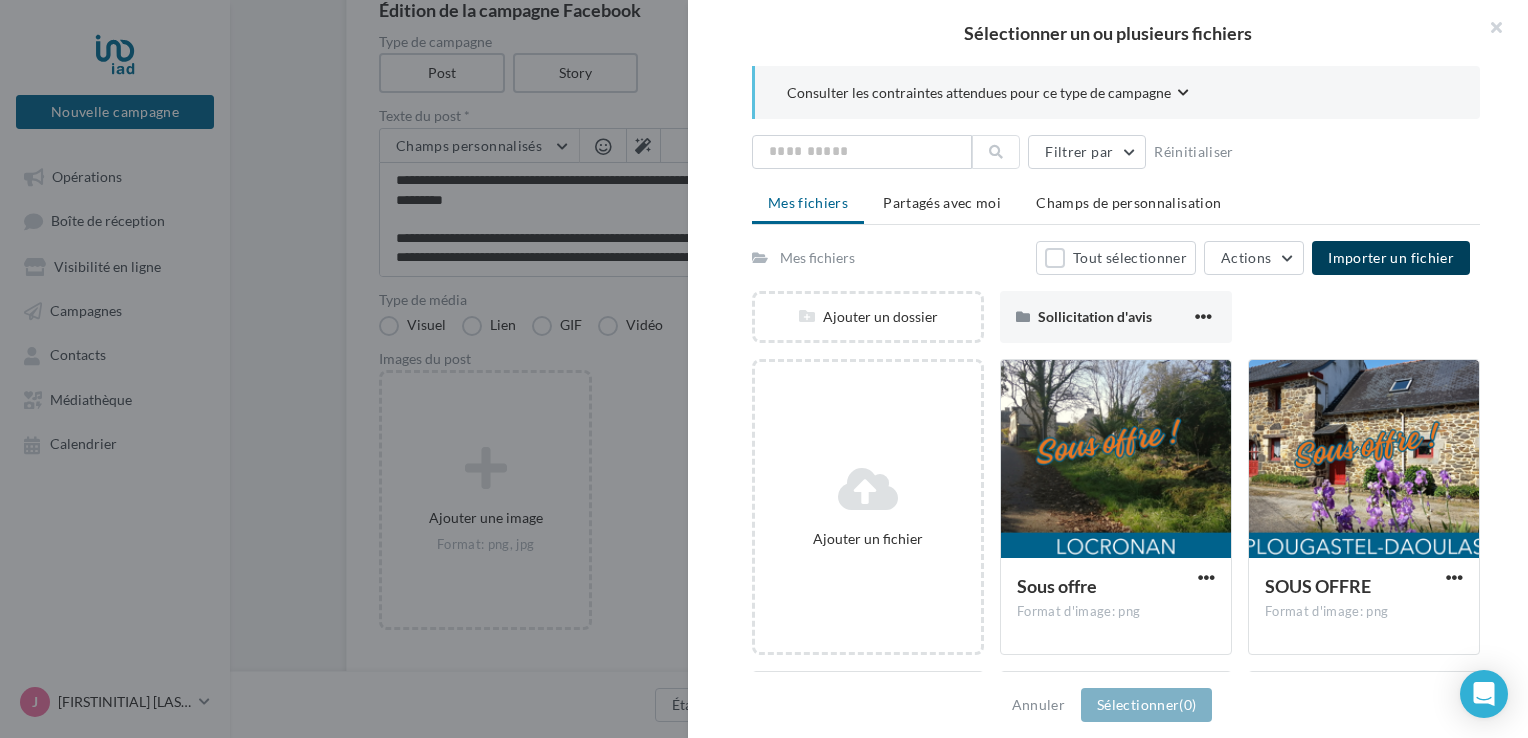 click on "Importer un fichier" at bounding box center [1391, 257] 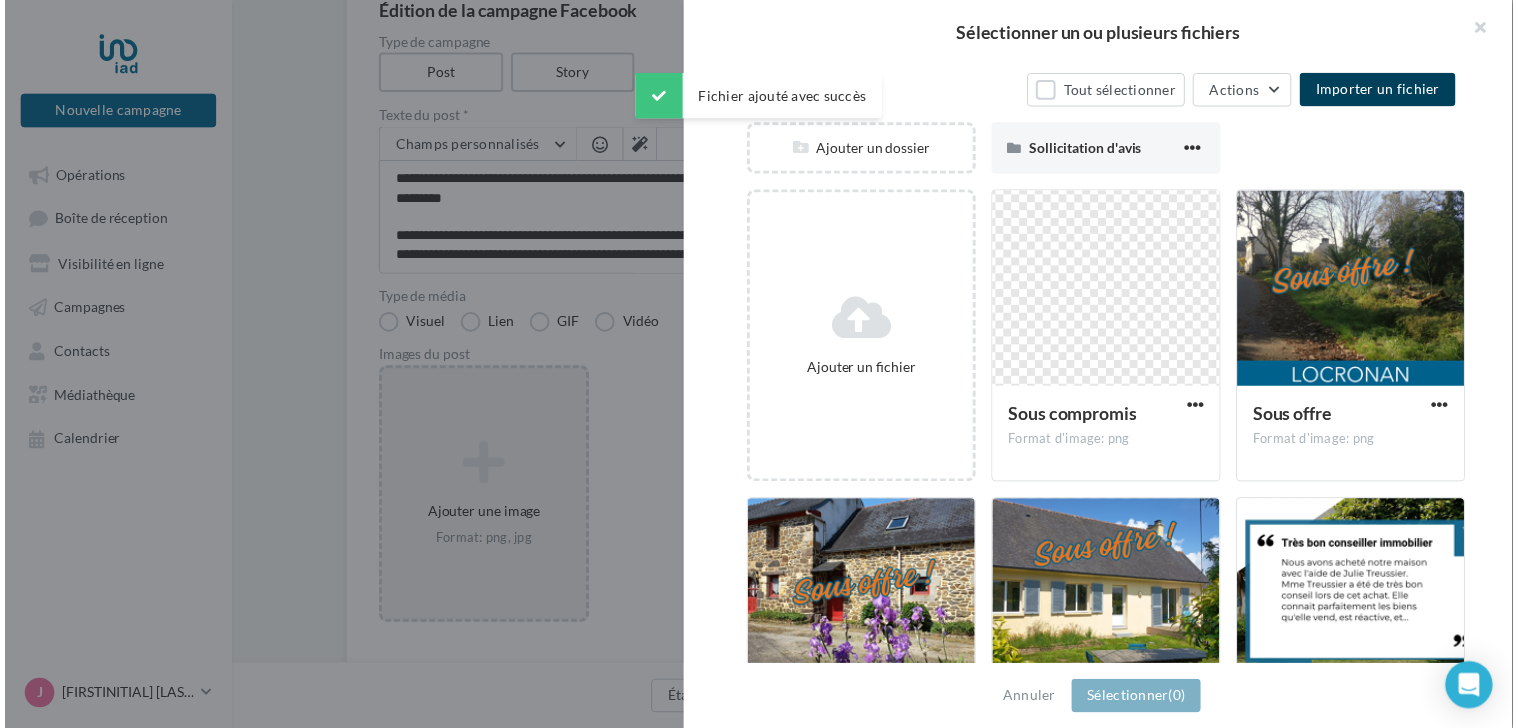 scroll, scrollTop: 200, scrollLeft: 0, axis: vertical 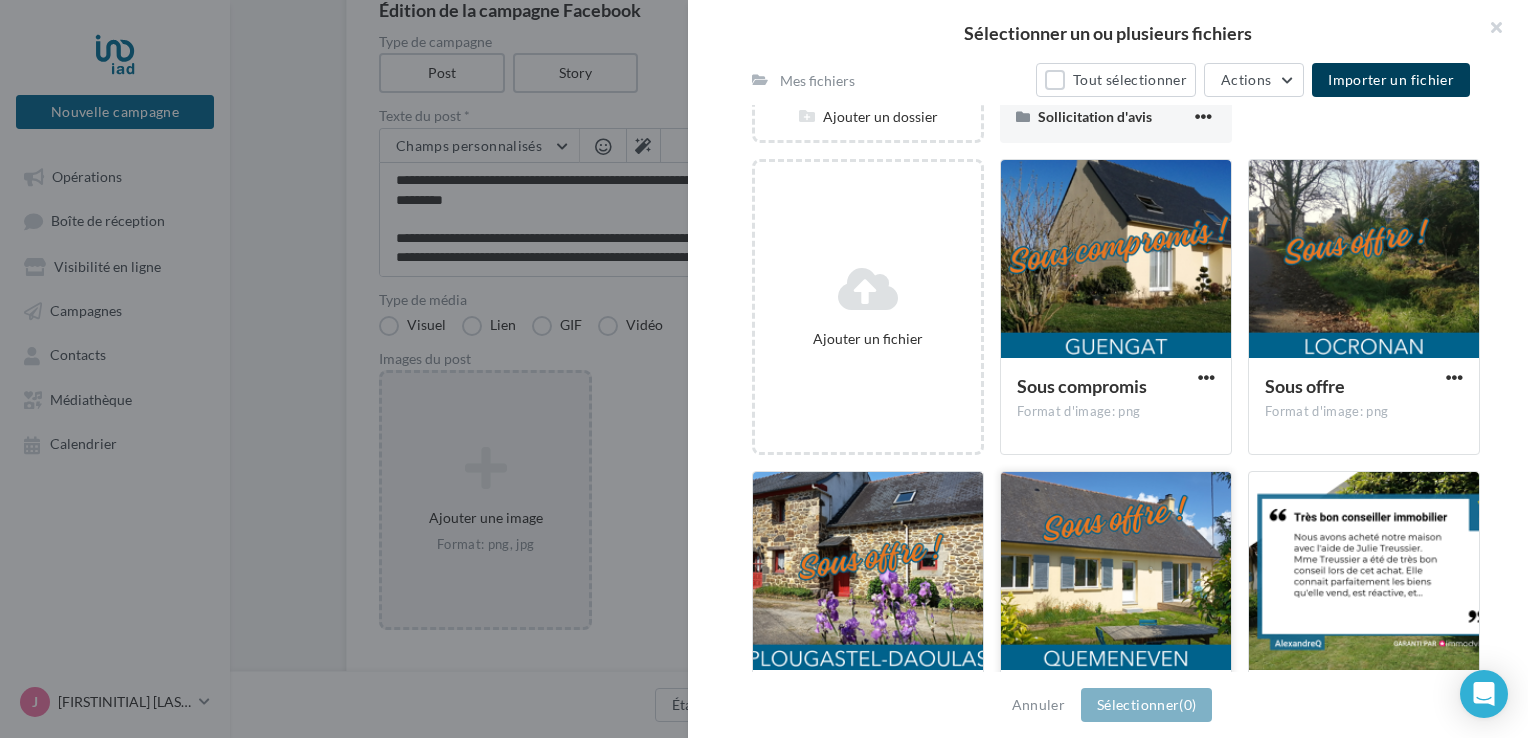 click at bounding box center (1116, 260) 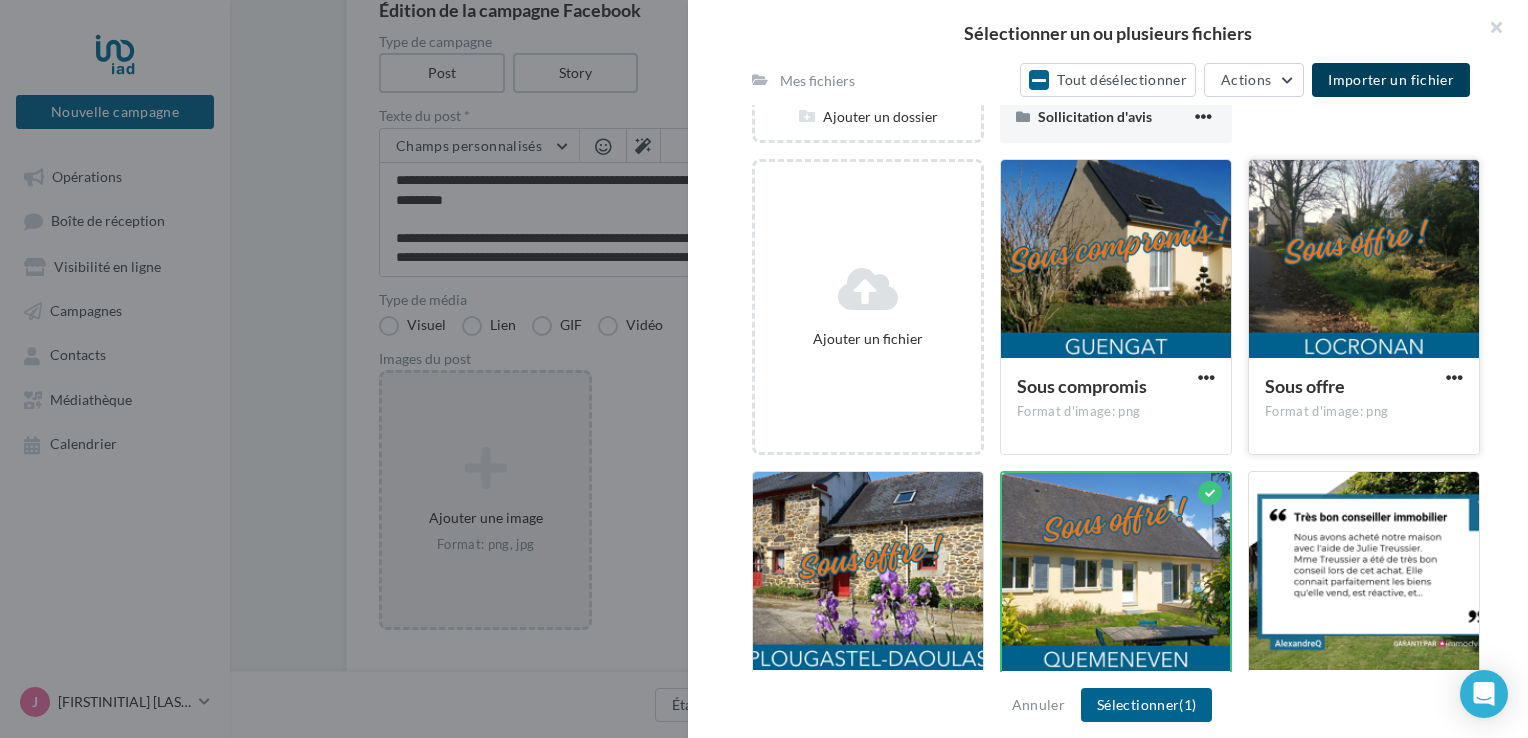 click at bounding box center [1116, 260] 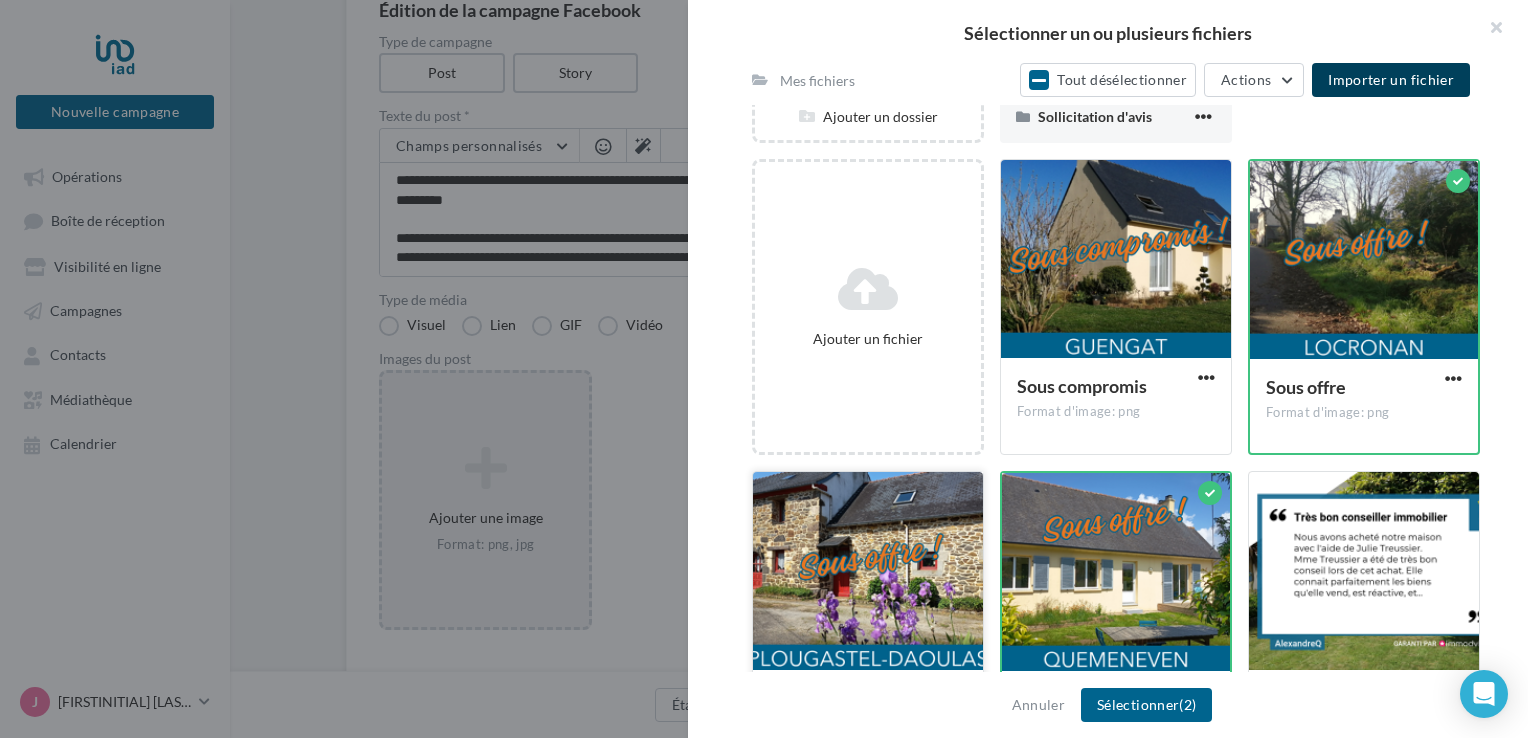 click at bounding box center [1116, 260] 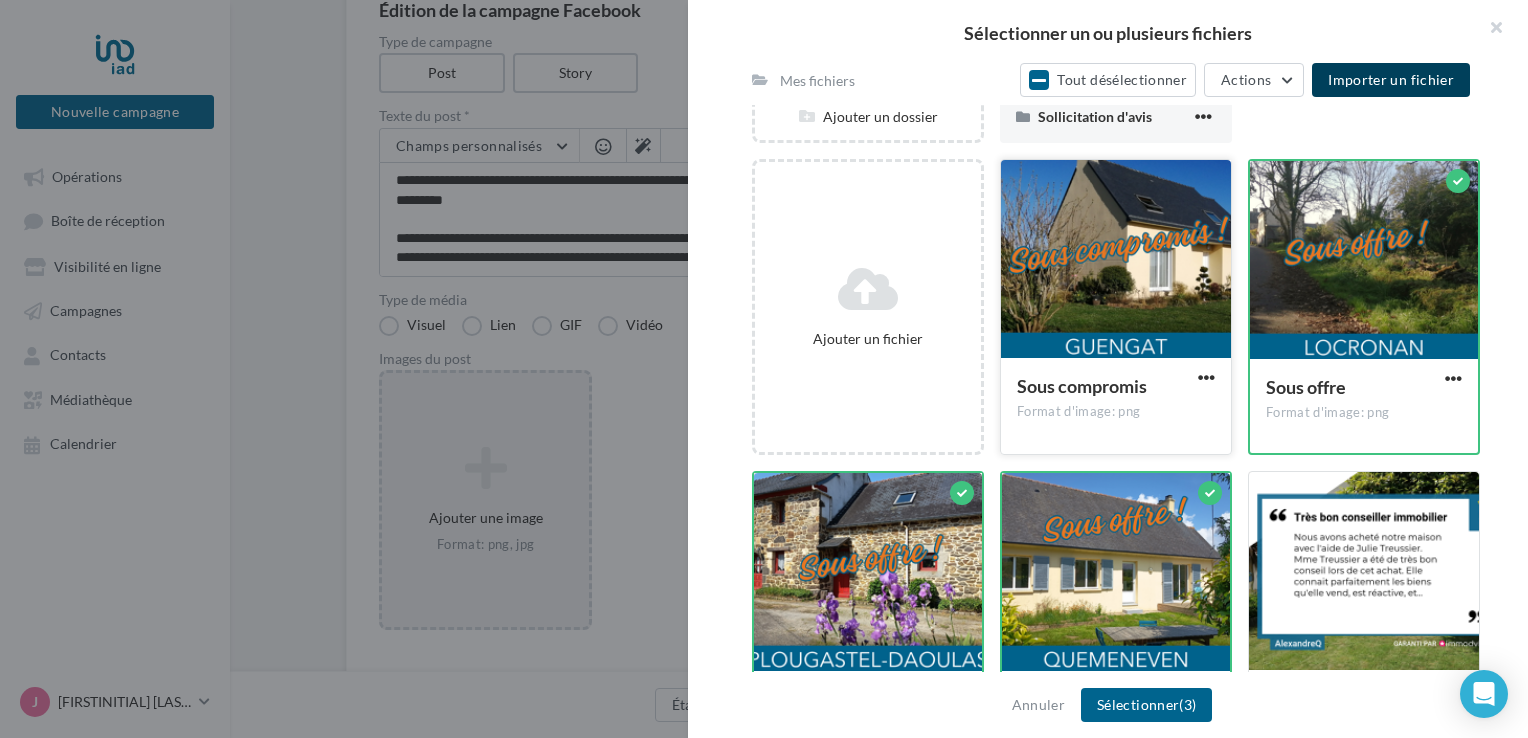 click at bounding box center (1116, 260) 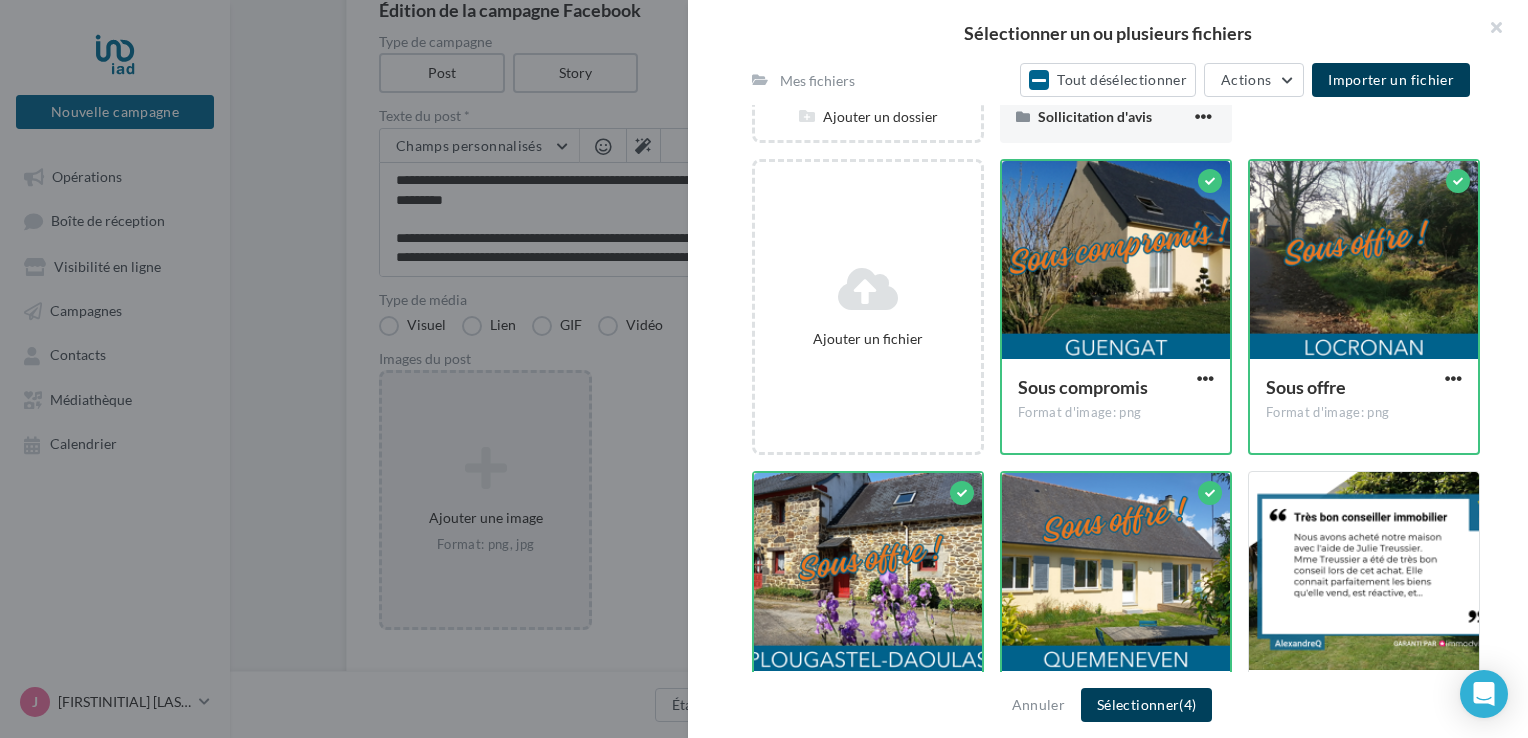 click on "Sélectionner   (4)" at bounding box center [1146, 705] 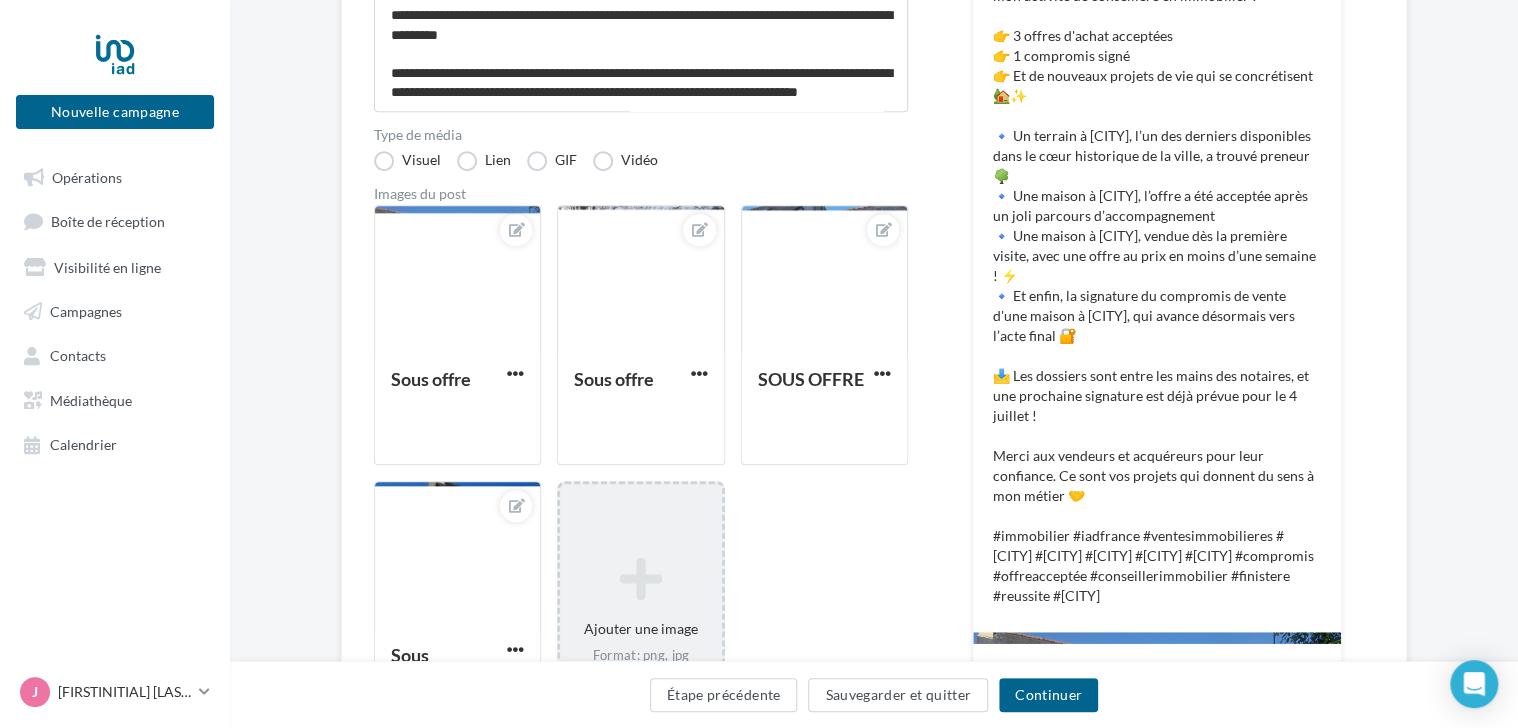 scroll, scrollTop: 400, scrollLeft: 0, axis: vertical 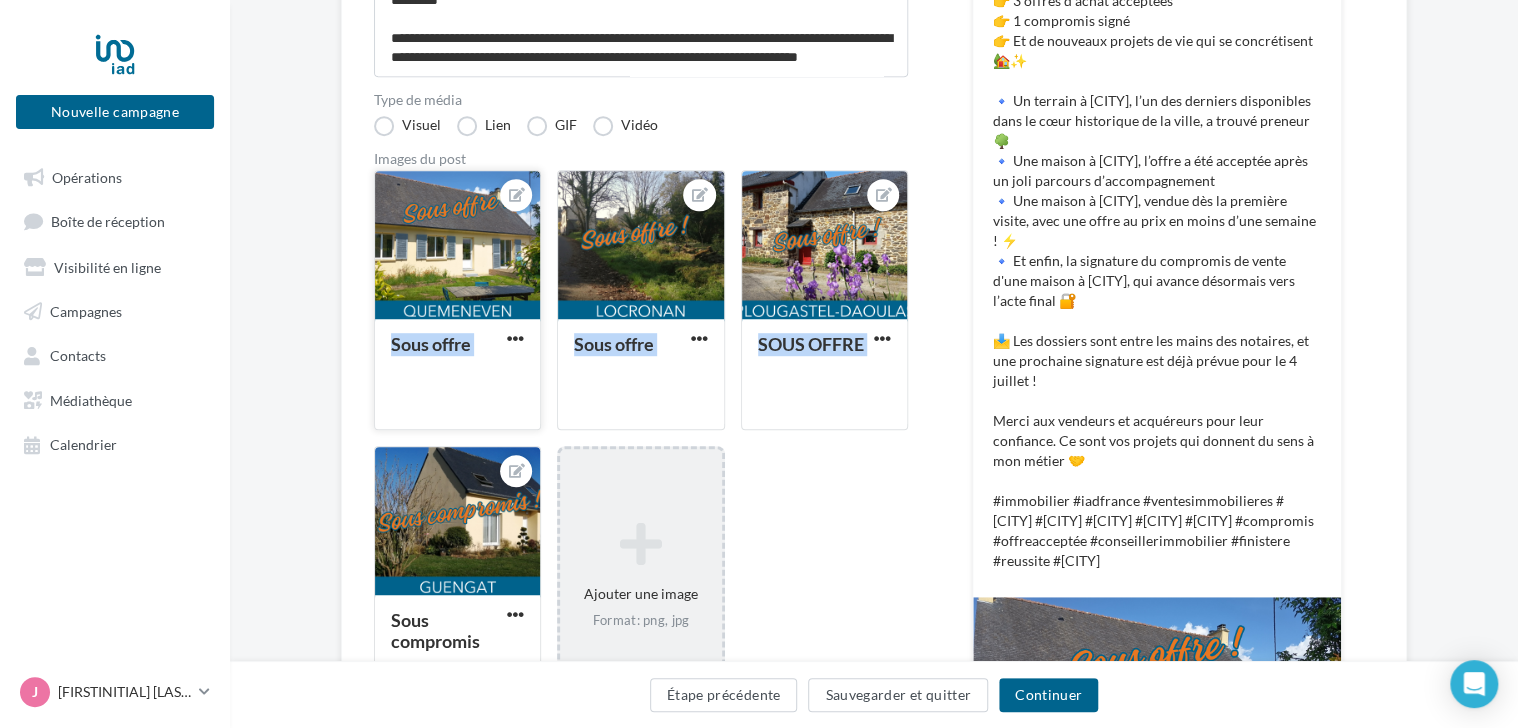 drag, startPoint x: 466, startPoint y: 504, endPoint x: 436, endPoint y: 235, distance: 270.6677 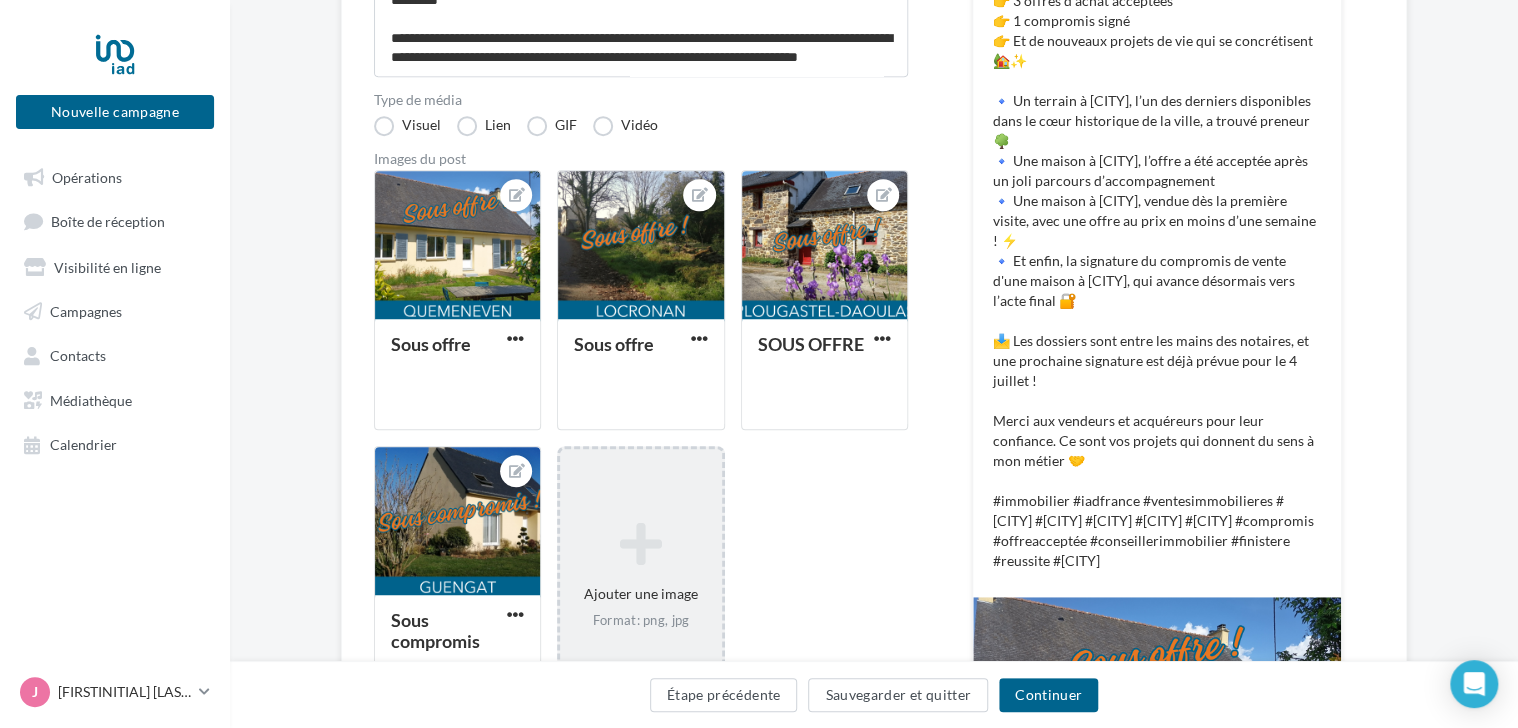 click on "Sous offre
Sous offre
SOUS OFFRE
Sous compromis
Ajouter une image     Format: png, jpg" at bounding box center [649, 448] 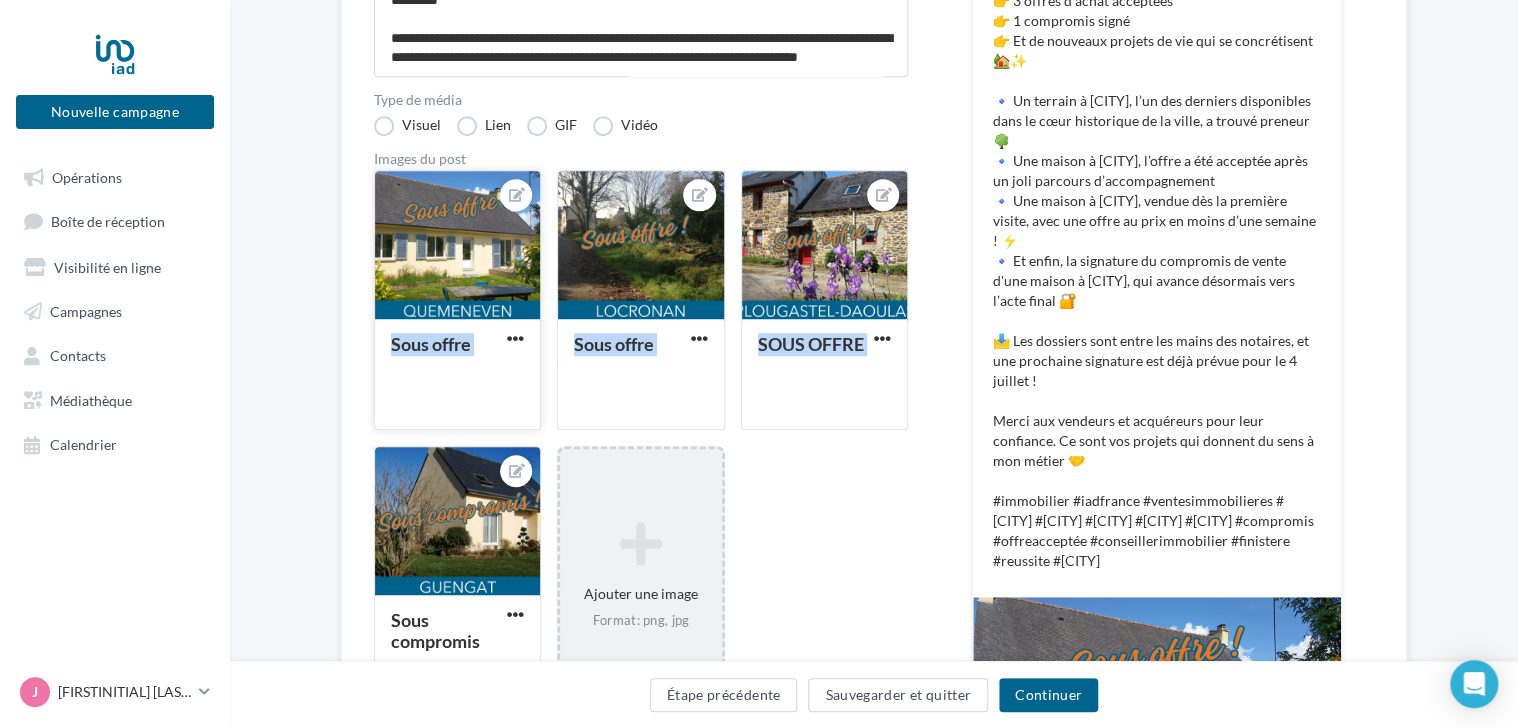 drag, startPoint x: 450, startPoint y: 522, endPoint x: 397, endPoint y: 226, distance: 300.7075 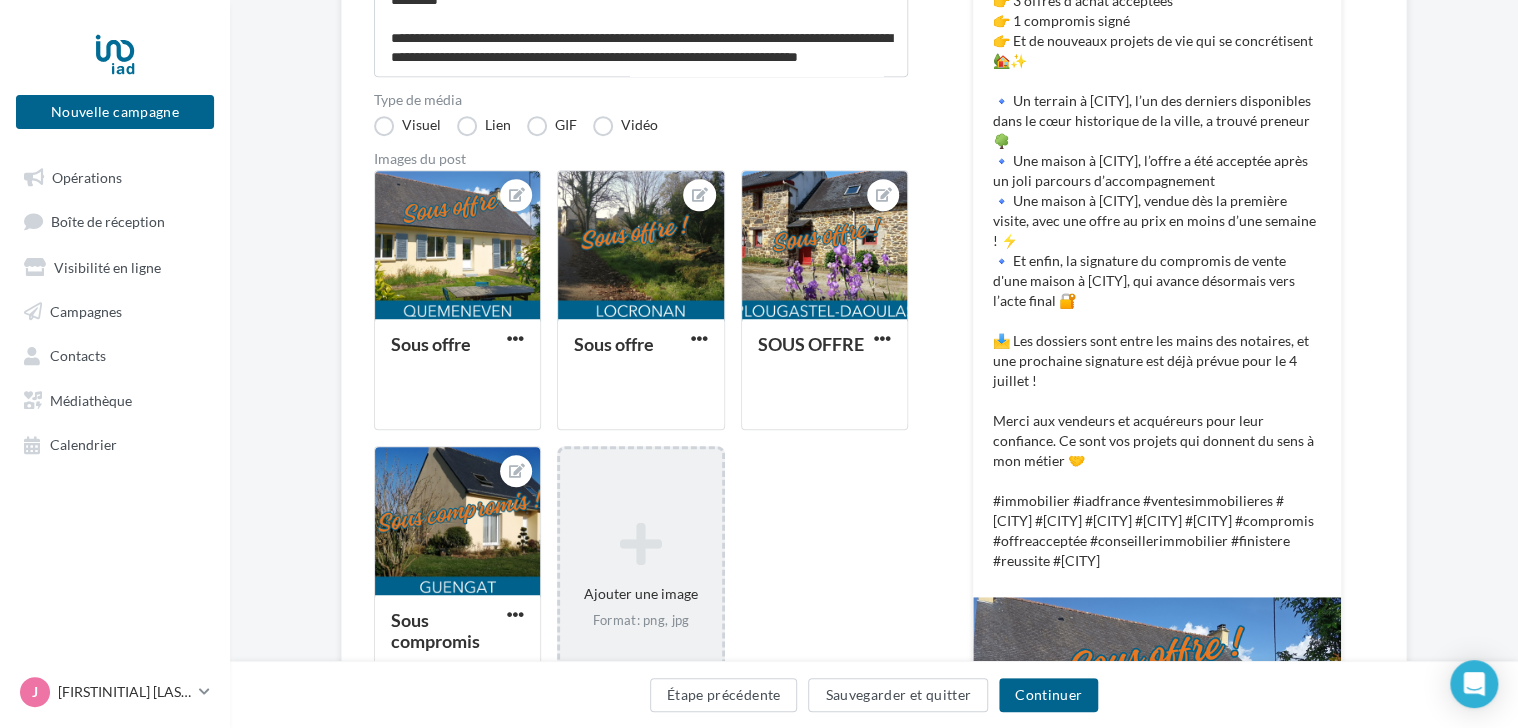 click on "Sous offre
Sous offre
SOUS OFFRE
Sous compromis
Ajouter une image     Format: png, jpg" at bounding box center (649, 448) 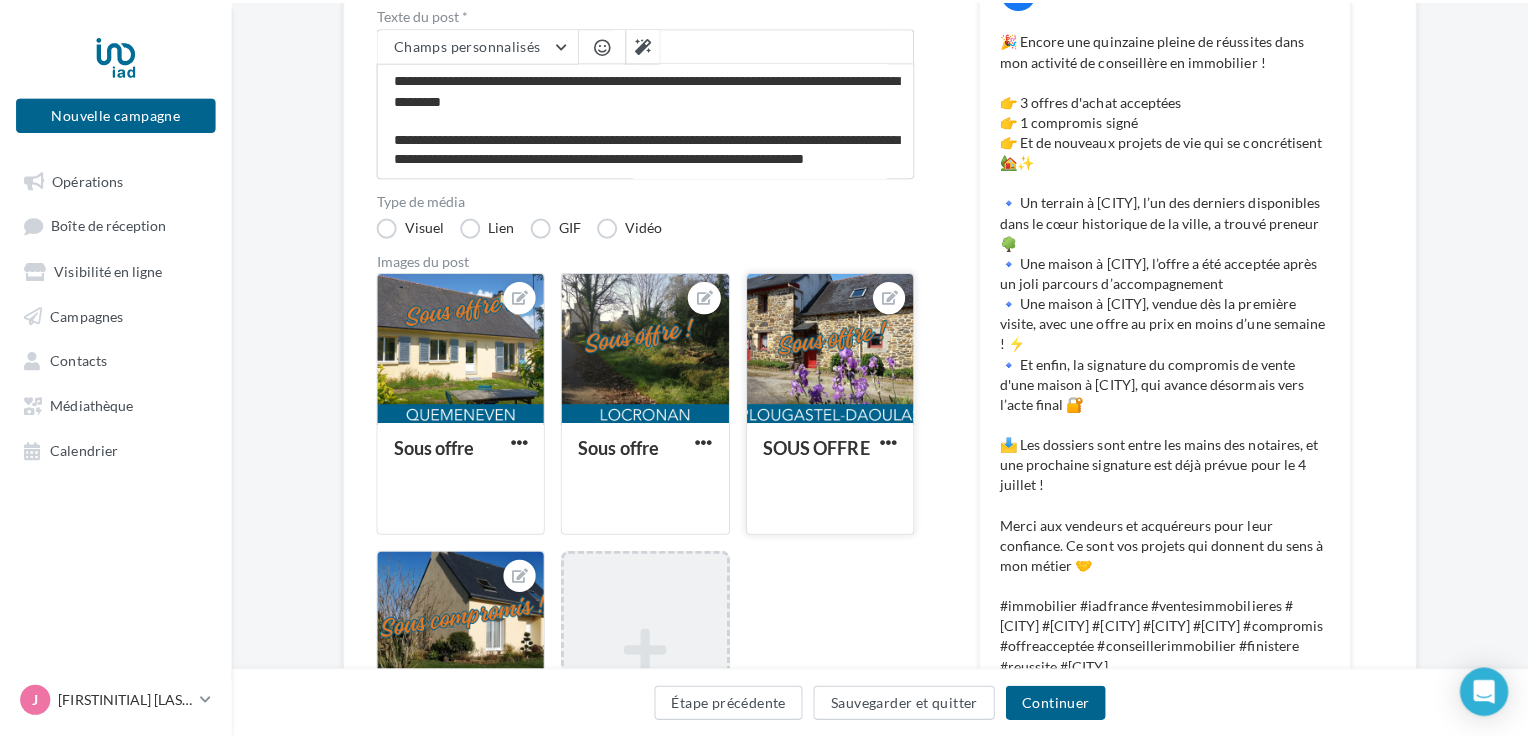 scroll, scrollTop: 300, scrollLeft: 0, axis: vertical 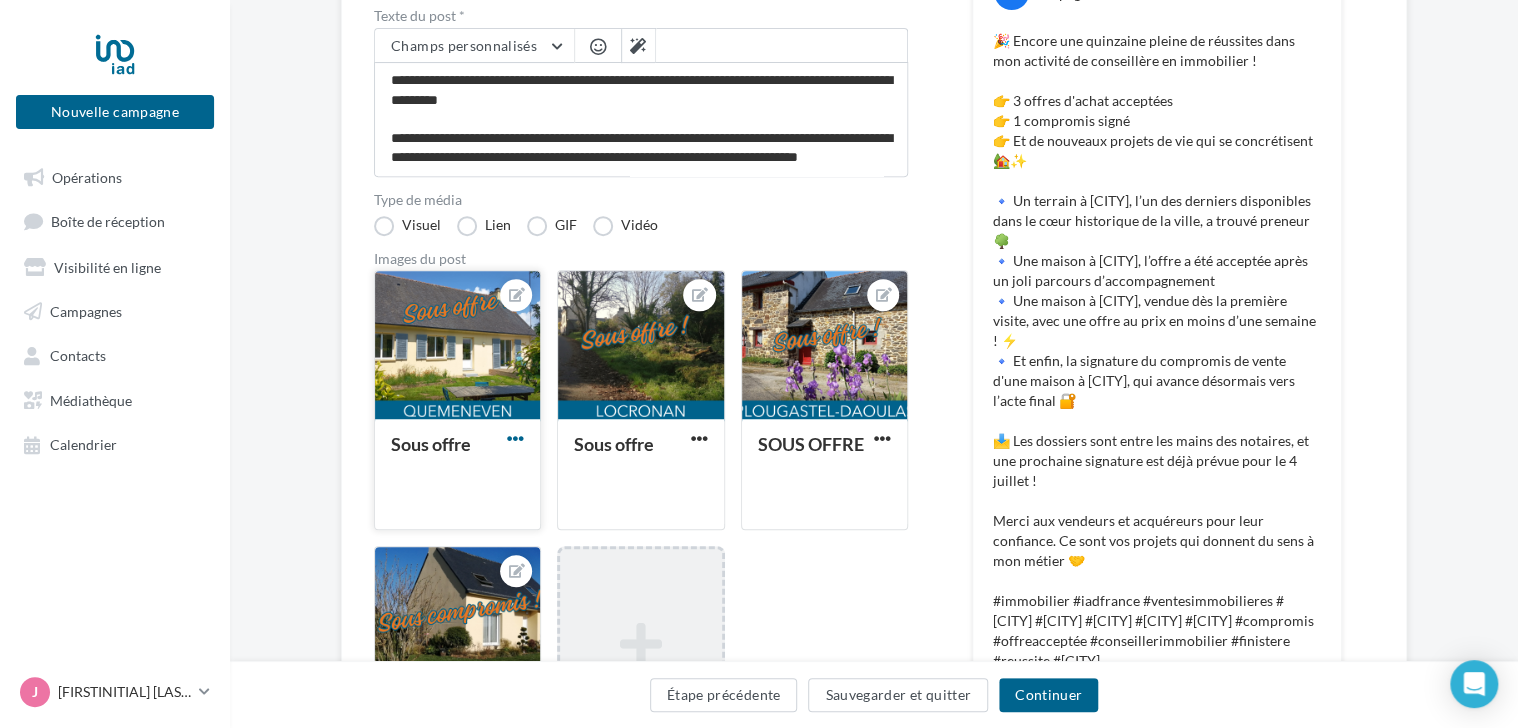 click at bounding box center (515, 438) 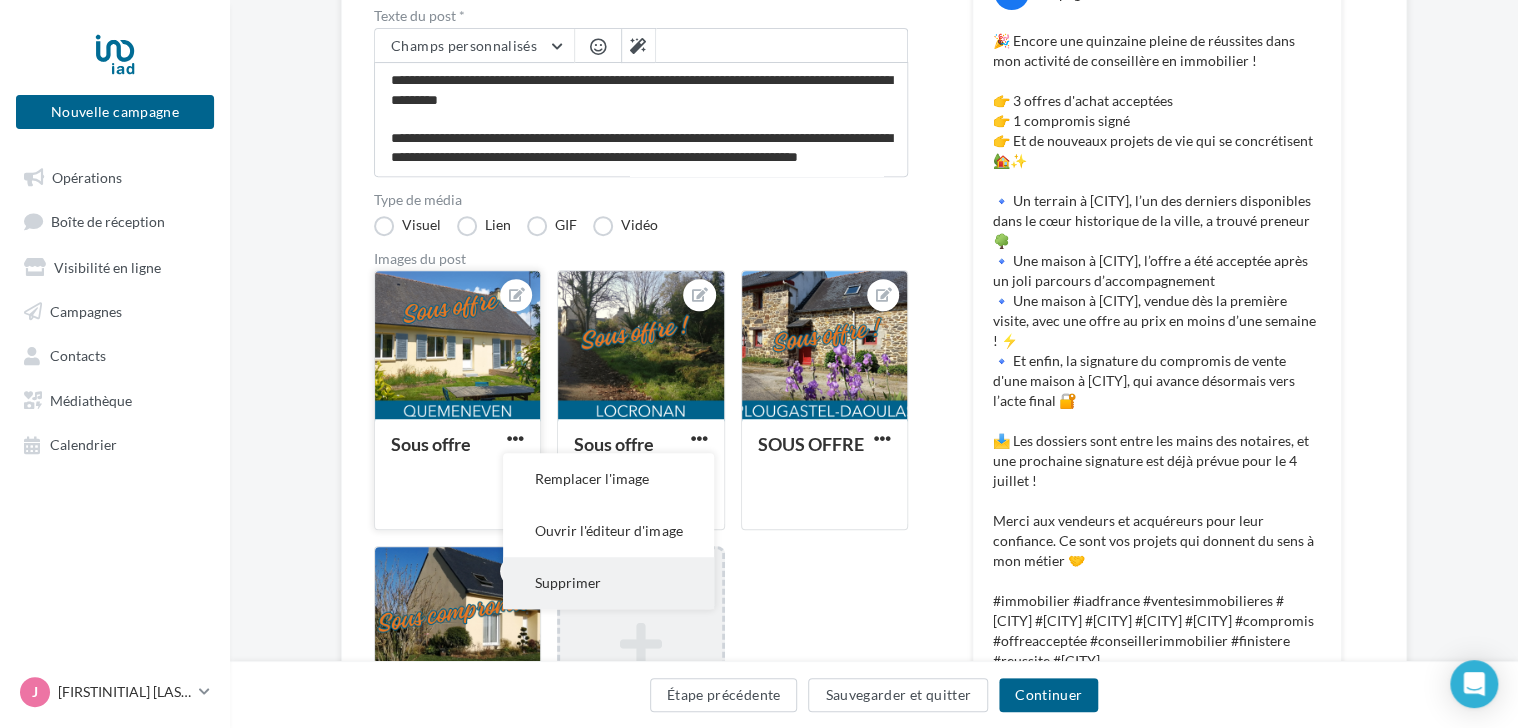 click on "Supprimer" at bounding box center [608, 479] 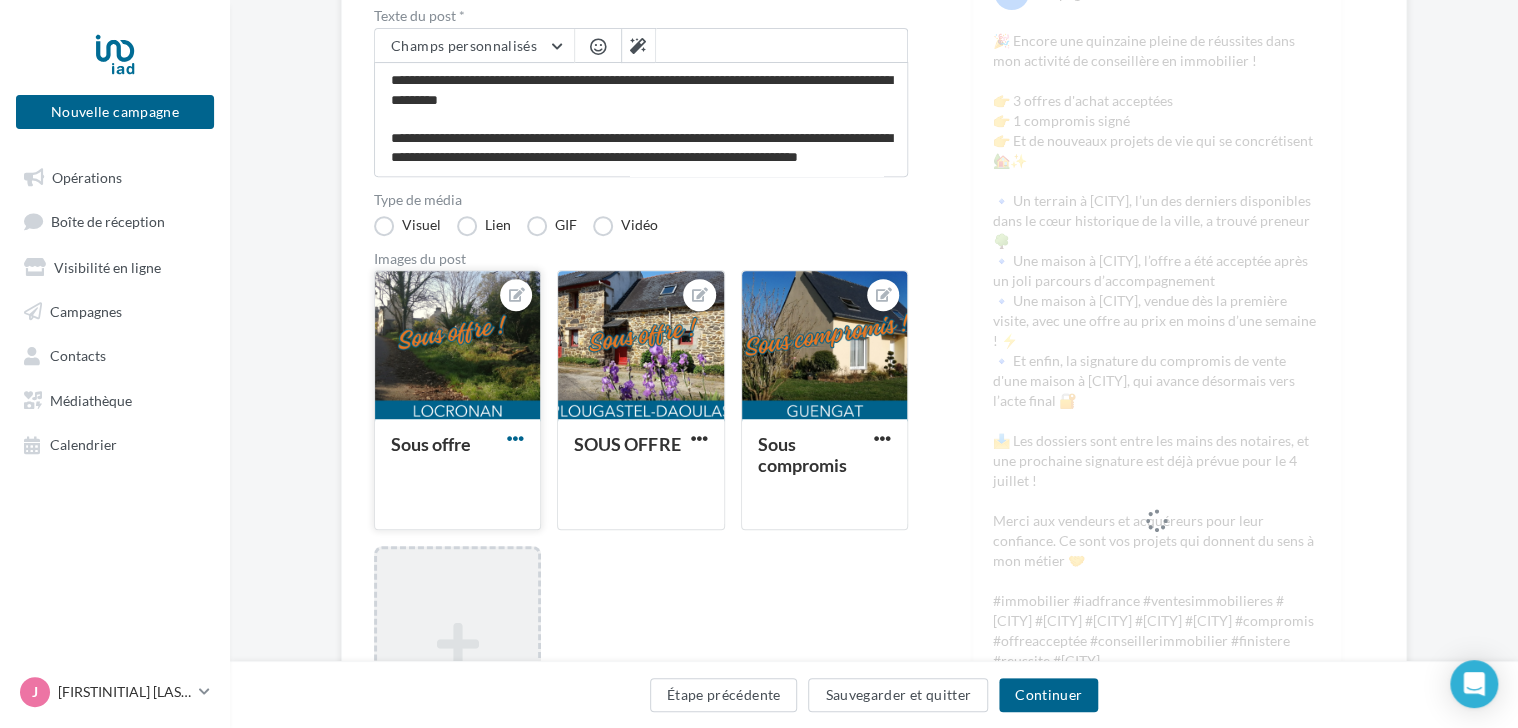 click at bounding box center (515, 438) 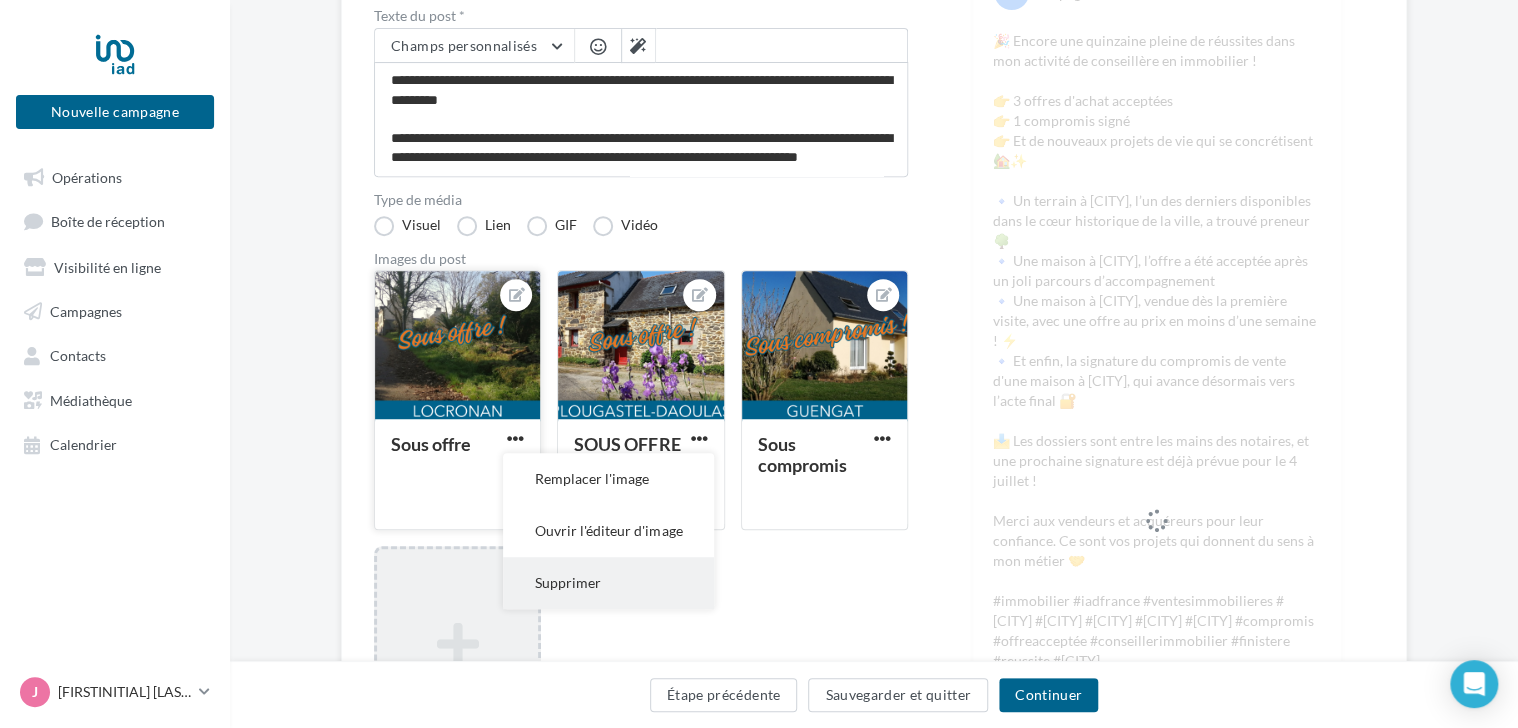 click on "Supprimer" at bounding box center (608, 479) 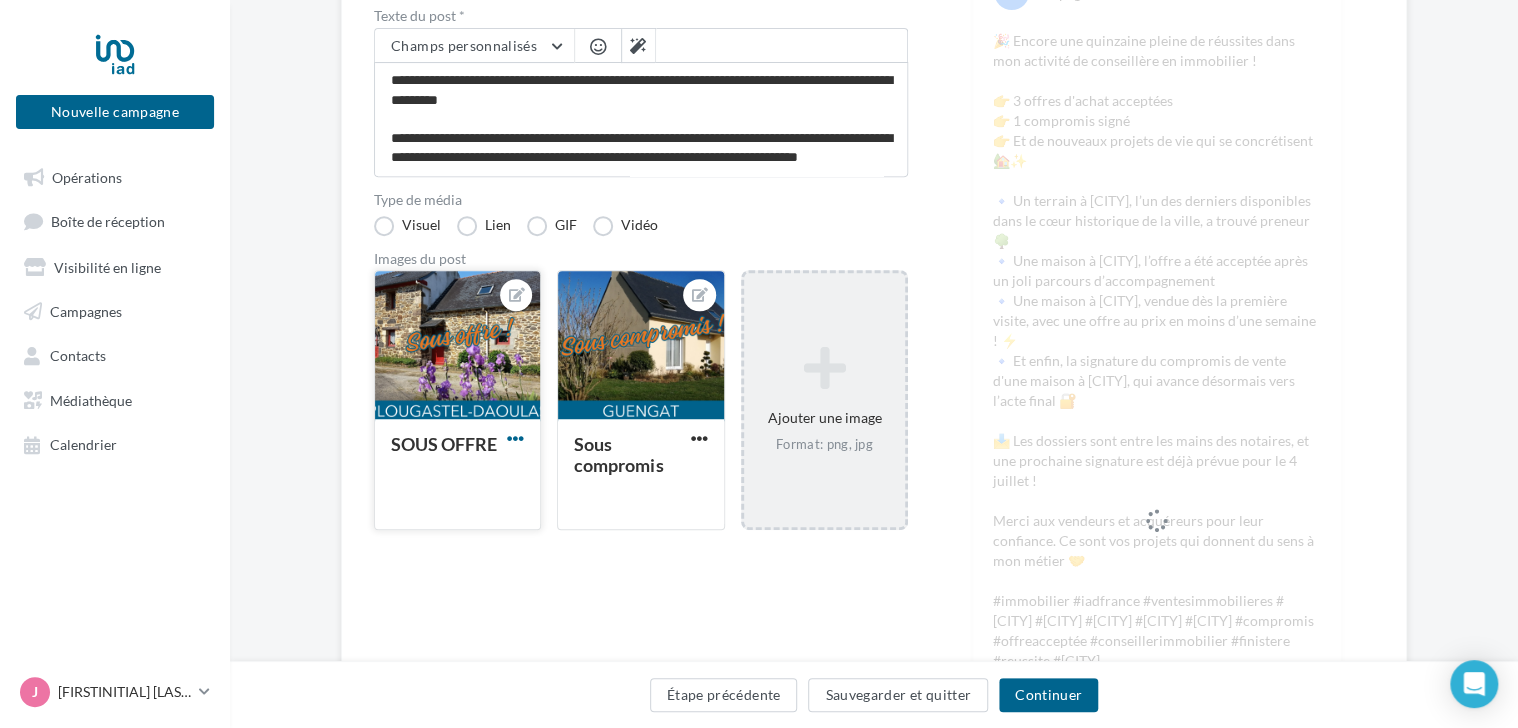 click at bounding box center [515, 438] 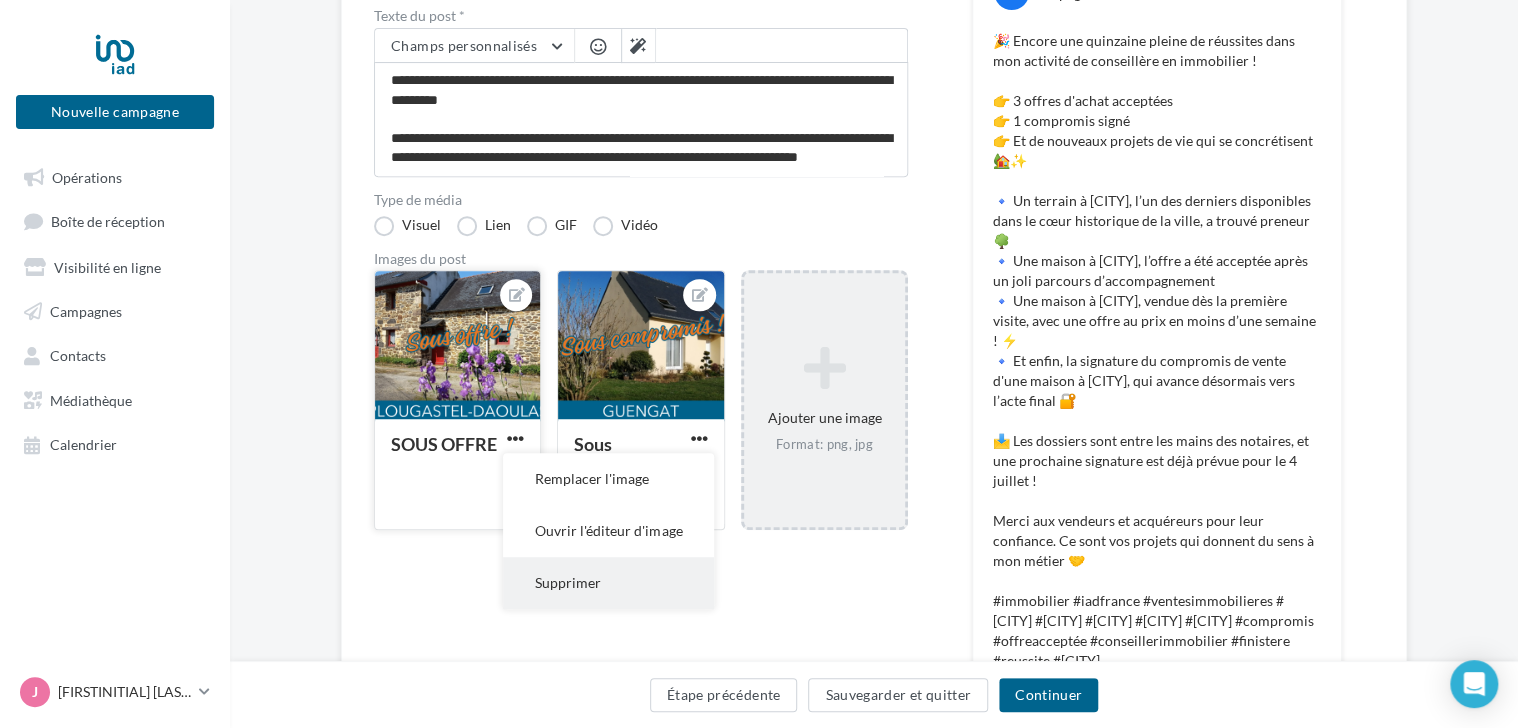 click on "Supprimer" at bounding box center (608, 479) 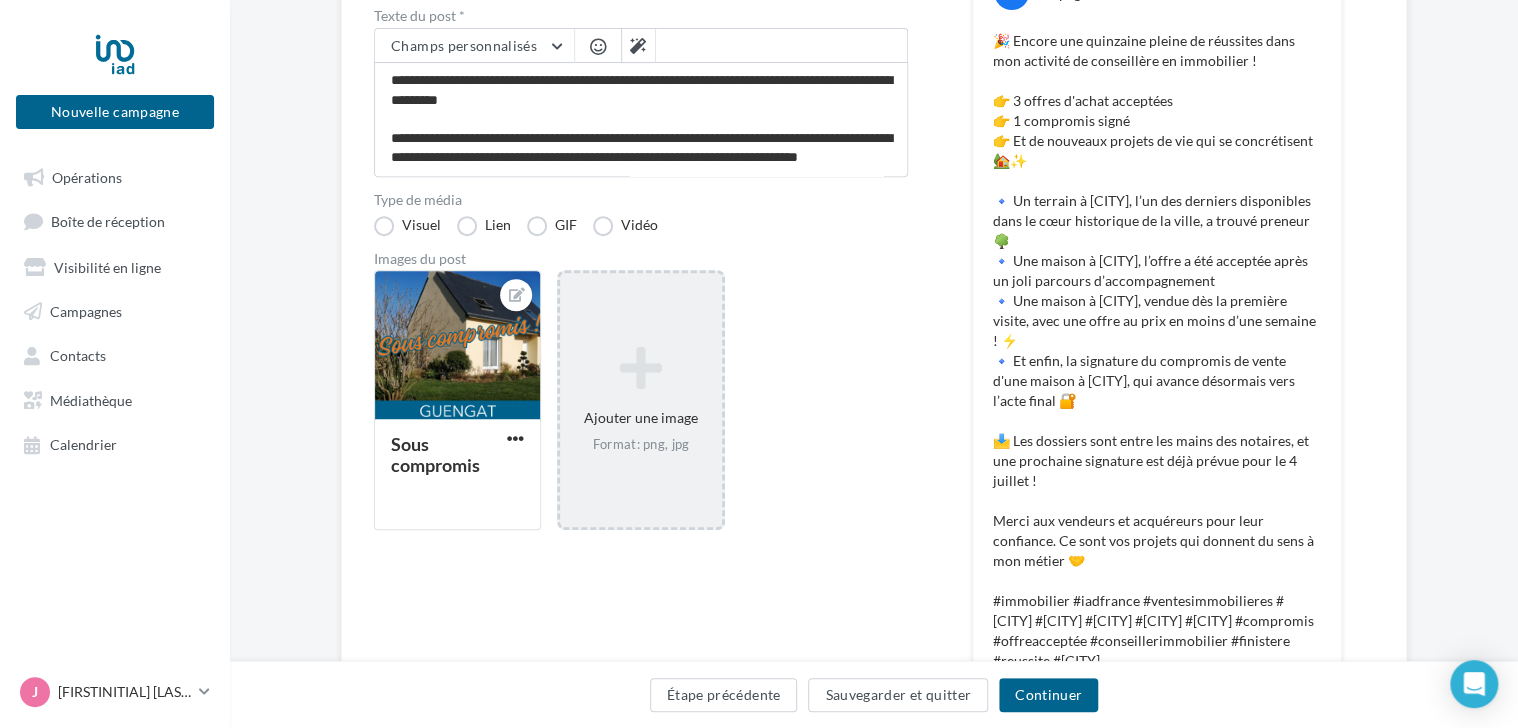 click at bounding box center (640, 368) 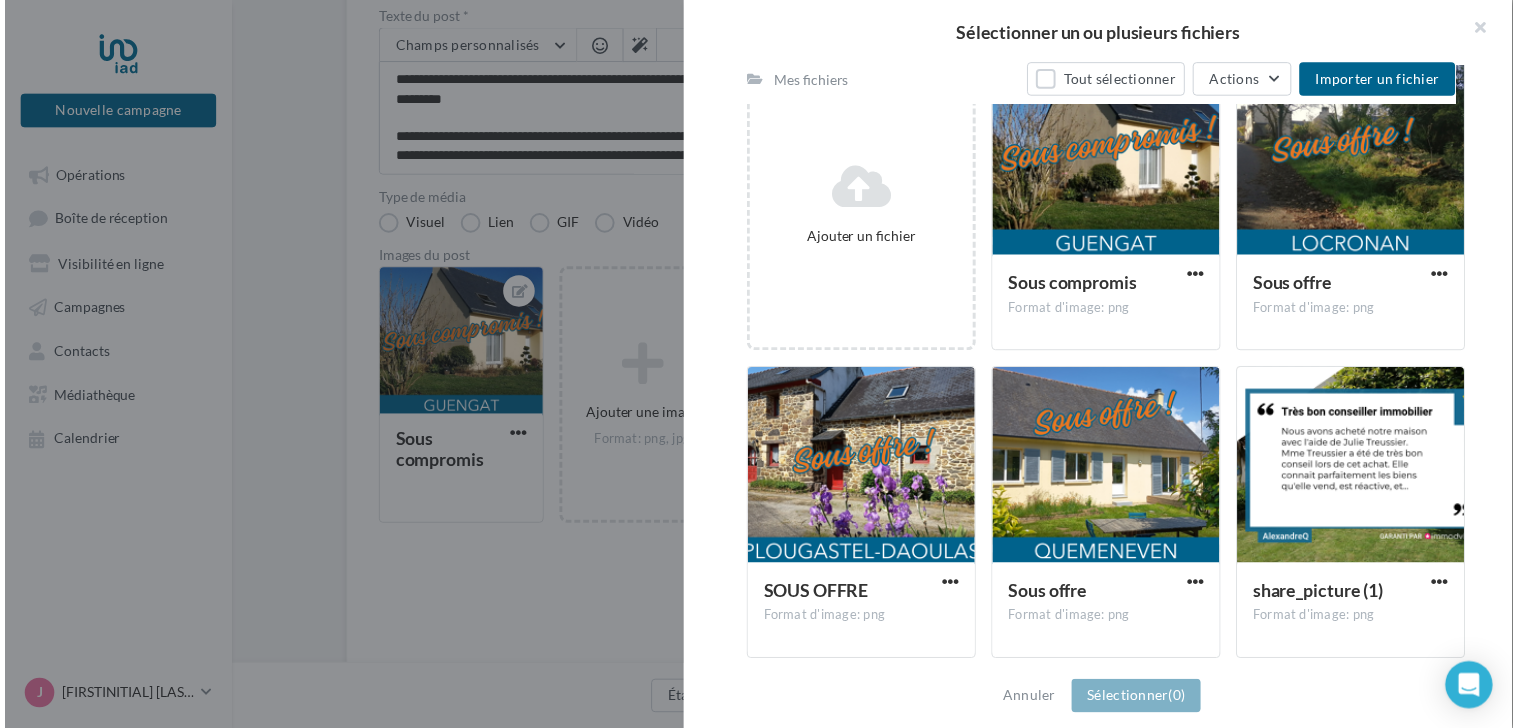 scroll, scrollTop: 200, scrollLeft: 0, axis: vertical 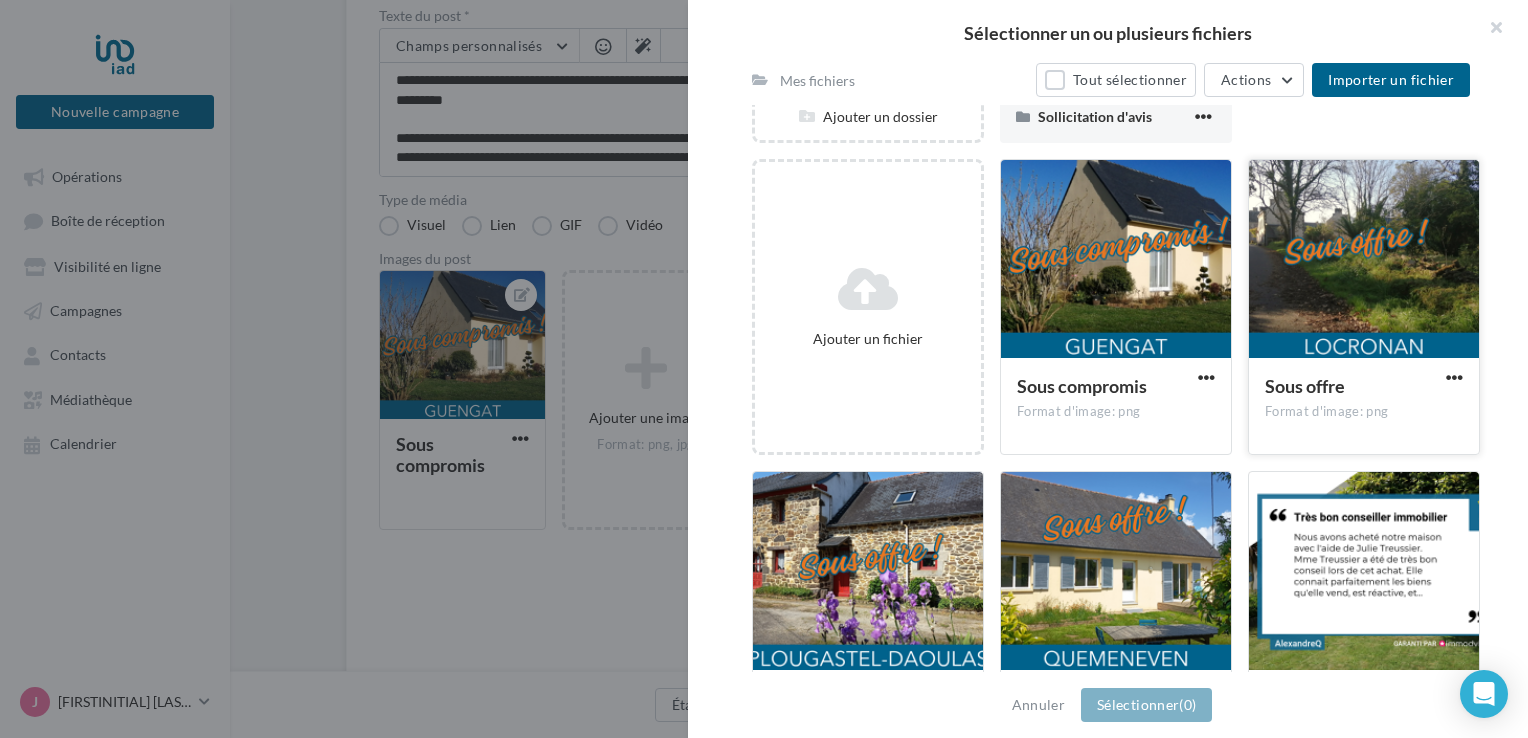 click at bounding box center [1116, 260] 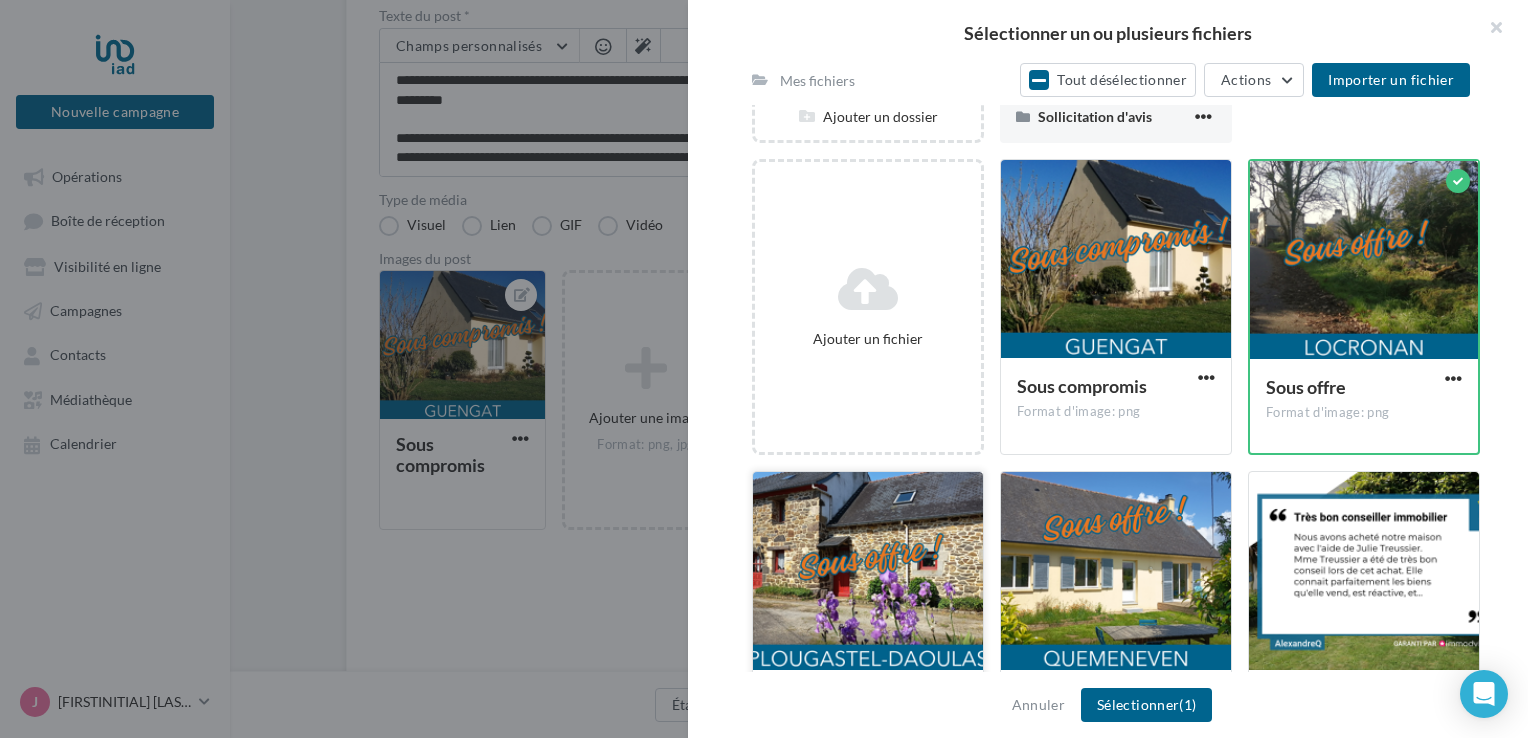 click at bounding box center [1116, 260] 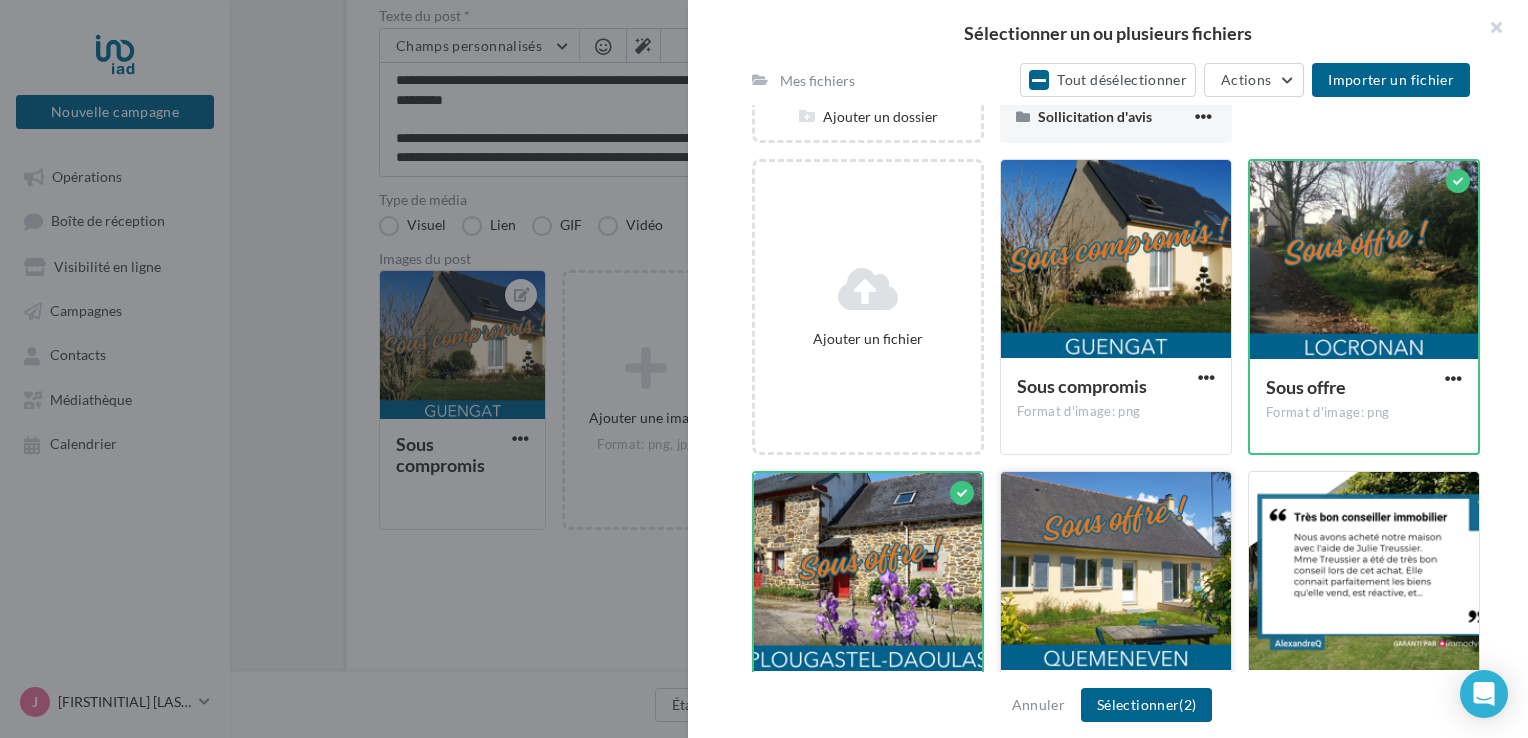 click at bounding box center (1116, 260) 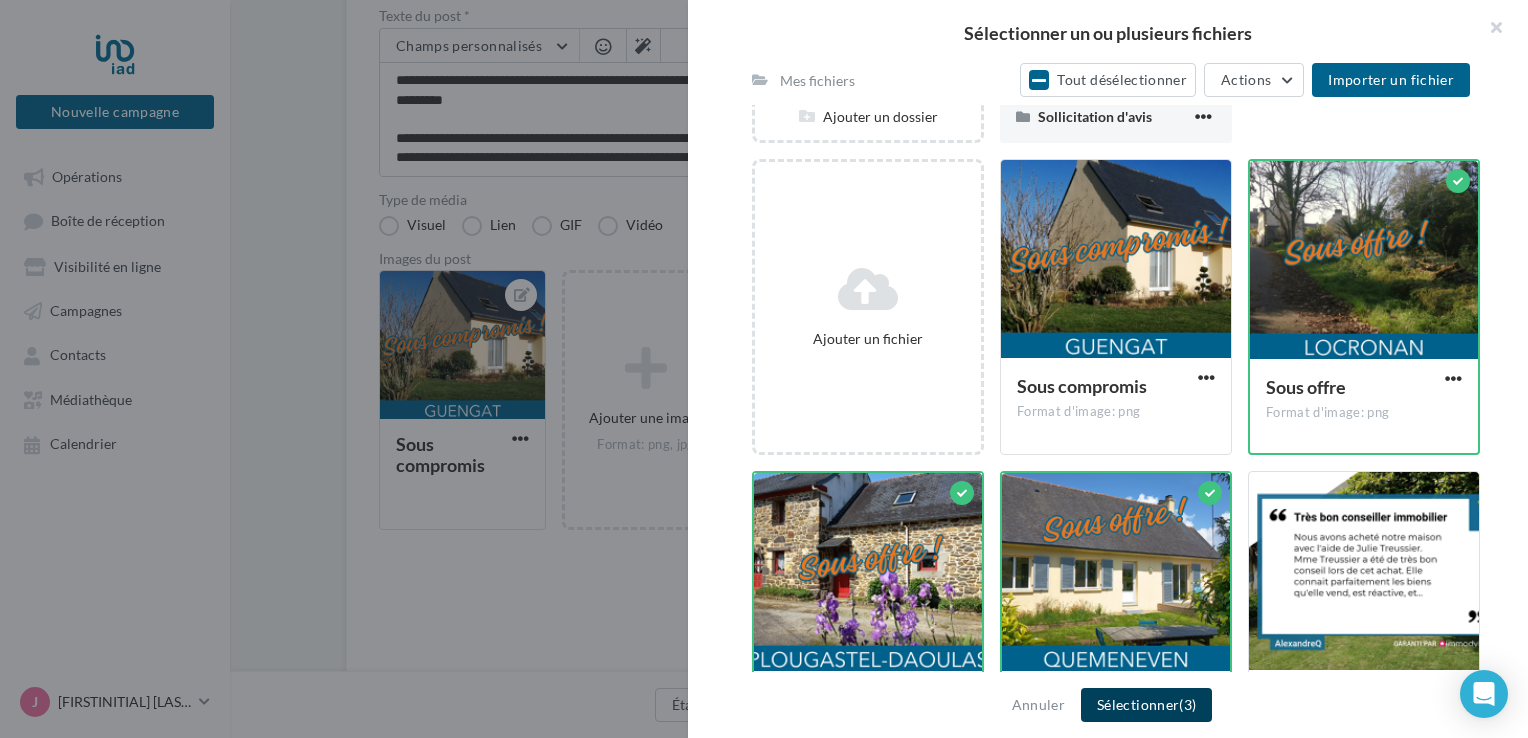 click on "Sélectionner   (3)" at bounding box center [1146, 705] 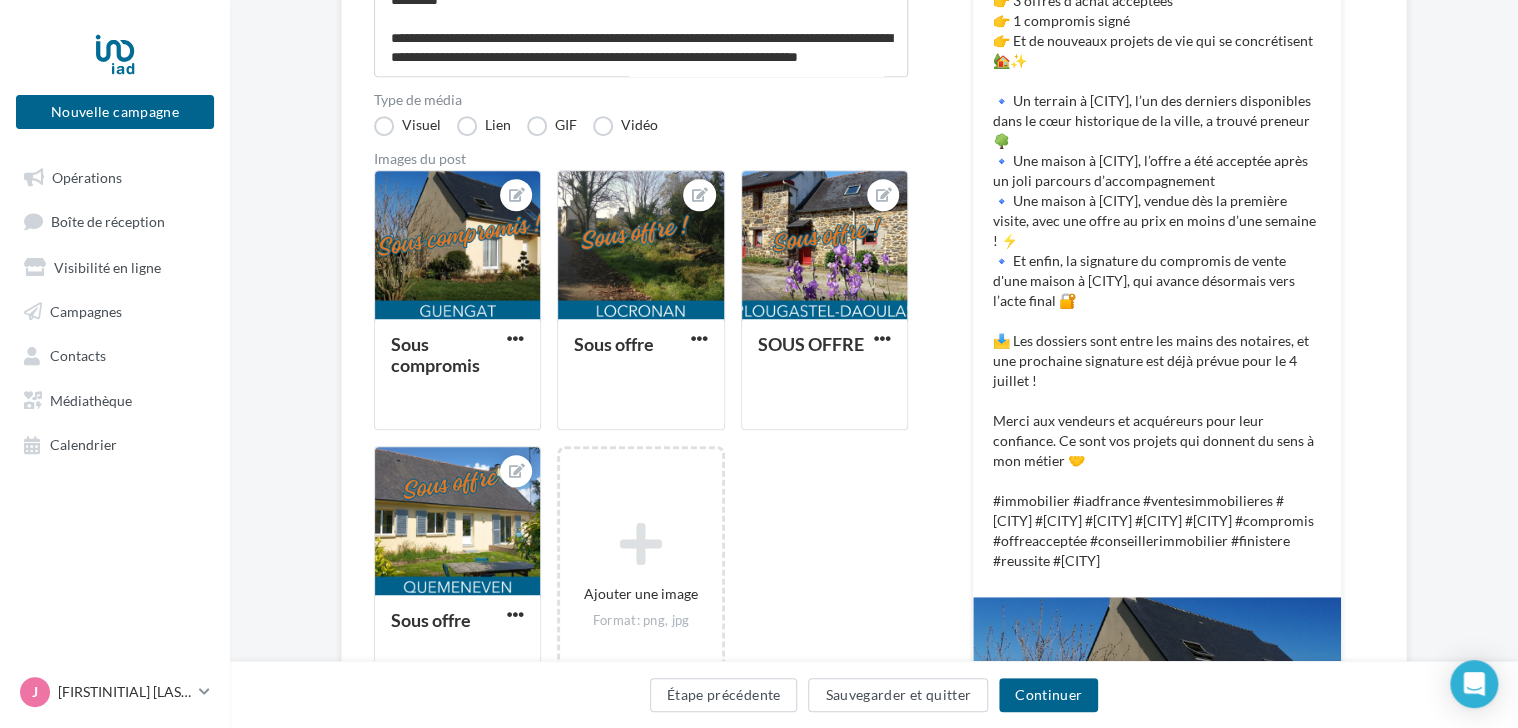 scroll, scrollTop: 550, scrollLeft: 0, axis: vertical 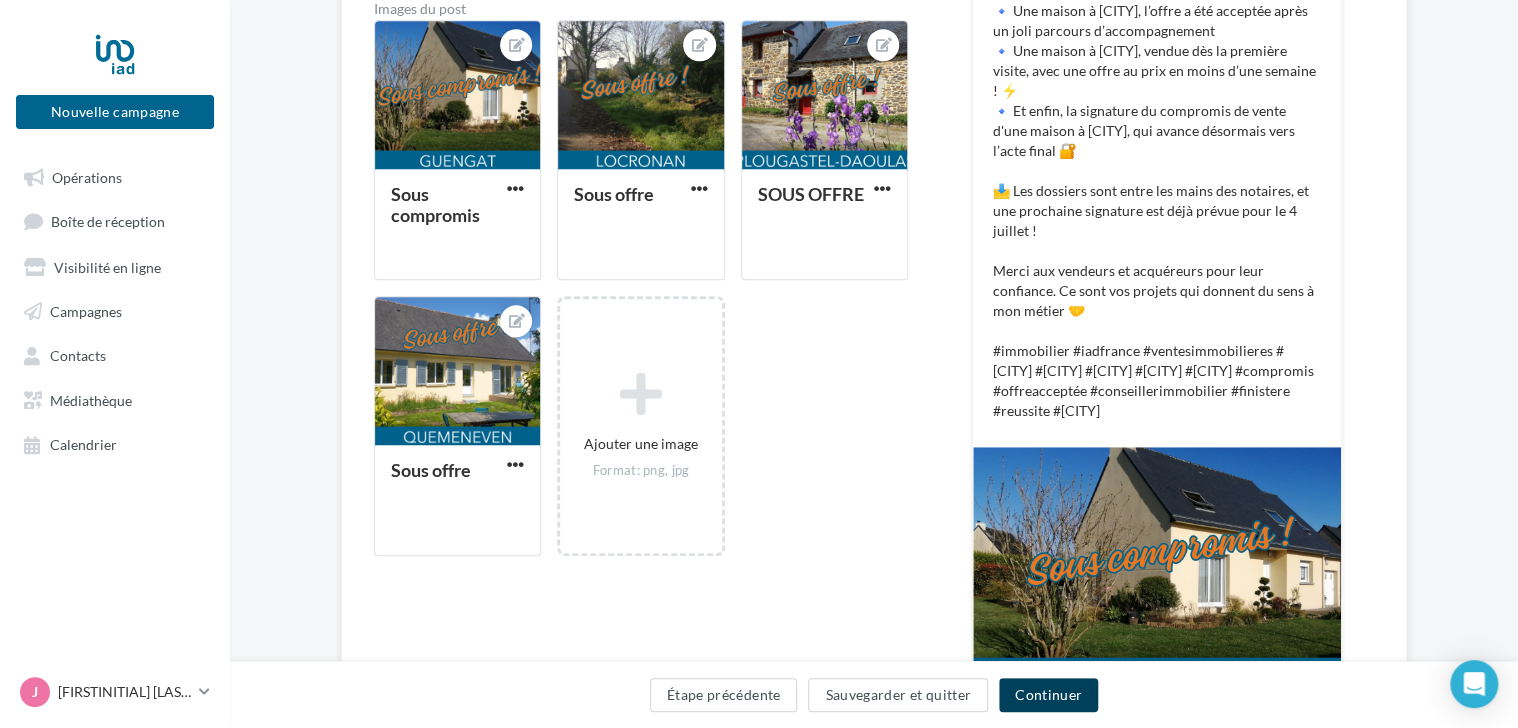 click on "Continuer" at bounding box center [1048, 695] 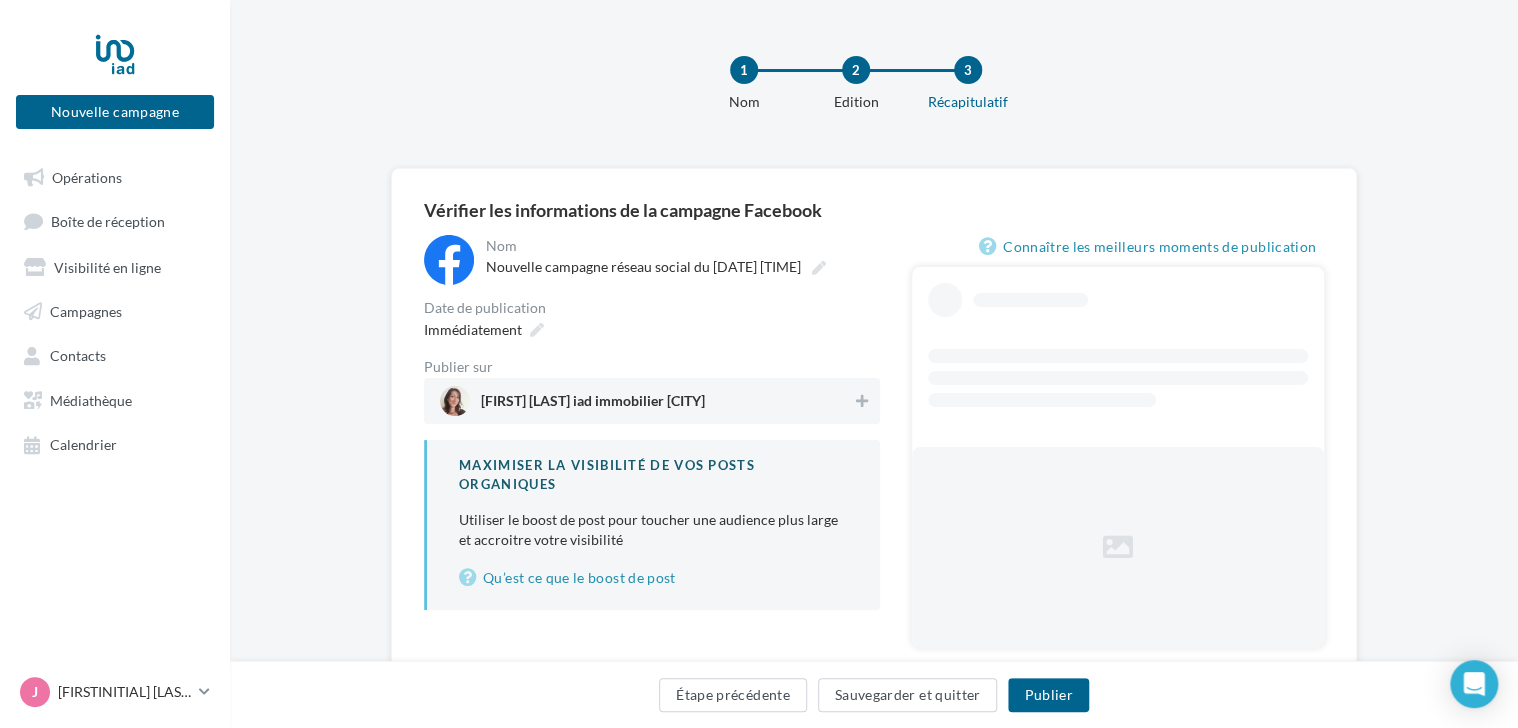 click on "Julie Treussier iad immobilier Plogonnec" at bounding box center (593, 405) 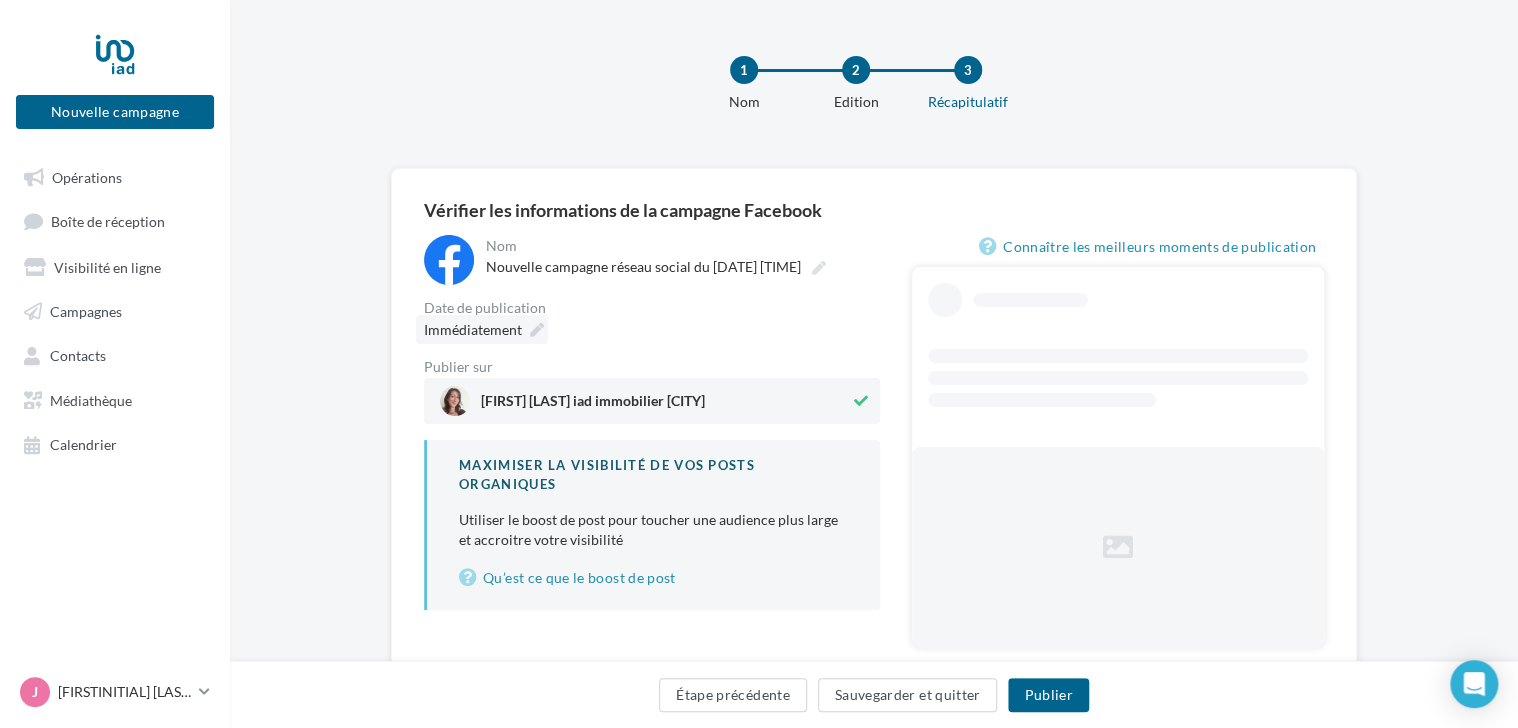 click at bounding box center (537, 330) 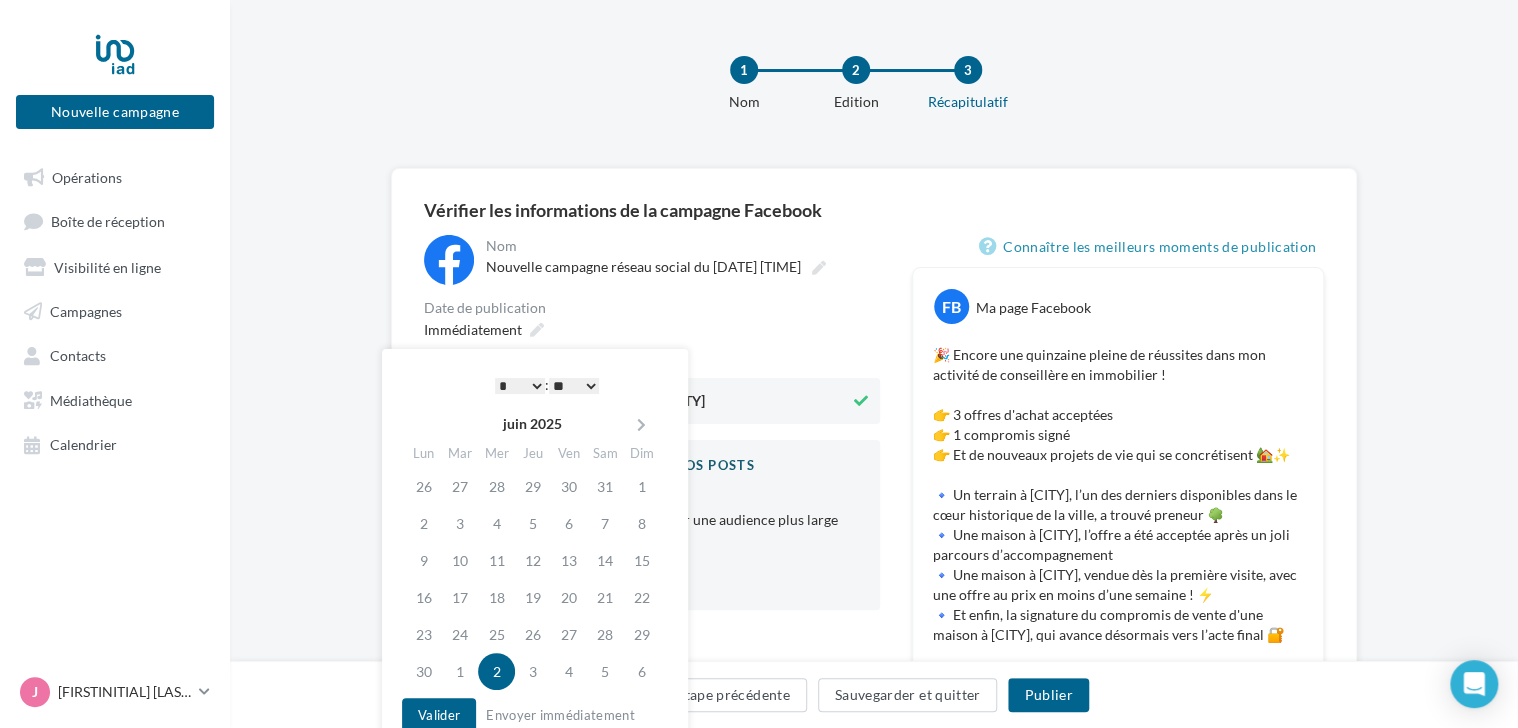 click on "* * * * * * * * * * ** ** ** ** ** ** ** ** ** ** ** ** ** **" at bounding box center [520, 386] 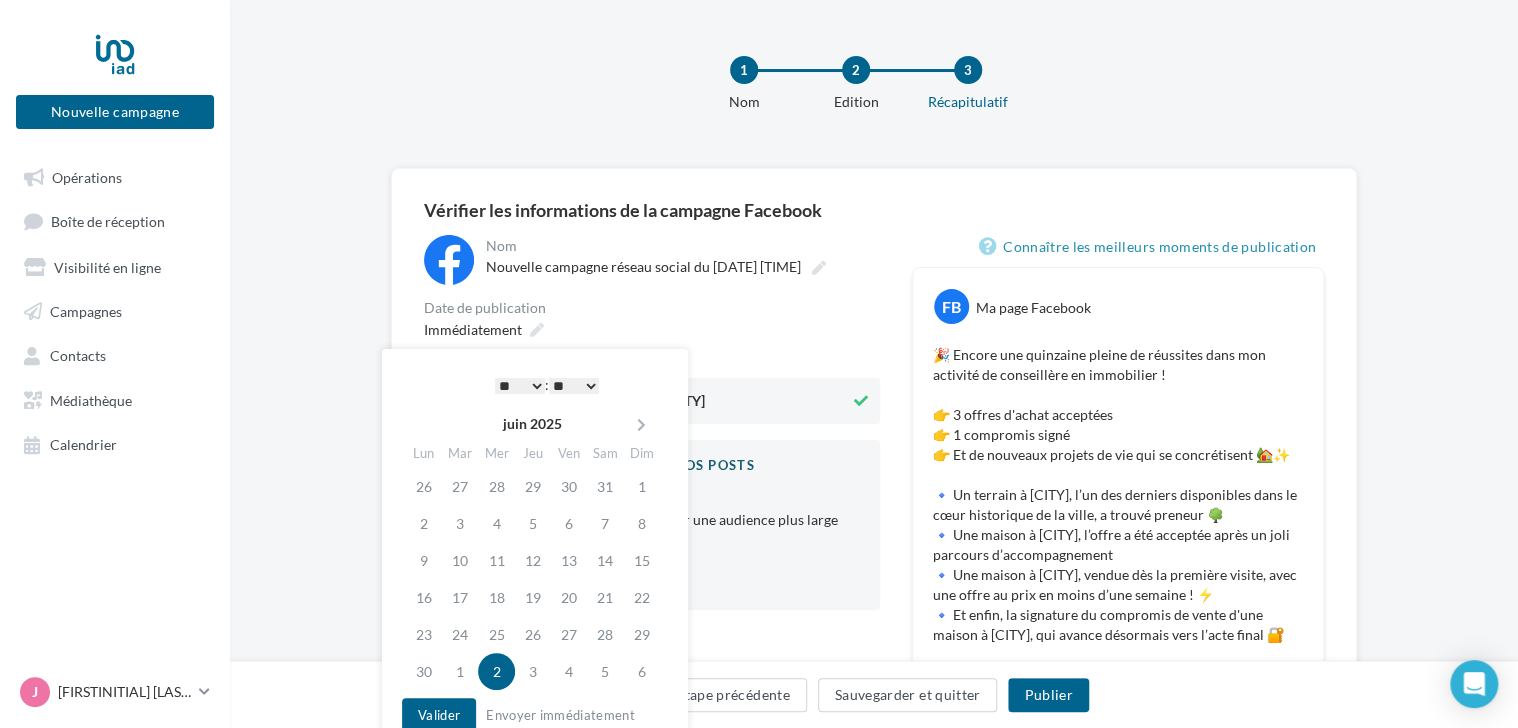click on "** ** ** ** ** **" at bounding box center [574, 386] 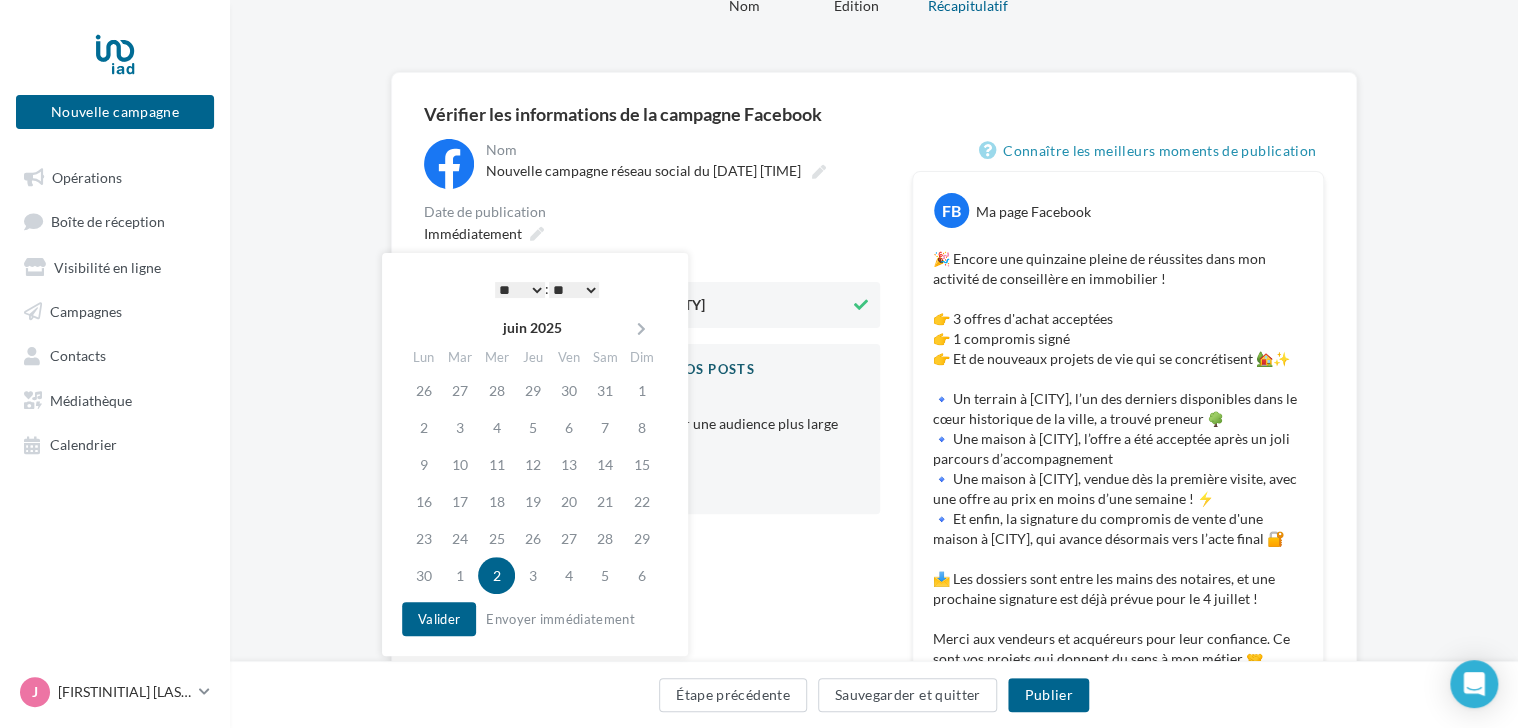 scroll, scrollTop: 200, scrollLeft: 0, axis: vertical 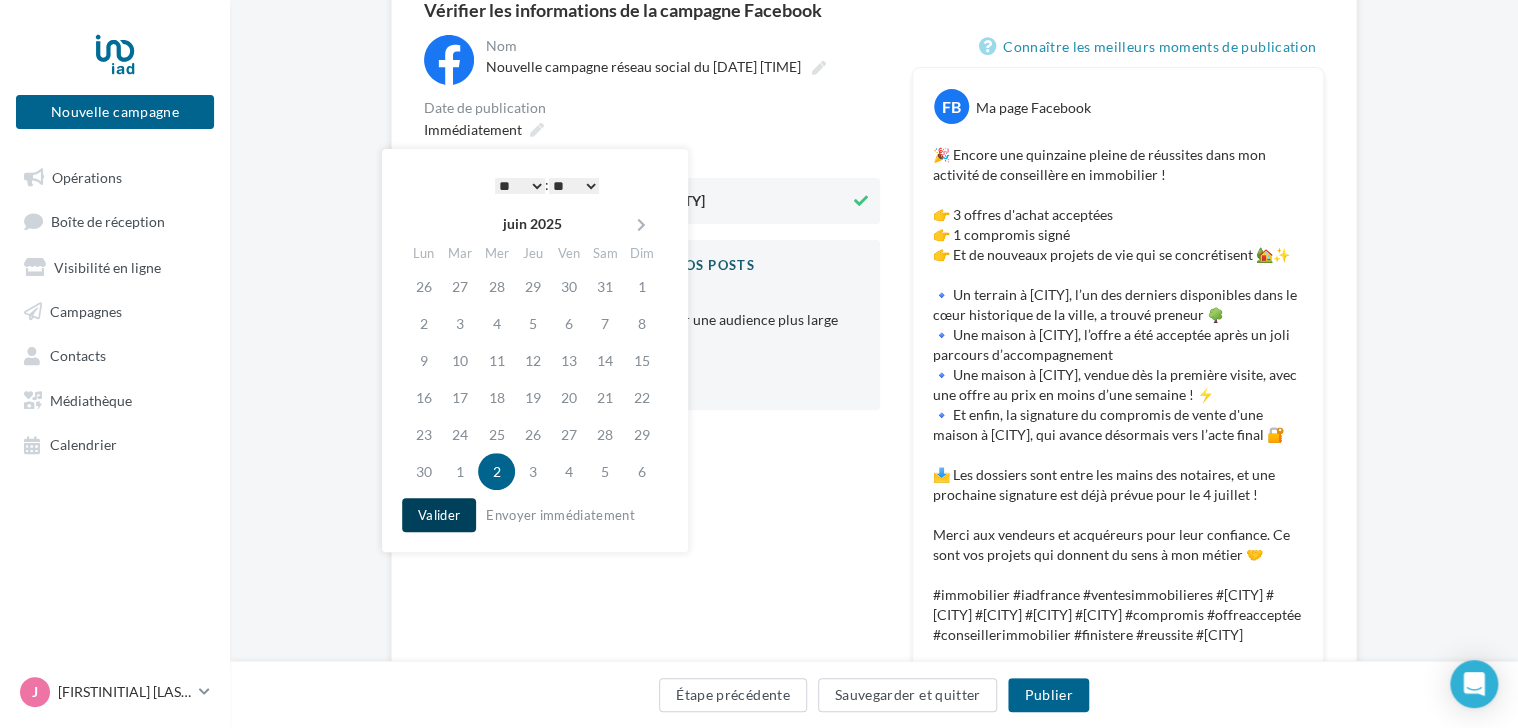 click on "Valider" at bounding box center (439, 515) 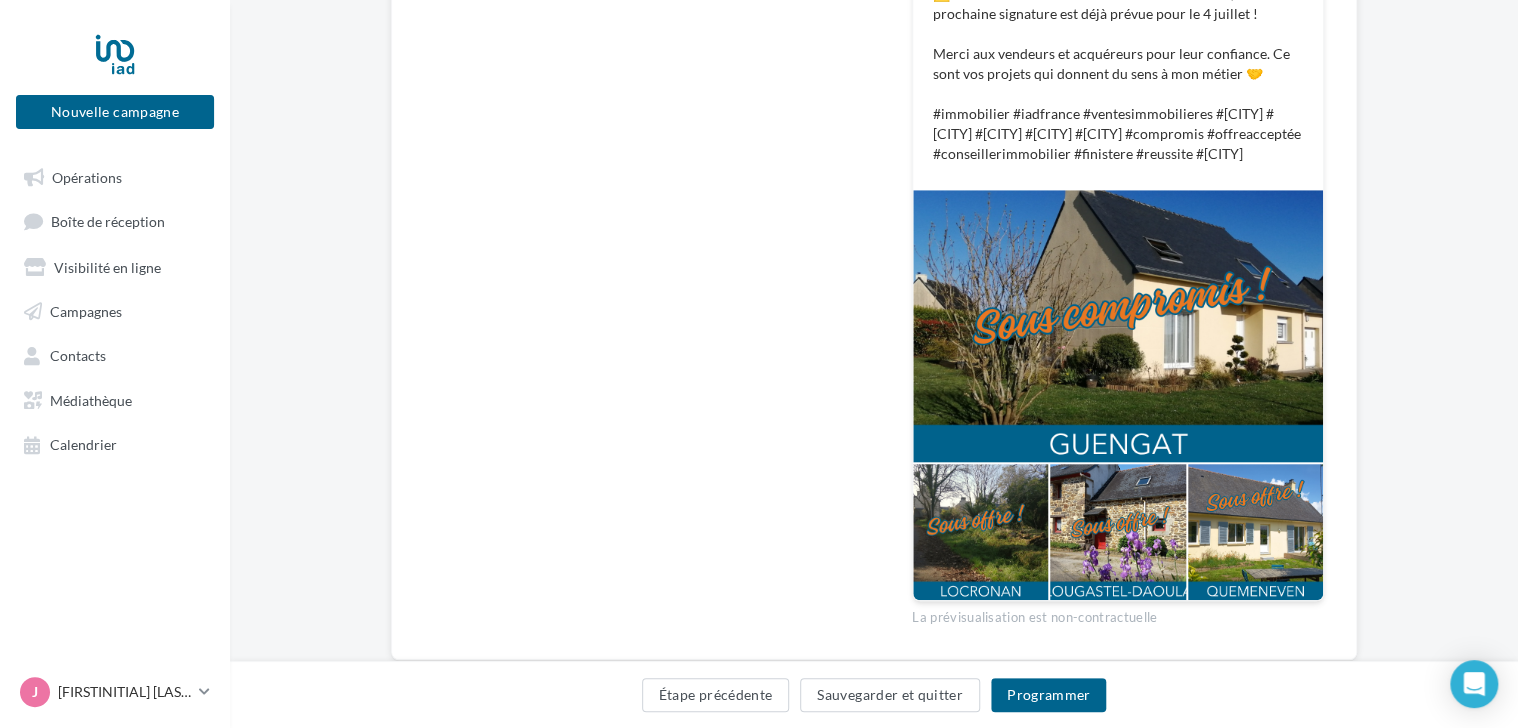 scroll, scrollTop: 770, scrollLeft: 0, axis: vertical 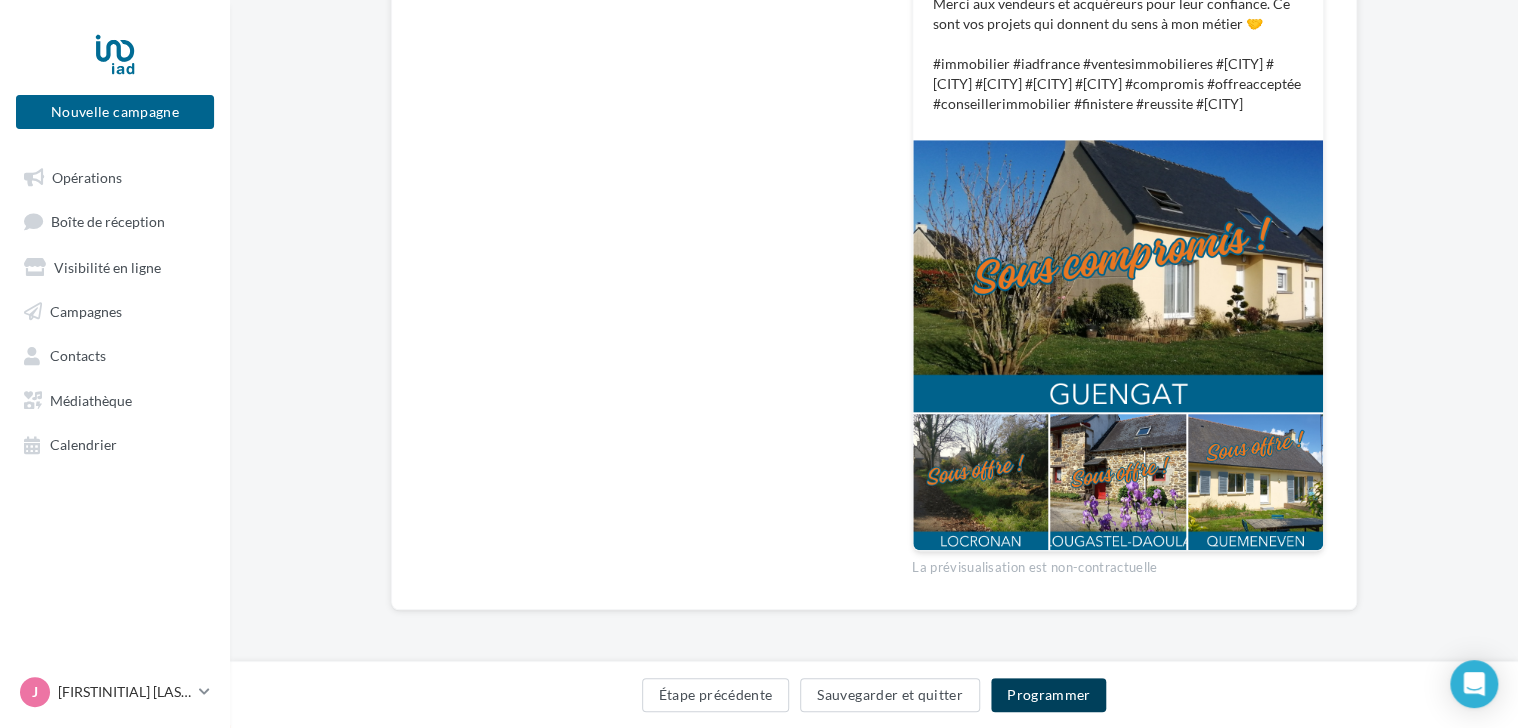 click on "Programmer" at bounding box center [1049, 695] 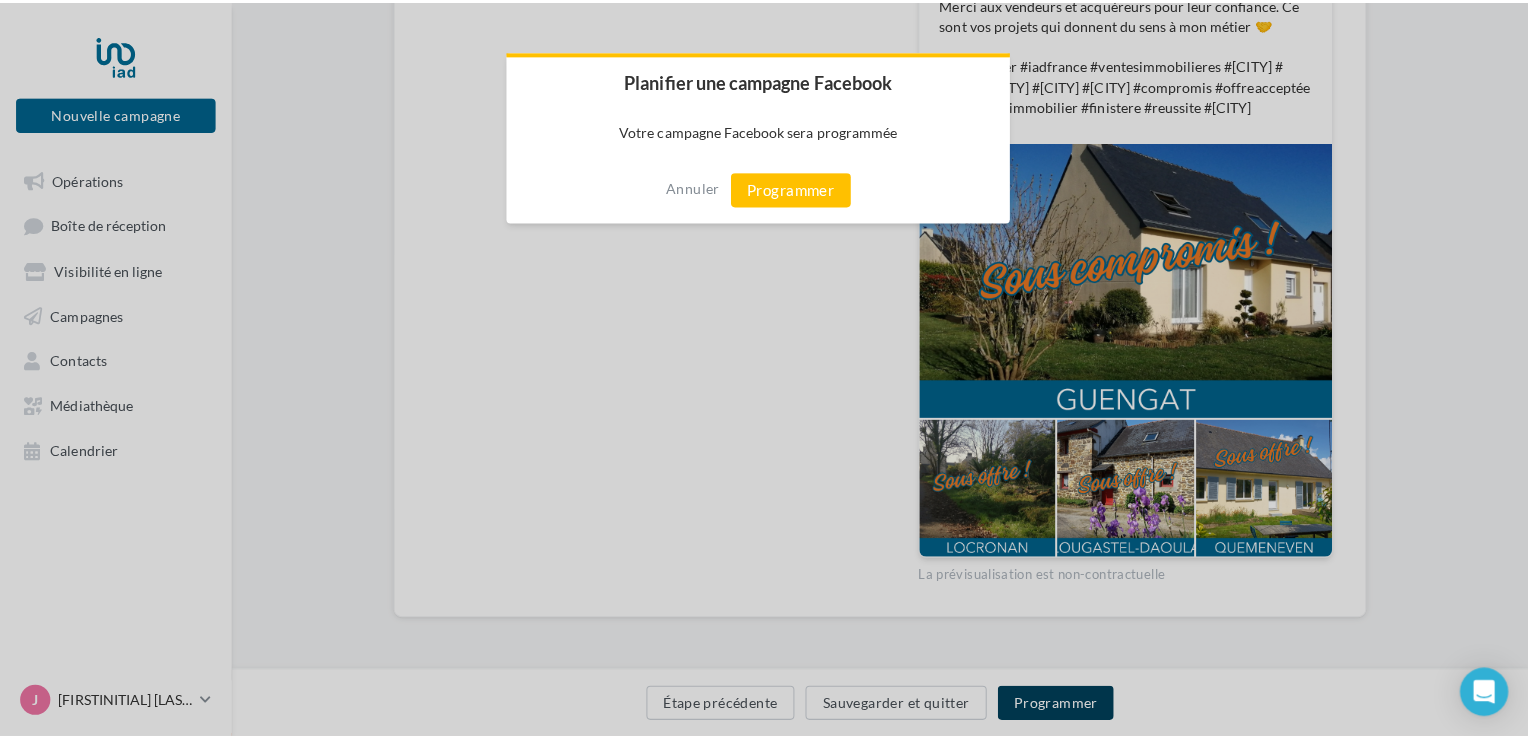 scroll, scrollTop: 760, scrollLeft: 0, axis: vertical 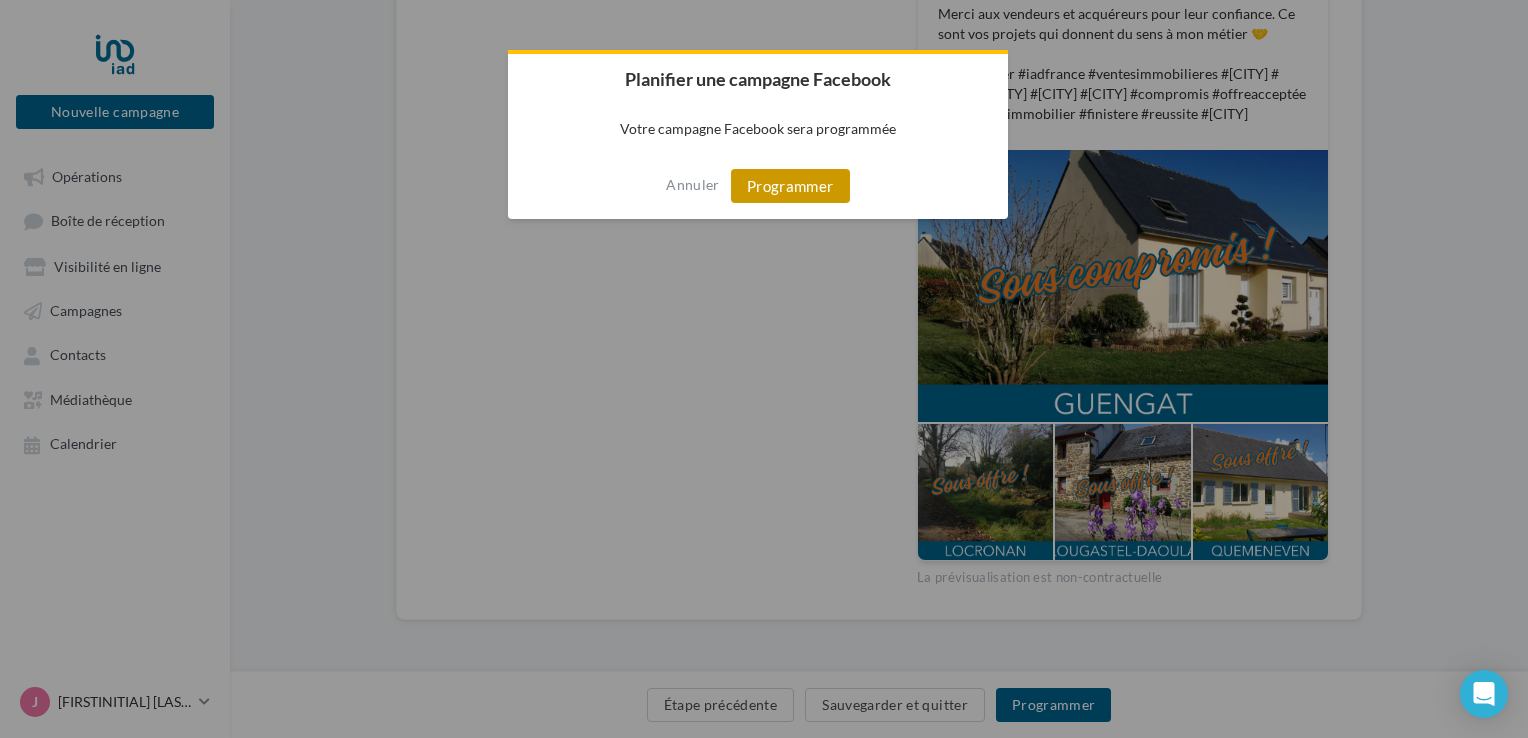 click on "Programmer" at bounding box center (790, 186) 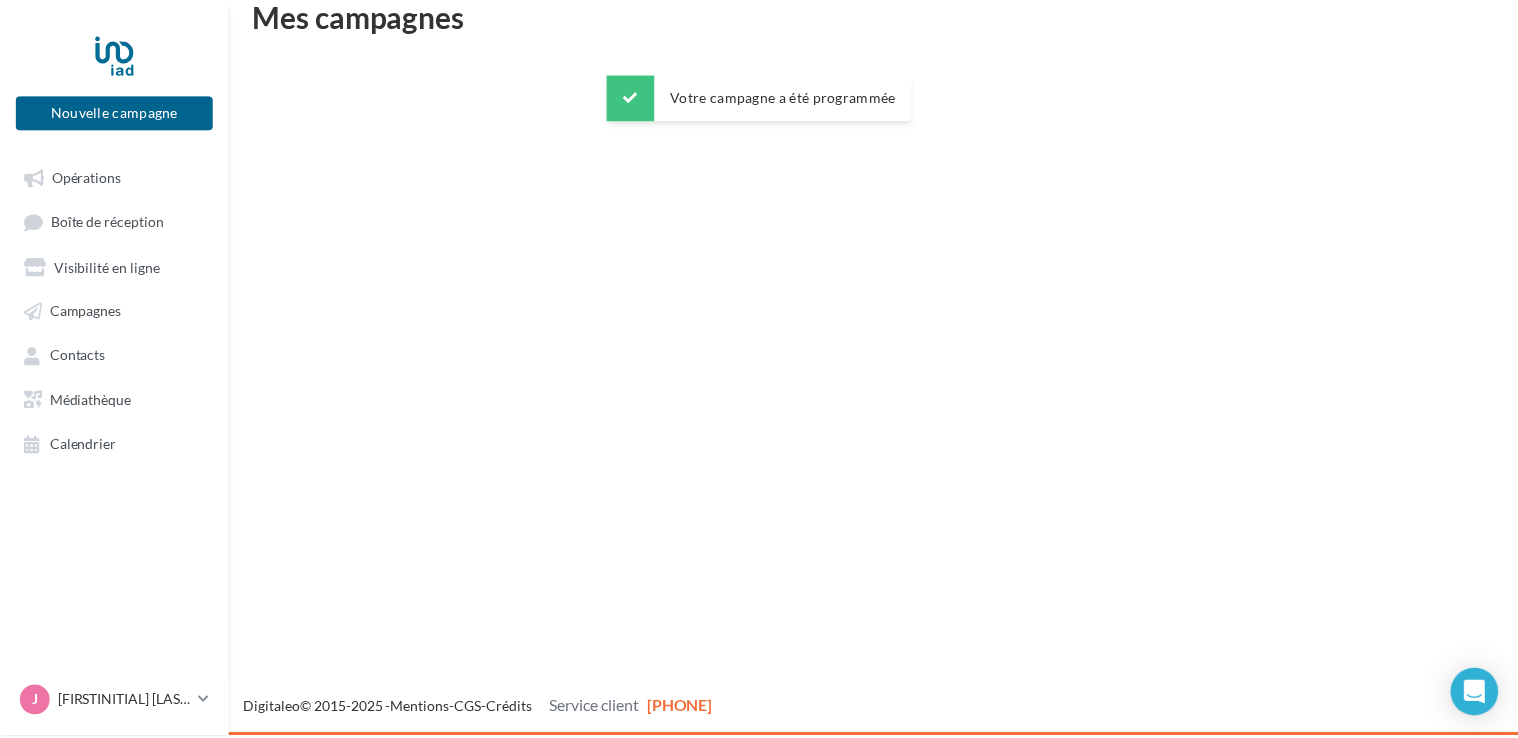scroll, scrollTop: 32, scrollLeft: 0, axis: vertical 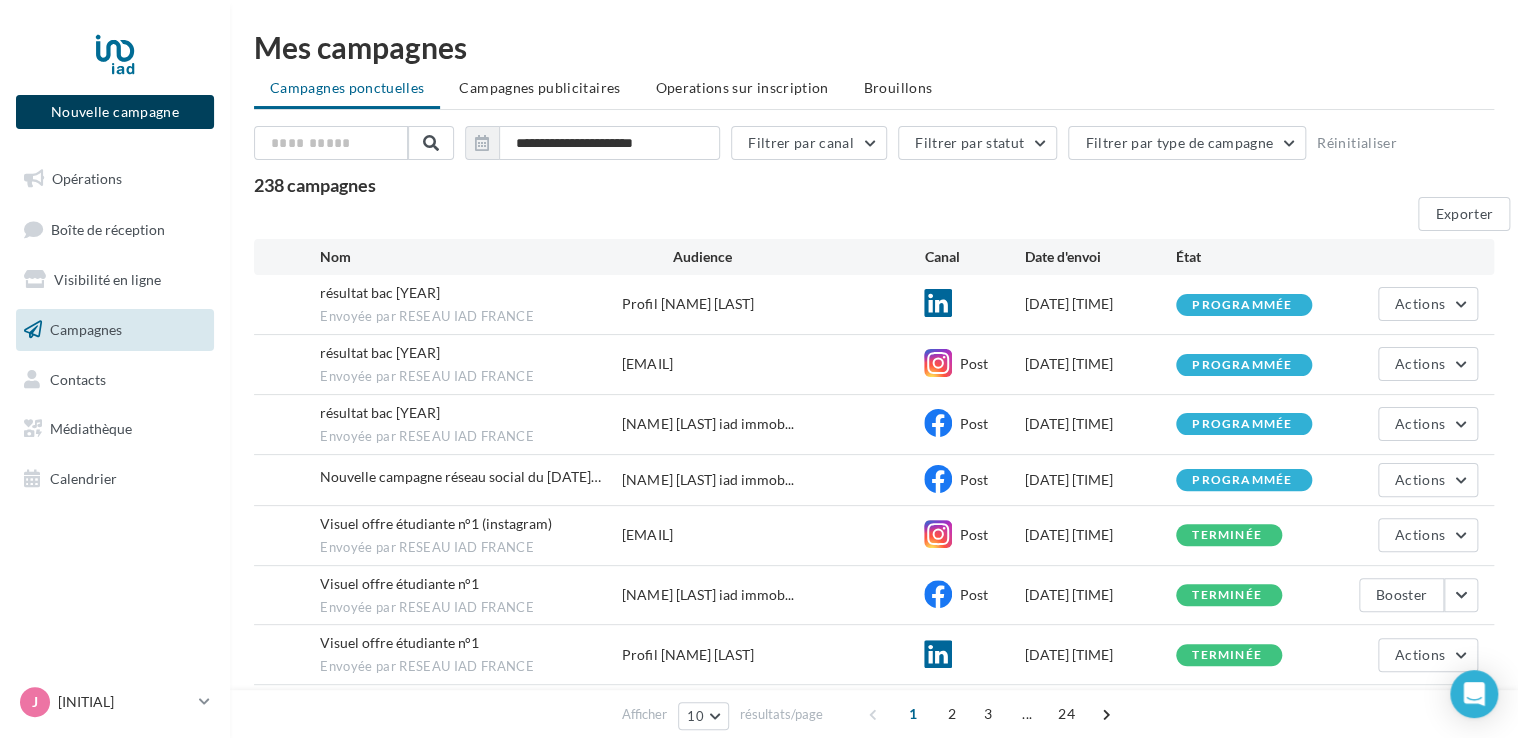 click on "Nouvelle campagne" at bounding box center [115, 112] 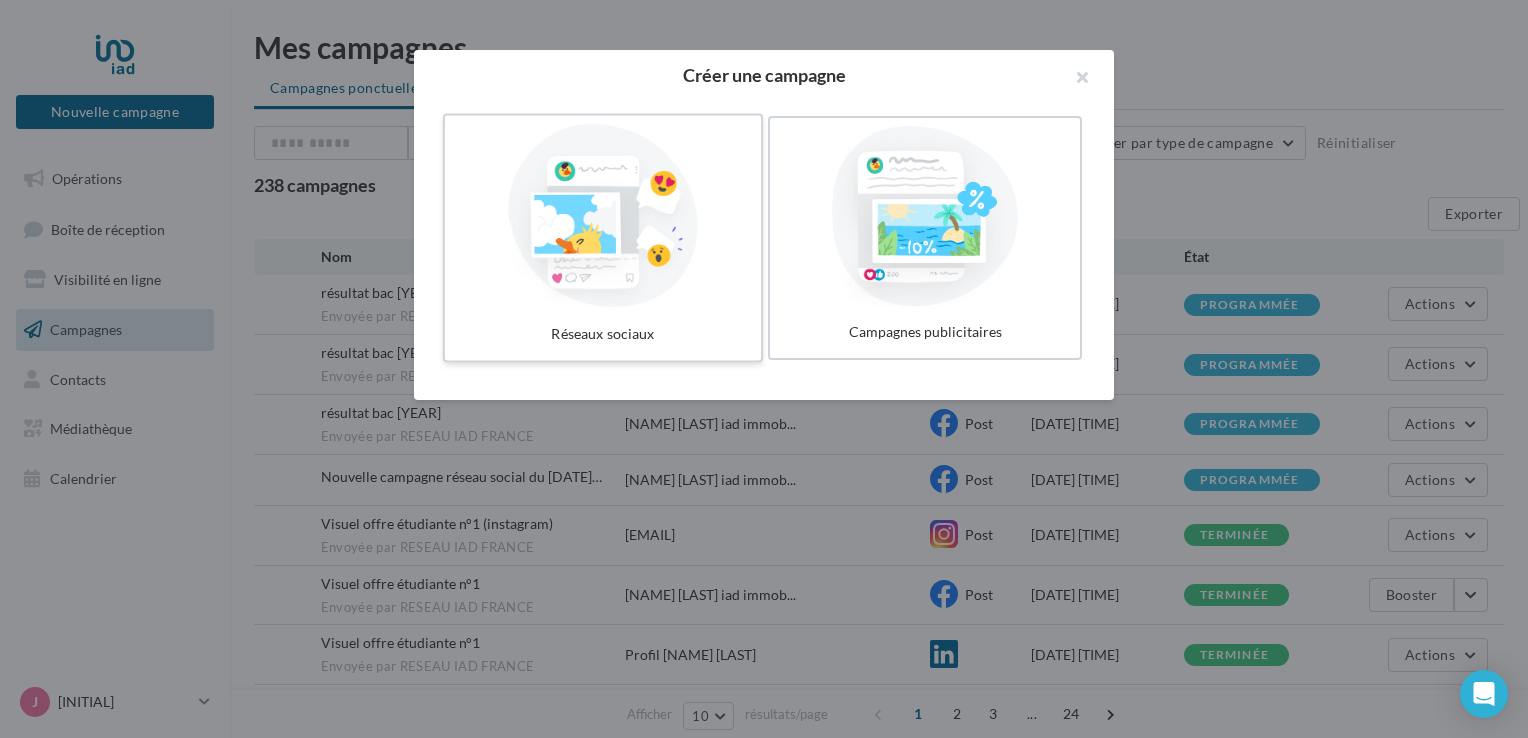 click at bounding box center [603, 216] 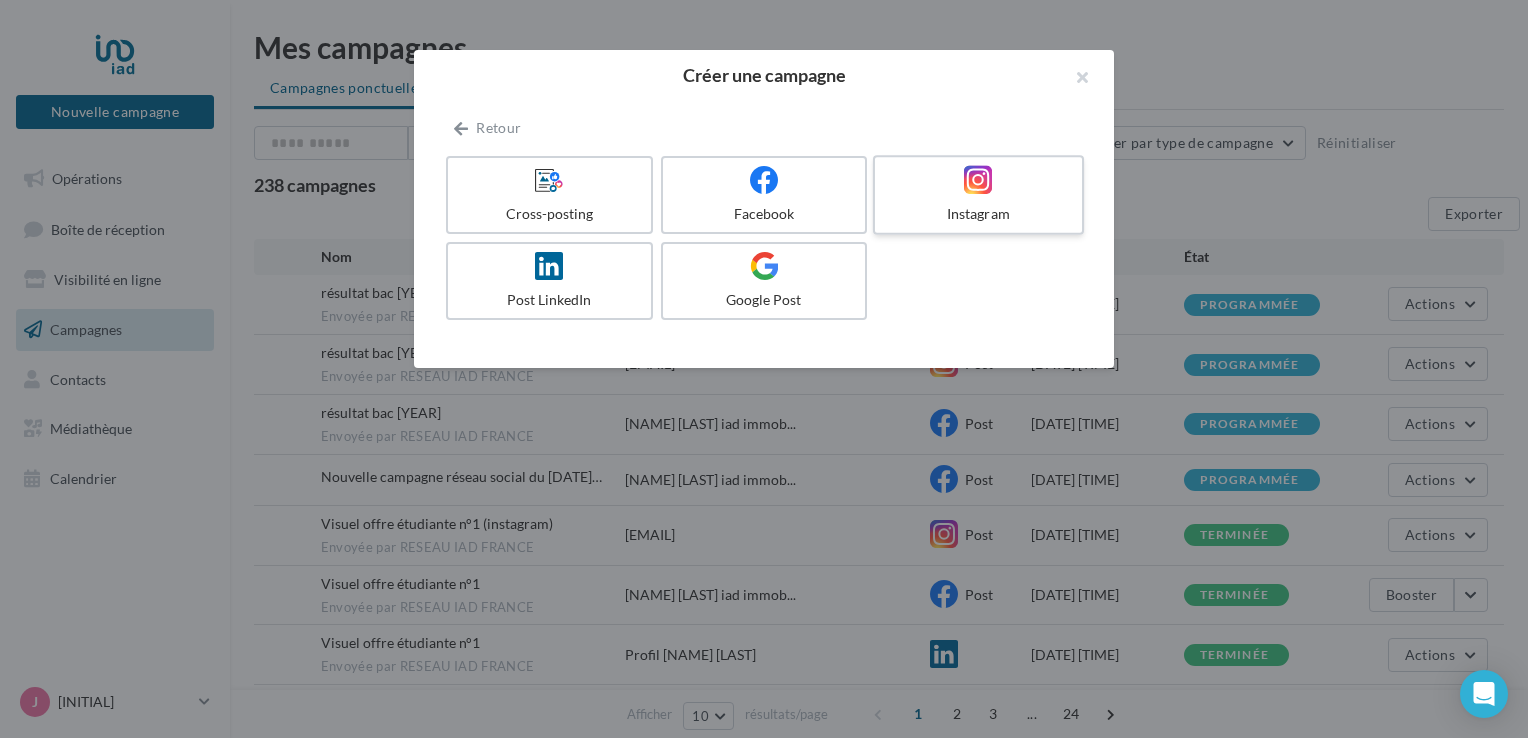 click on "Instagram" at bounding box center (978, 195) 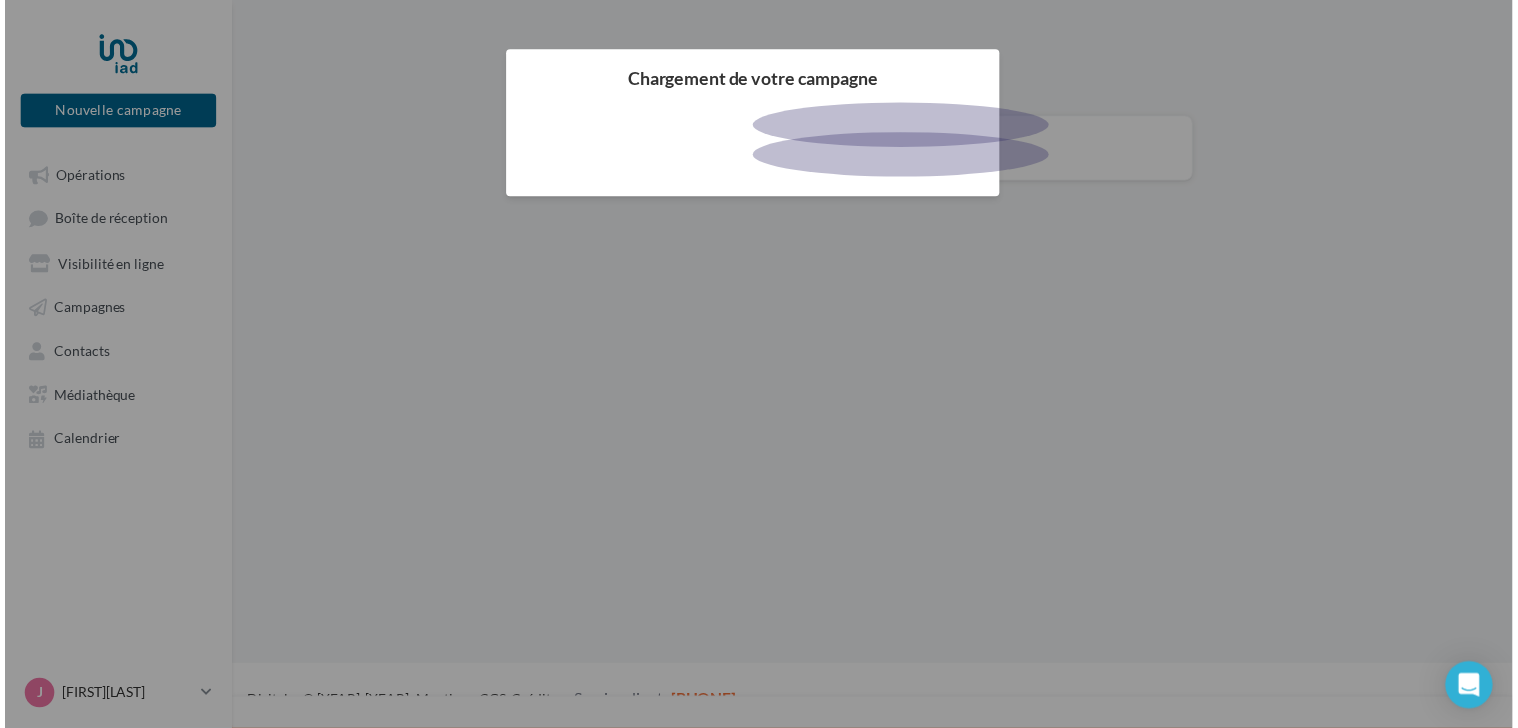 scroll, scrollTop: 0, scrollLeft: 0, axis: both 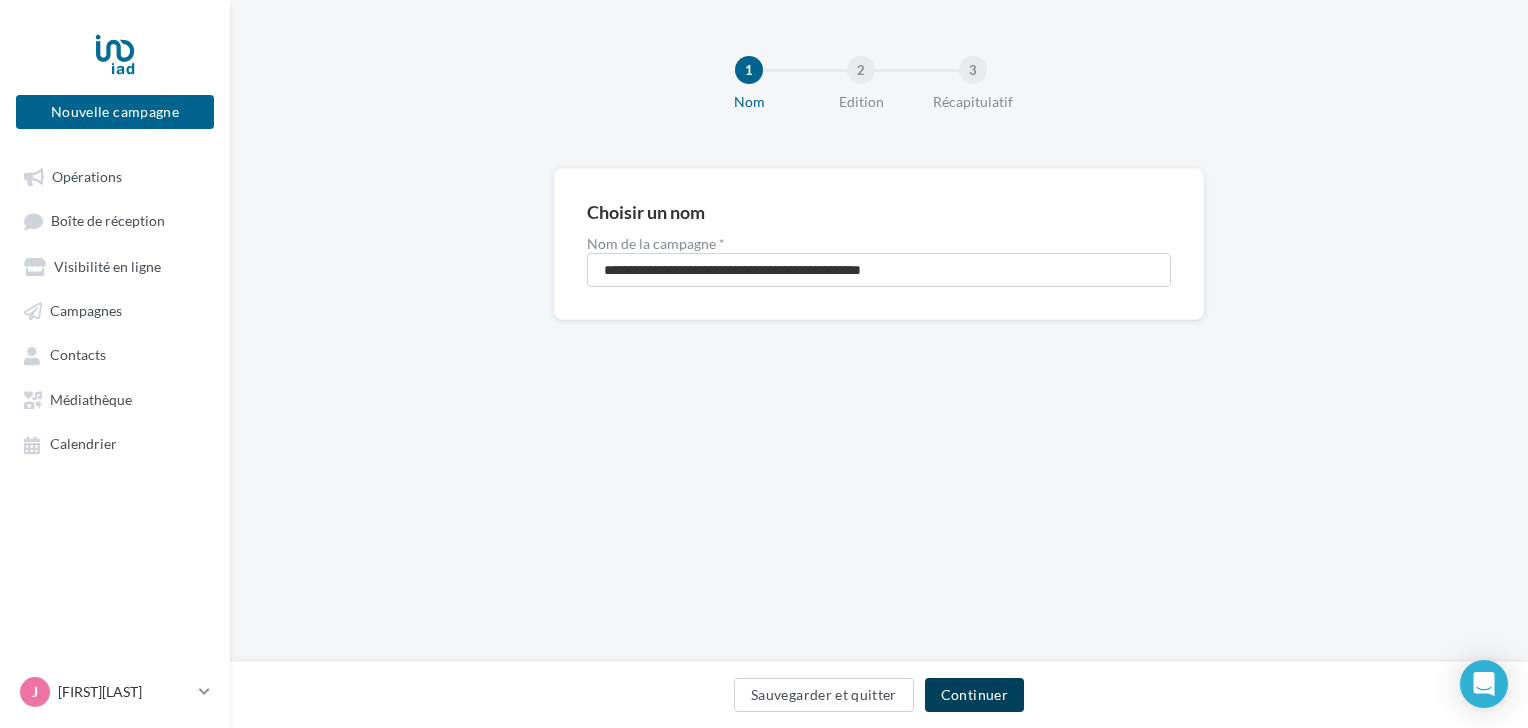 click on "Continuer" at bounding box center [974, 695] 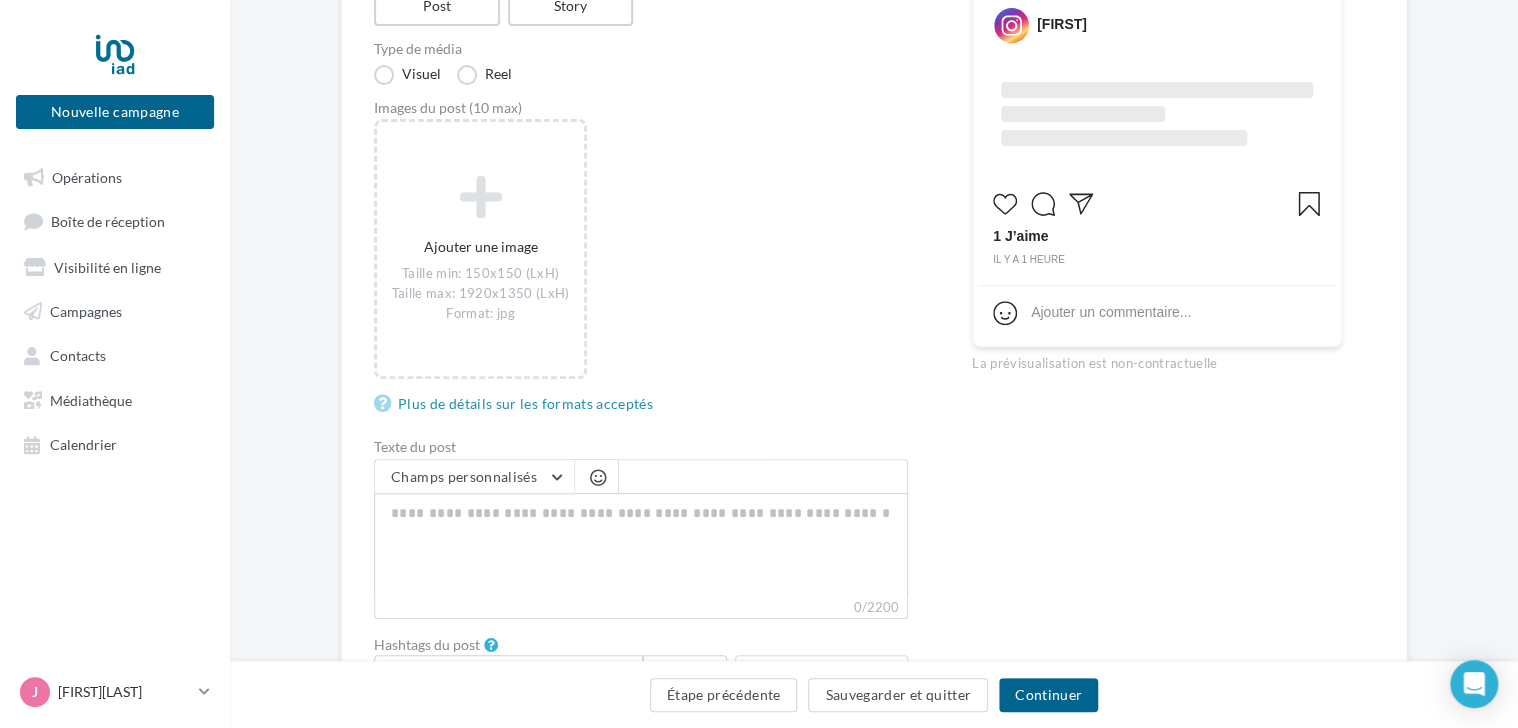 scroll, scrollTop: 400, scrollLeft: 0, axis: vertical 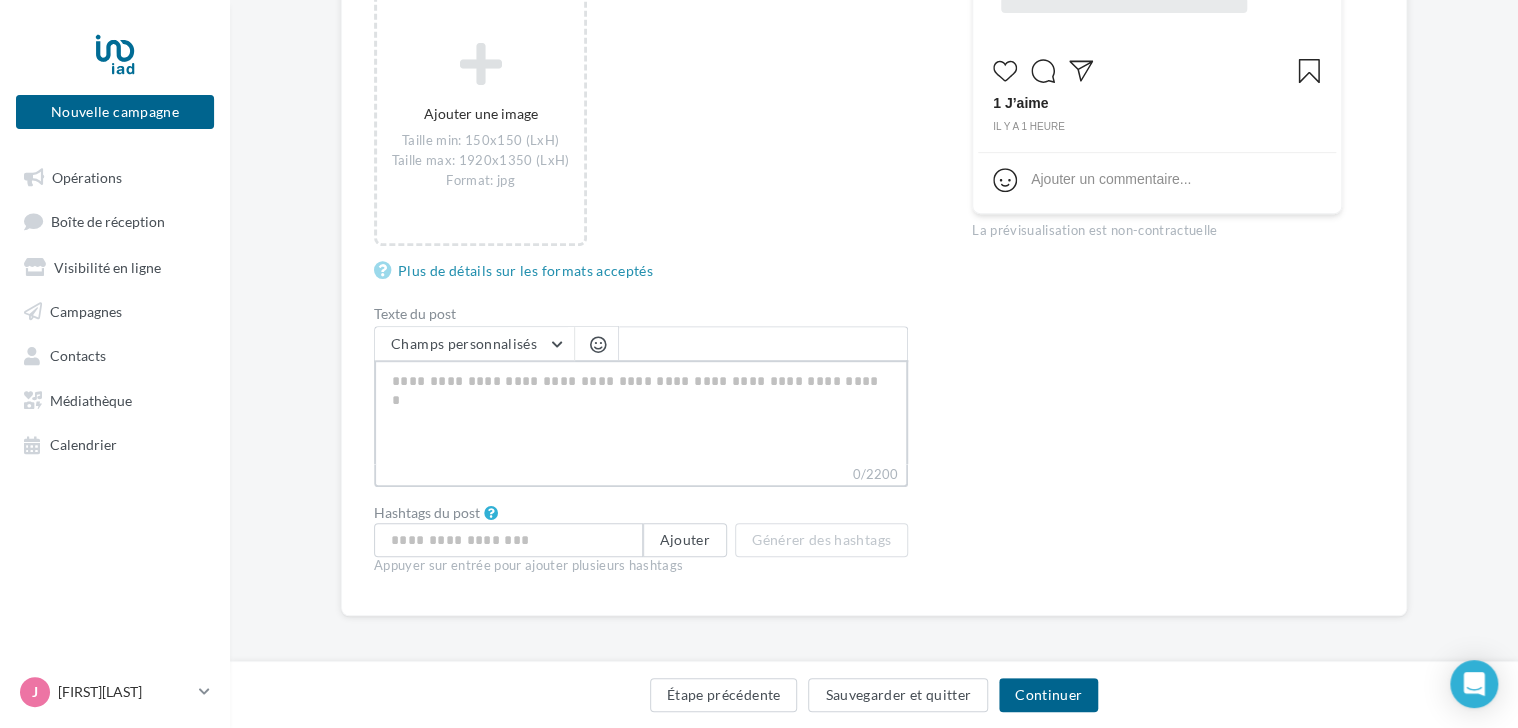 click on "0/2200" at bounding box center [641, 412] 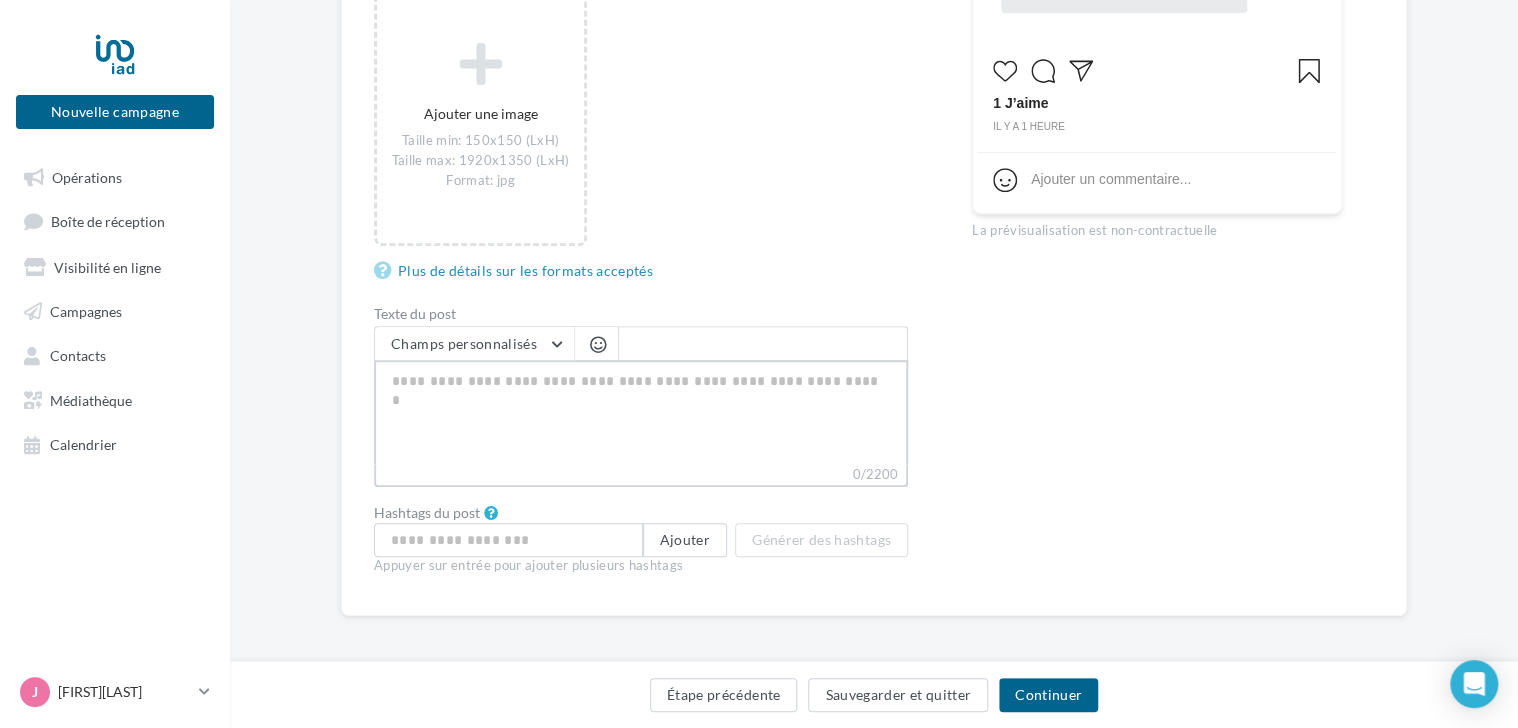 paste on "**********" 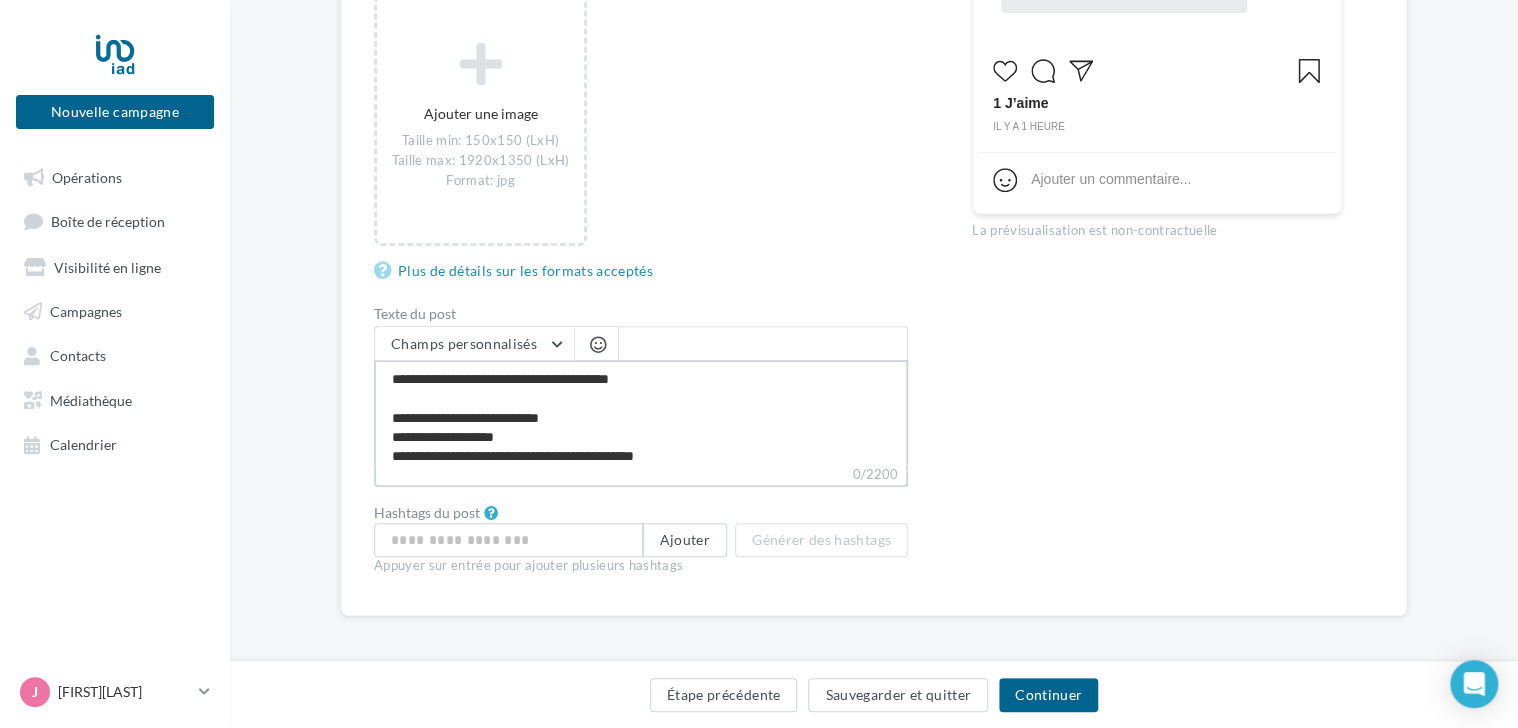 scroll, scrollTop: 259, scrollLeft: 0, axis: vertical 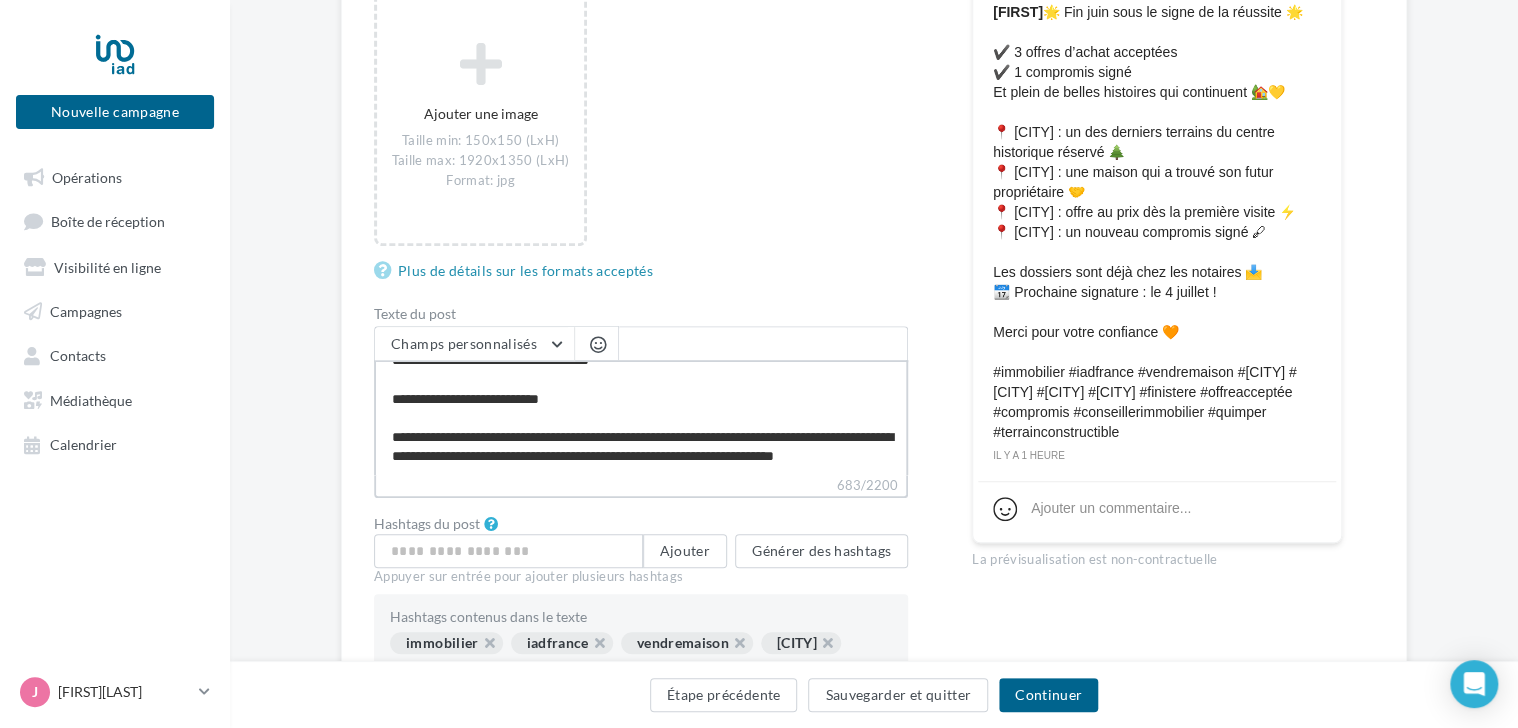drag, startPoint x: 627, startPoint y: 425, endPoint x: 567, endPoint y: 427, distance: 60.033325 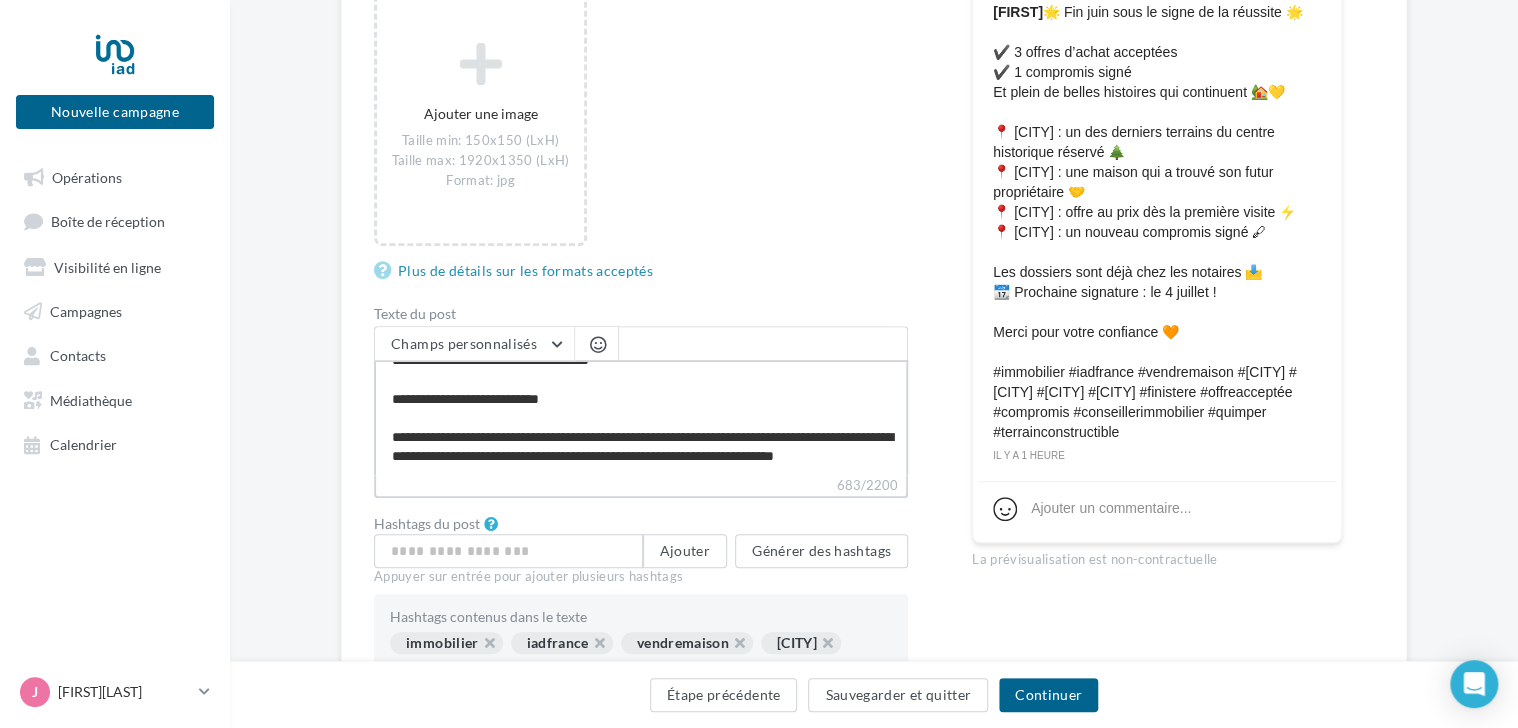 click on "**********" at bounding box center [641, 417] 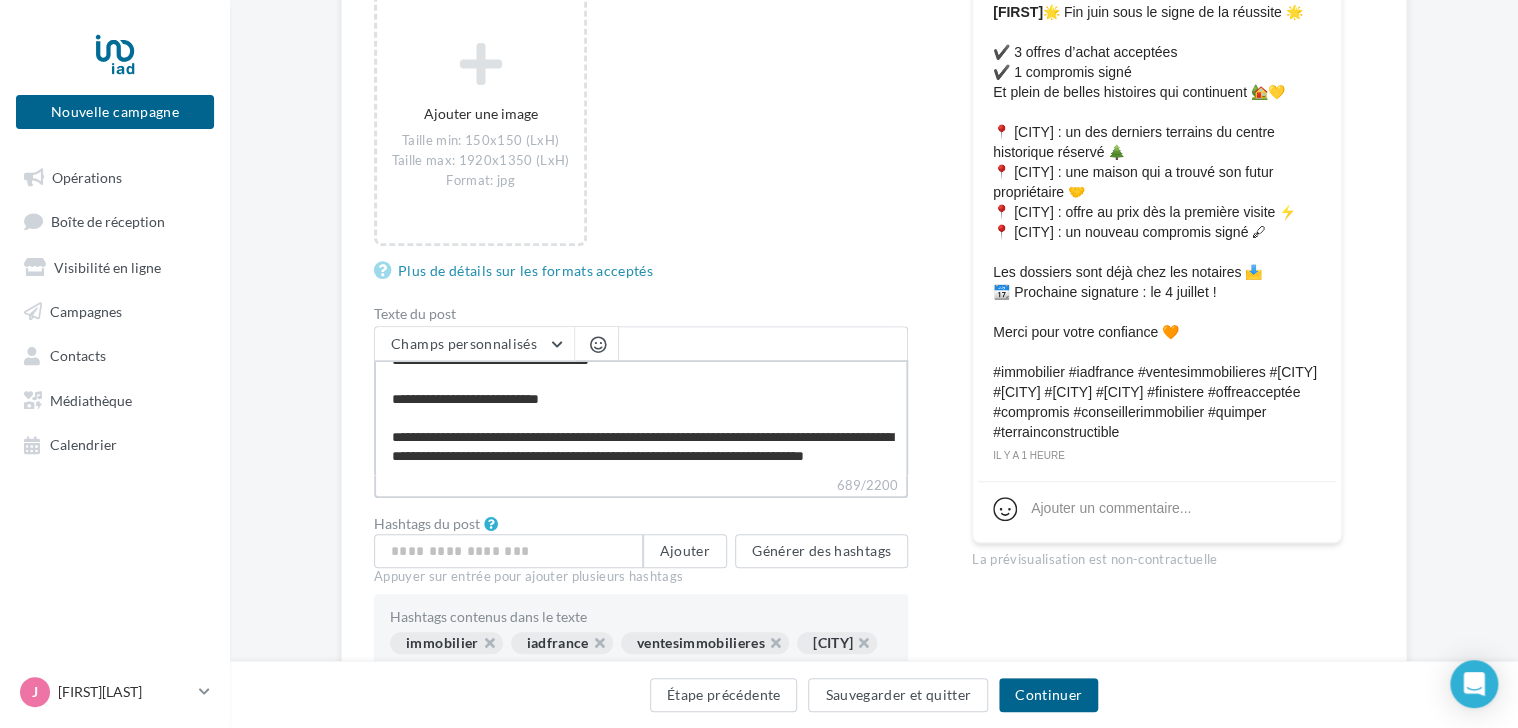 click on "**********" at bounding box center (641, 417) 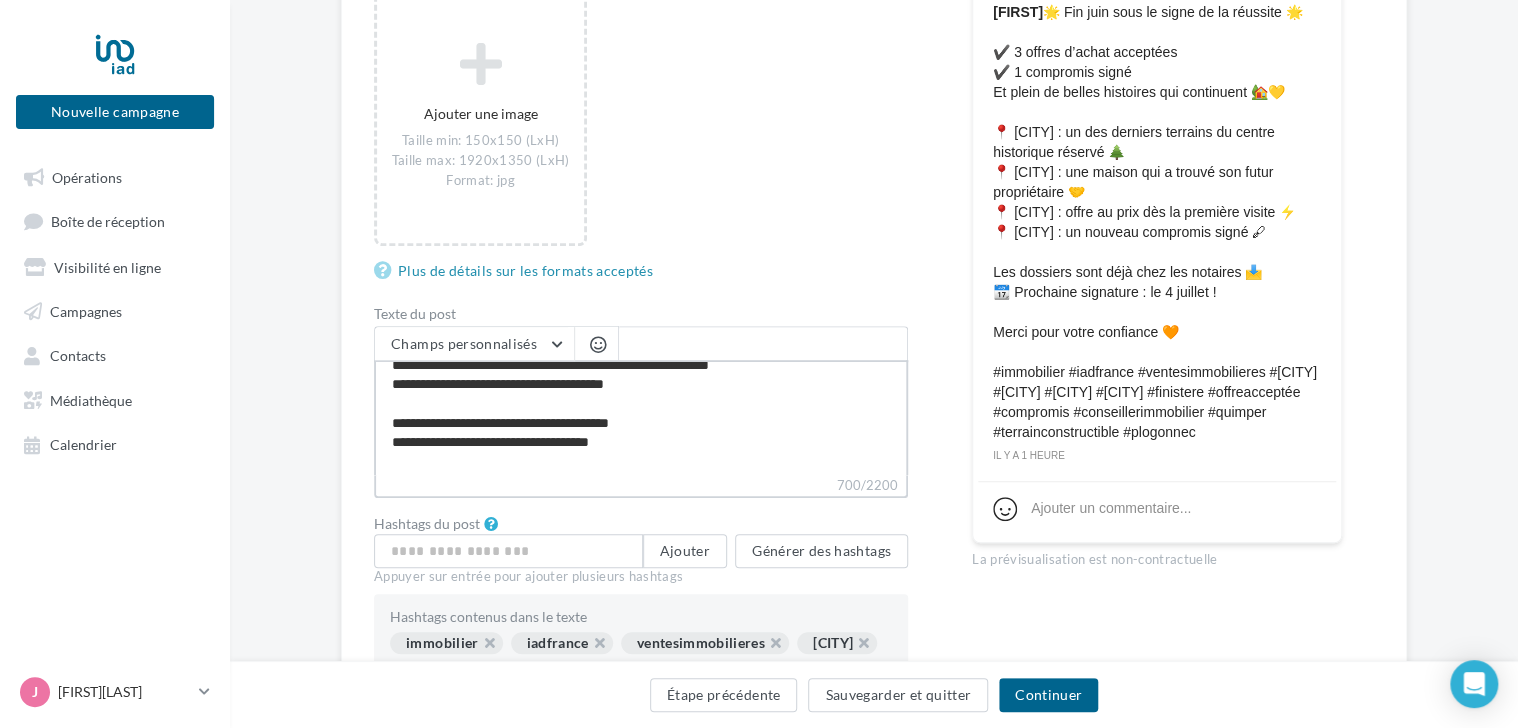 scroll, scrollTop: 68, scrollLeft: 0, axis: vertical 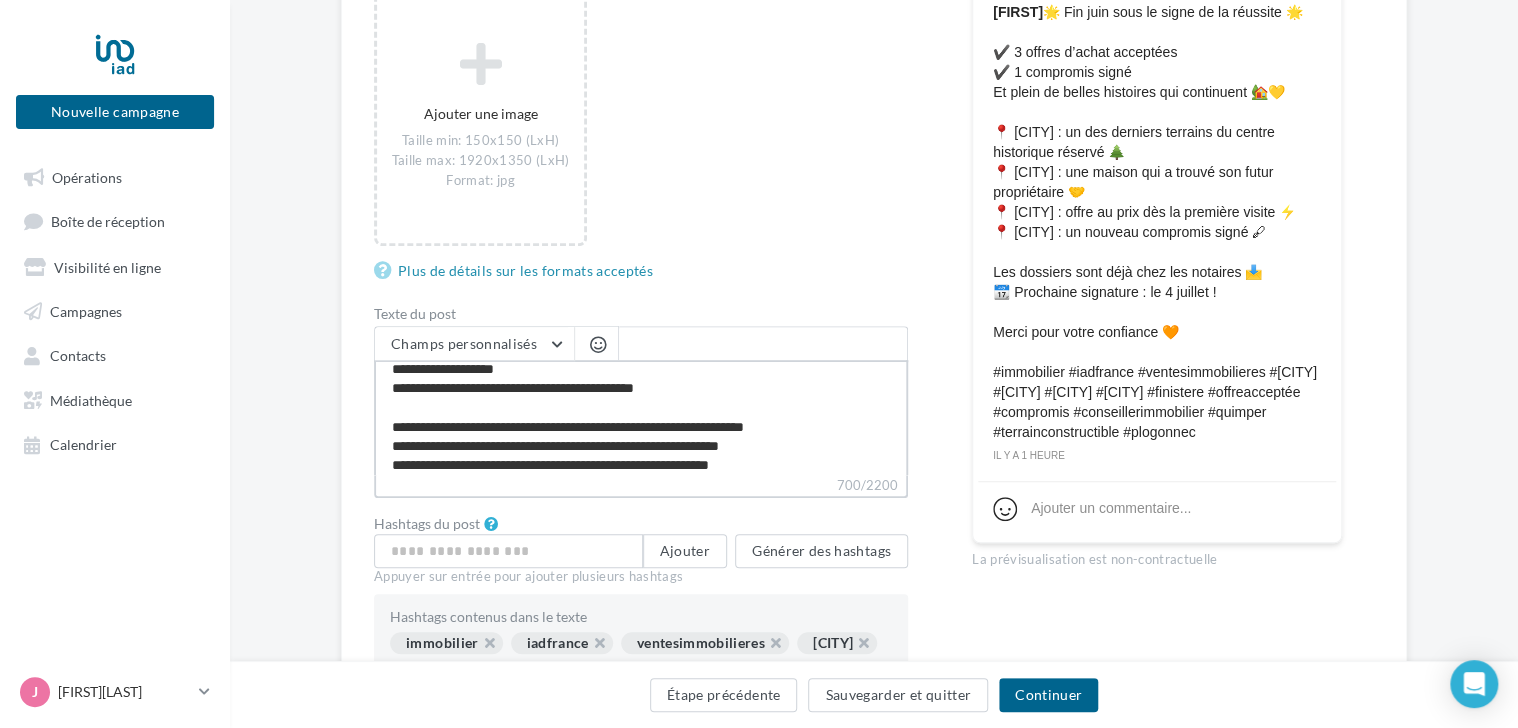 click on "**********" at bounding box center (641, 417) 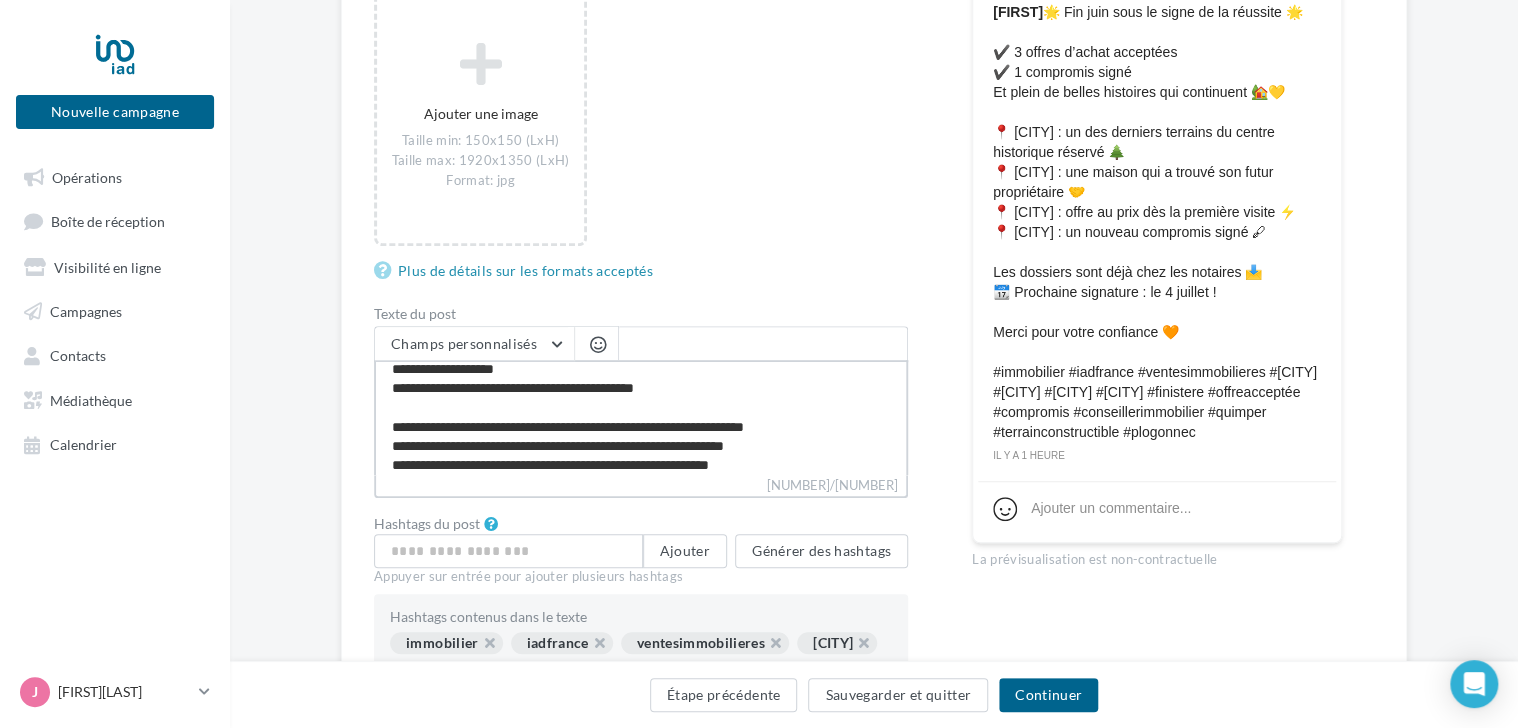 click on "**********" at bounding box center (641, 417) 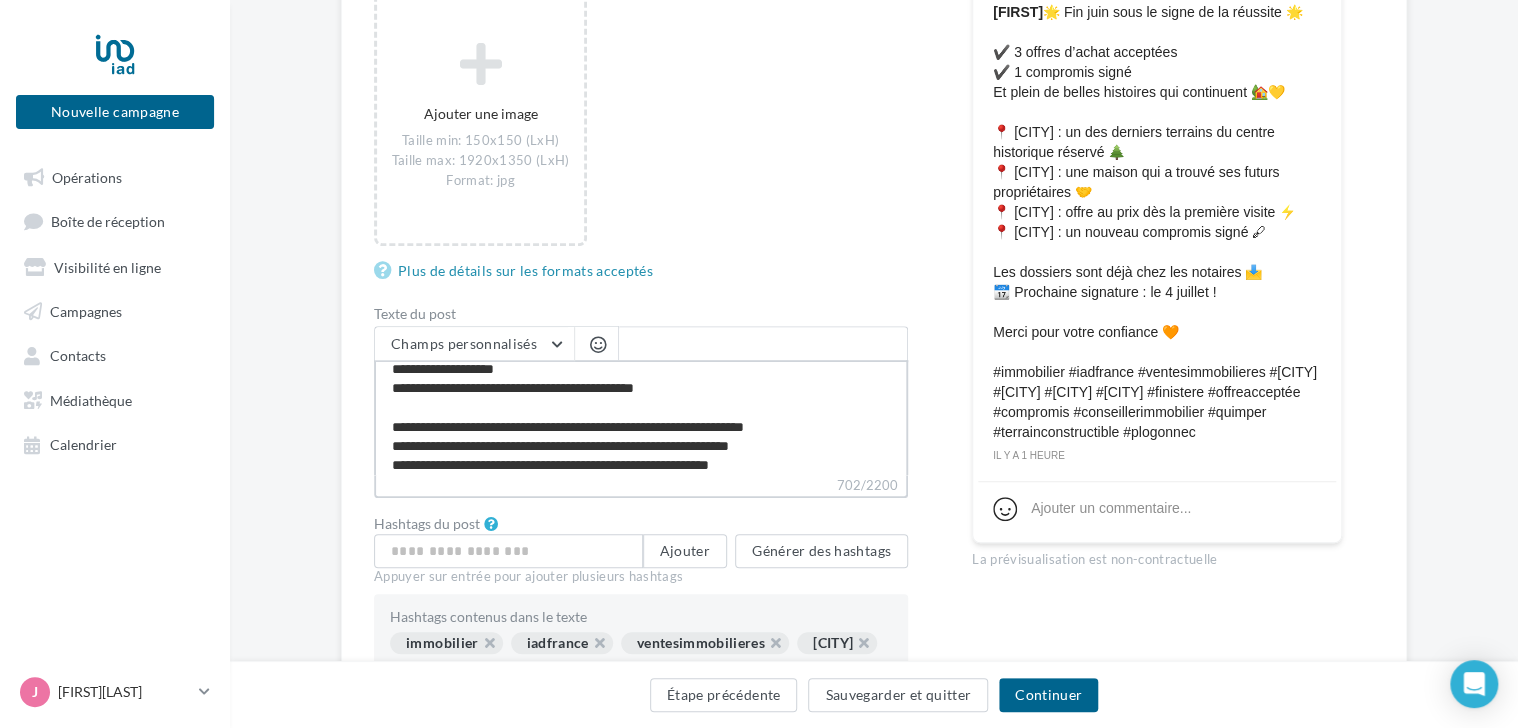 scroll, scrollTop: 0, scrollLeft: 0, axis: both 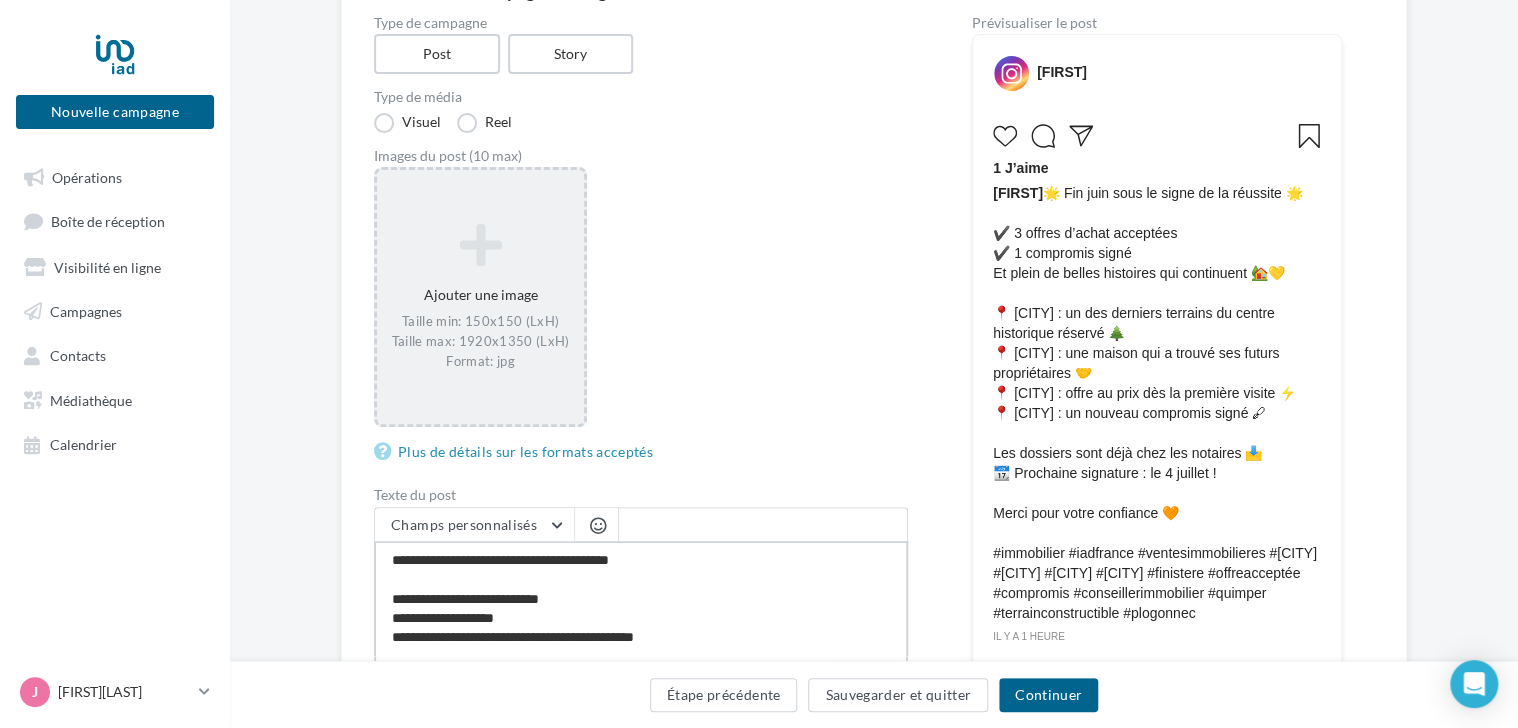 type on "**********" 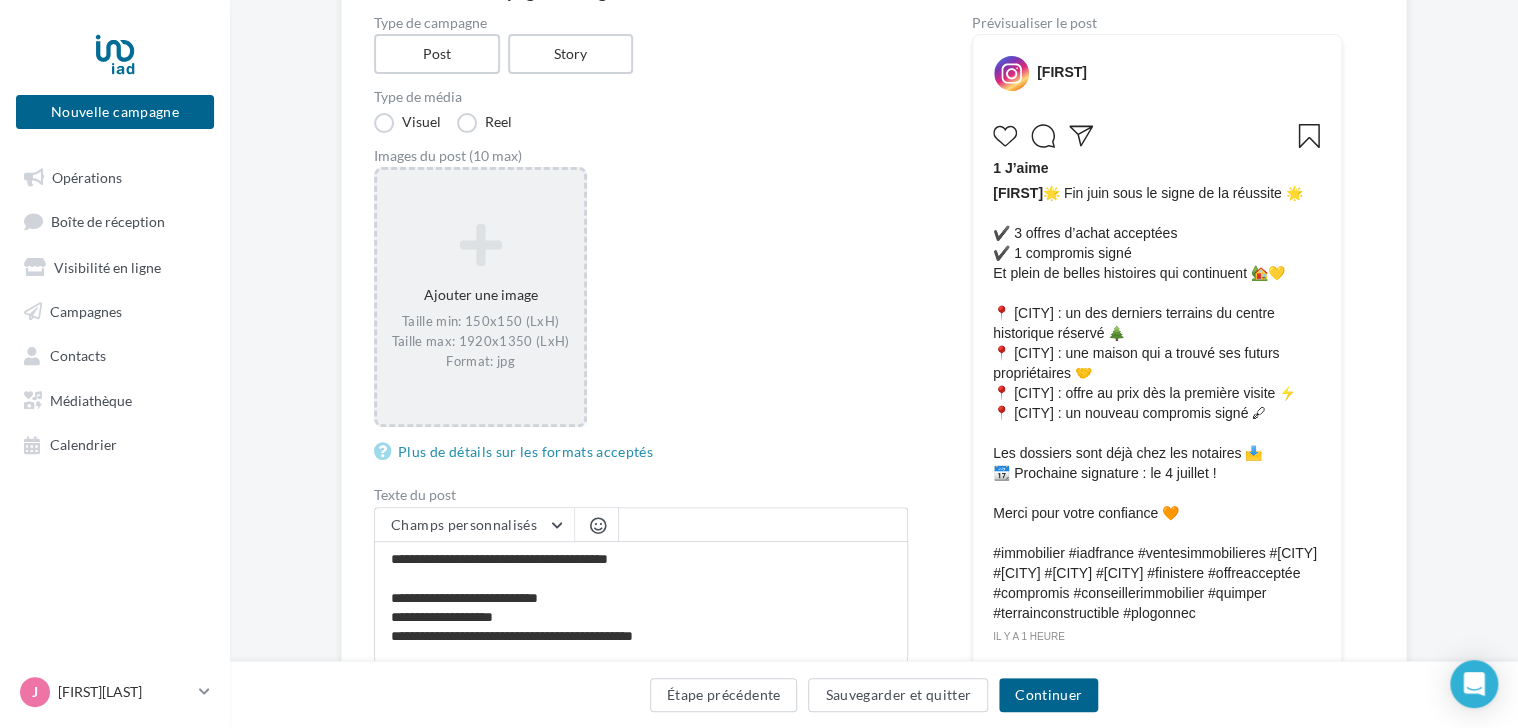 click at bounding box center (480, 245) 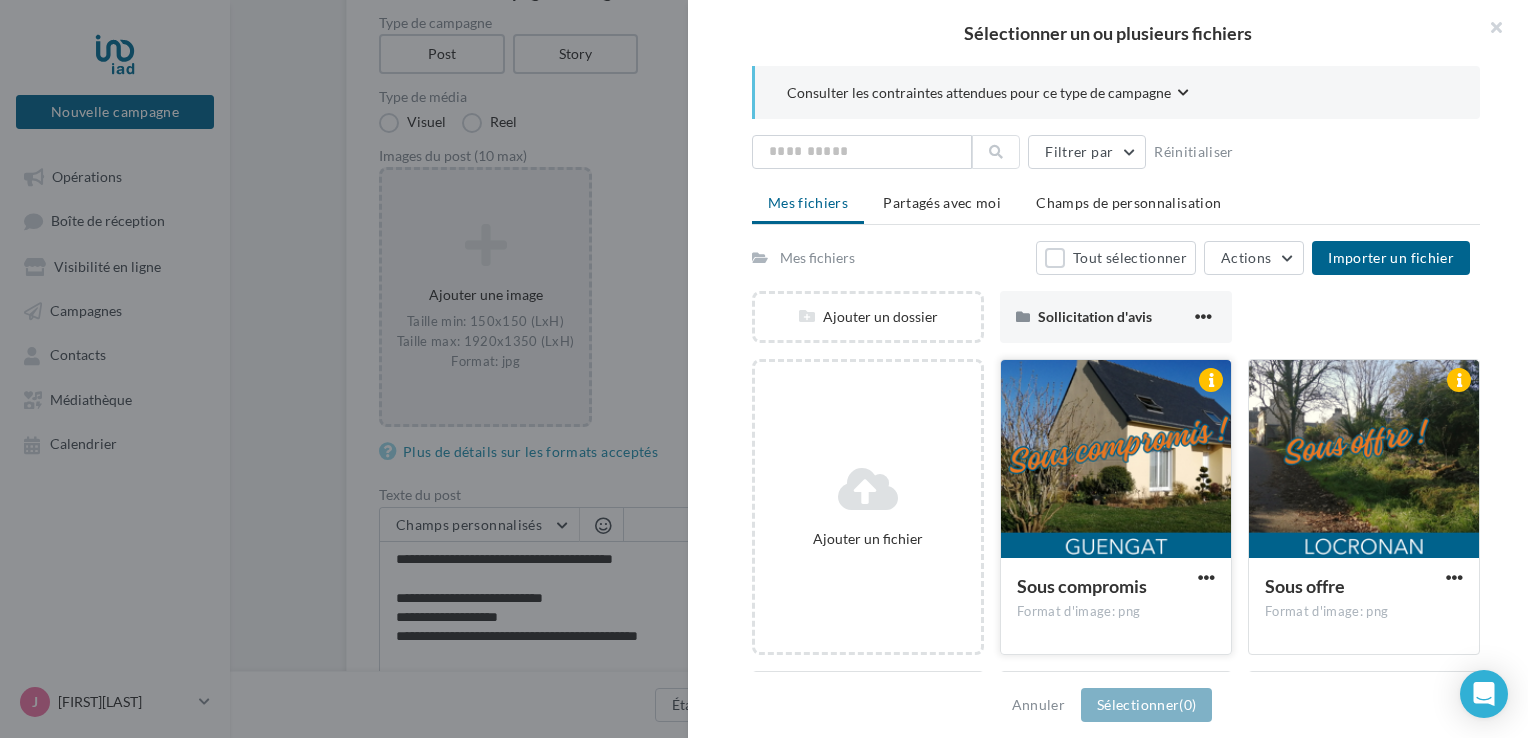 click at bounding box center [1116, 460] 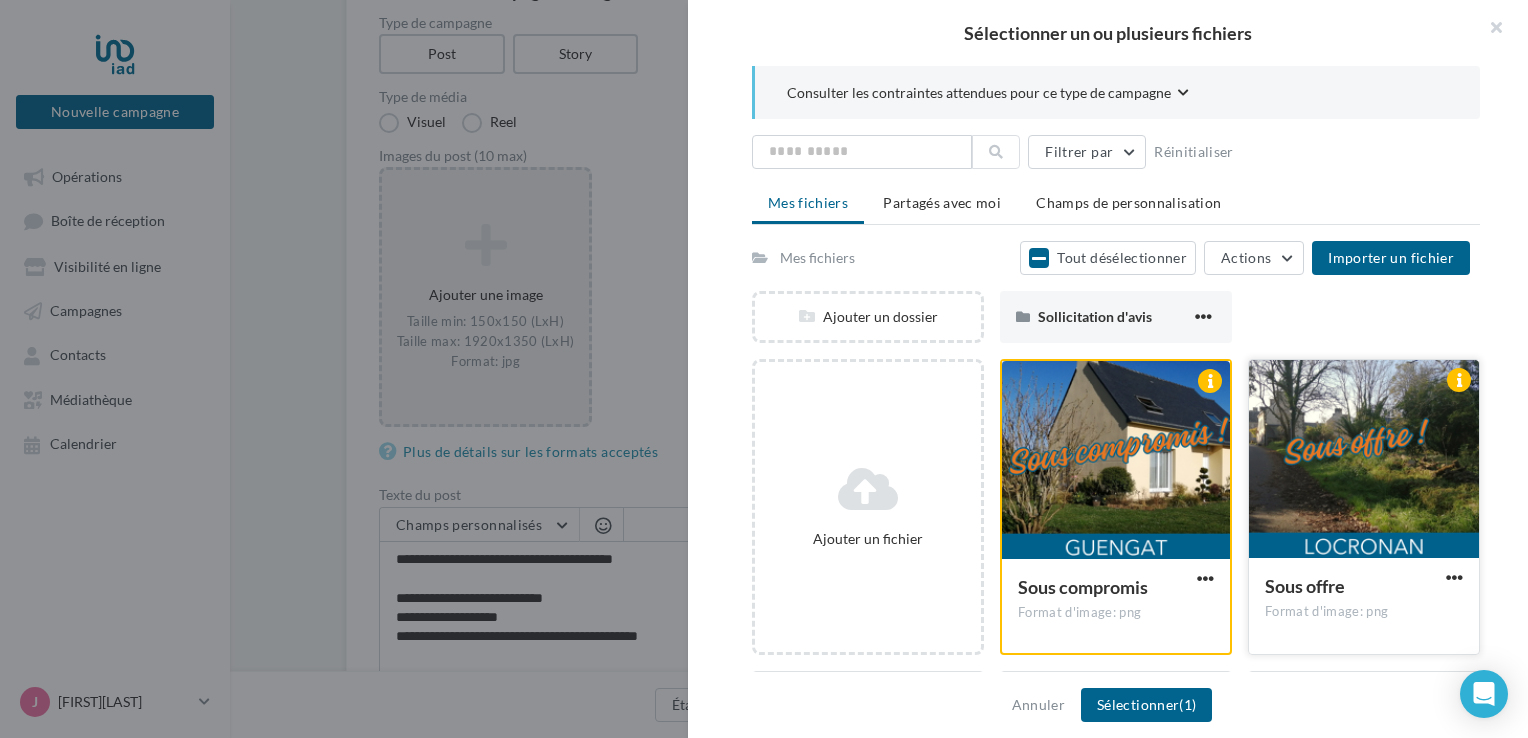 click at bounding box center [1116, 461] 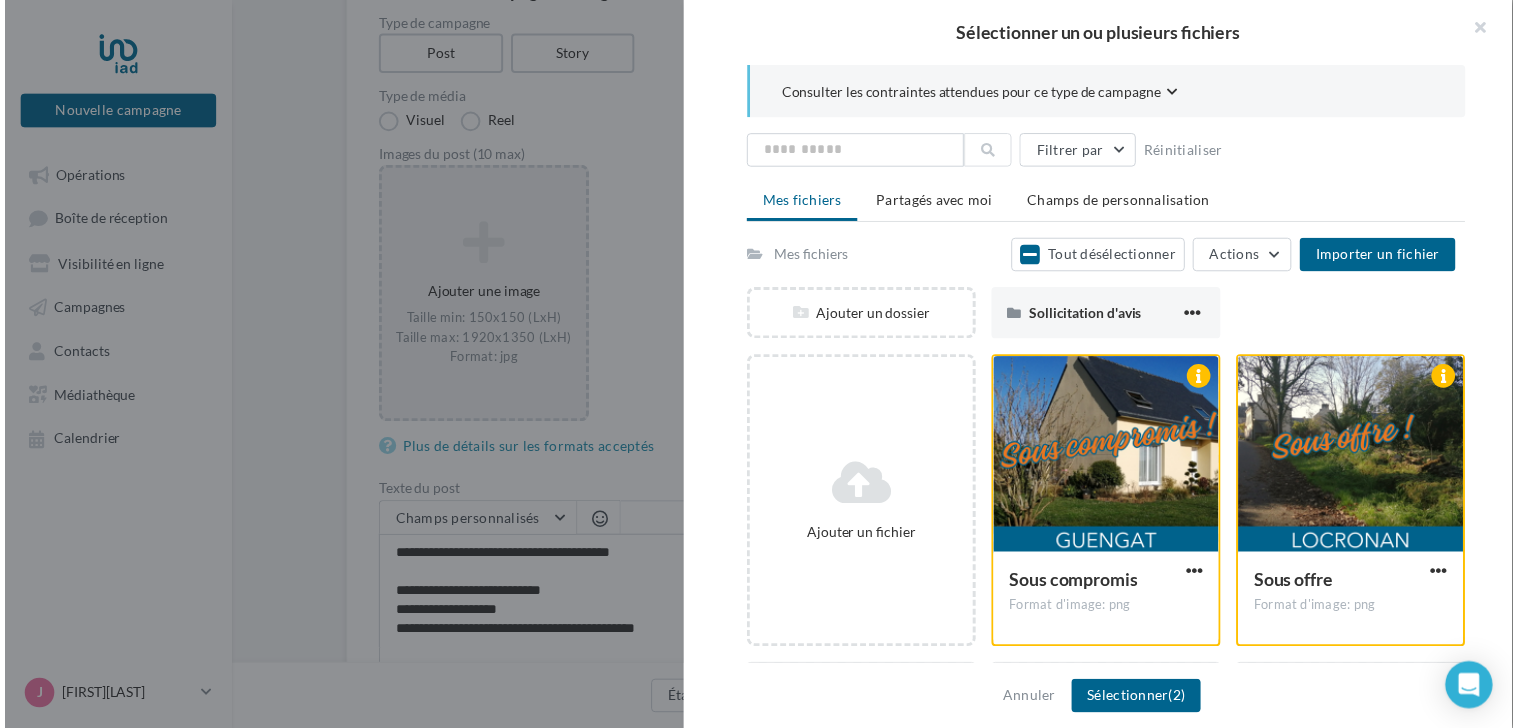 scroll, scrollTop: 200, scrollLeft: 0, axis: vertical 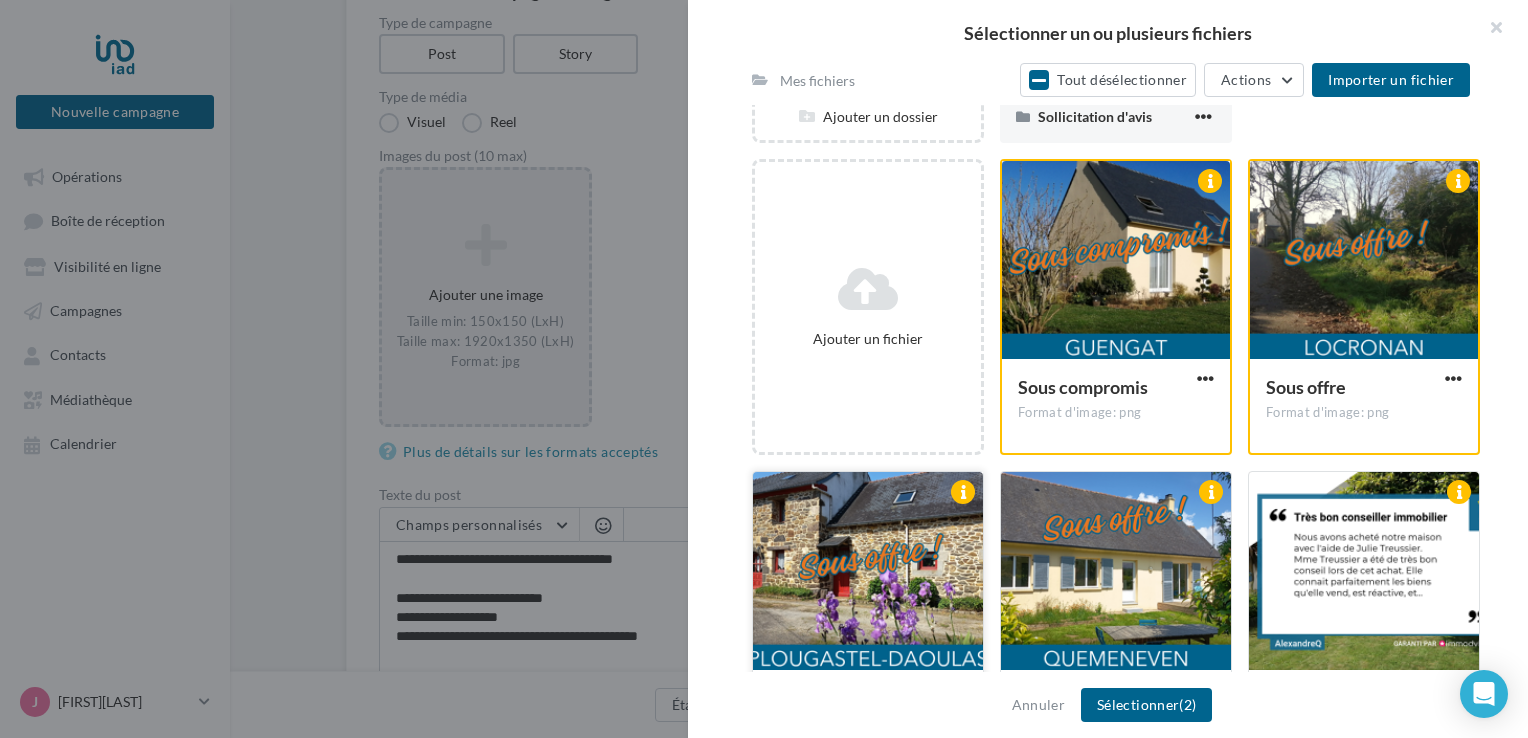 click at bounding box center (1116, 261) 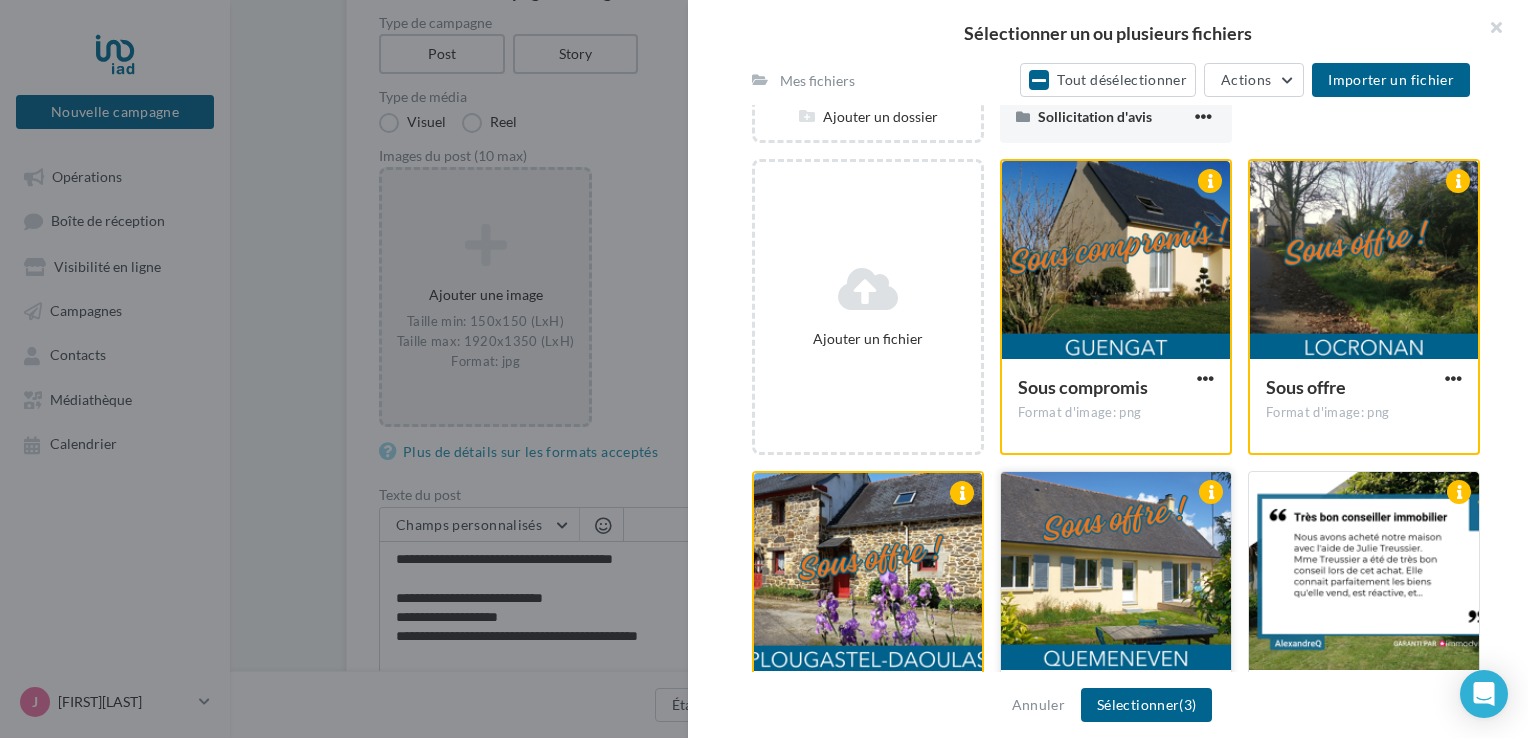 click at bounding box center [1116, 261] 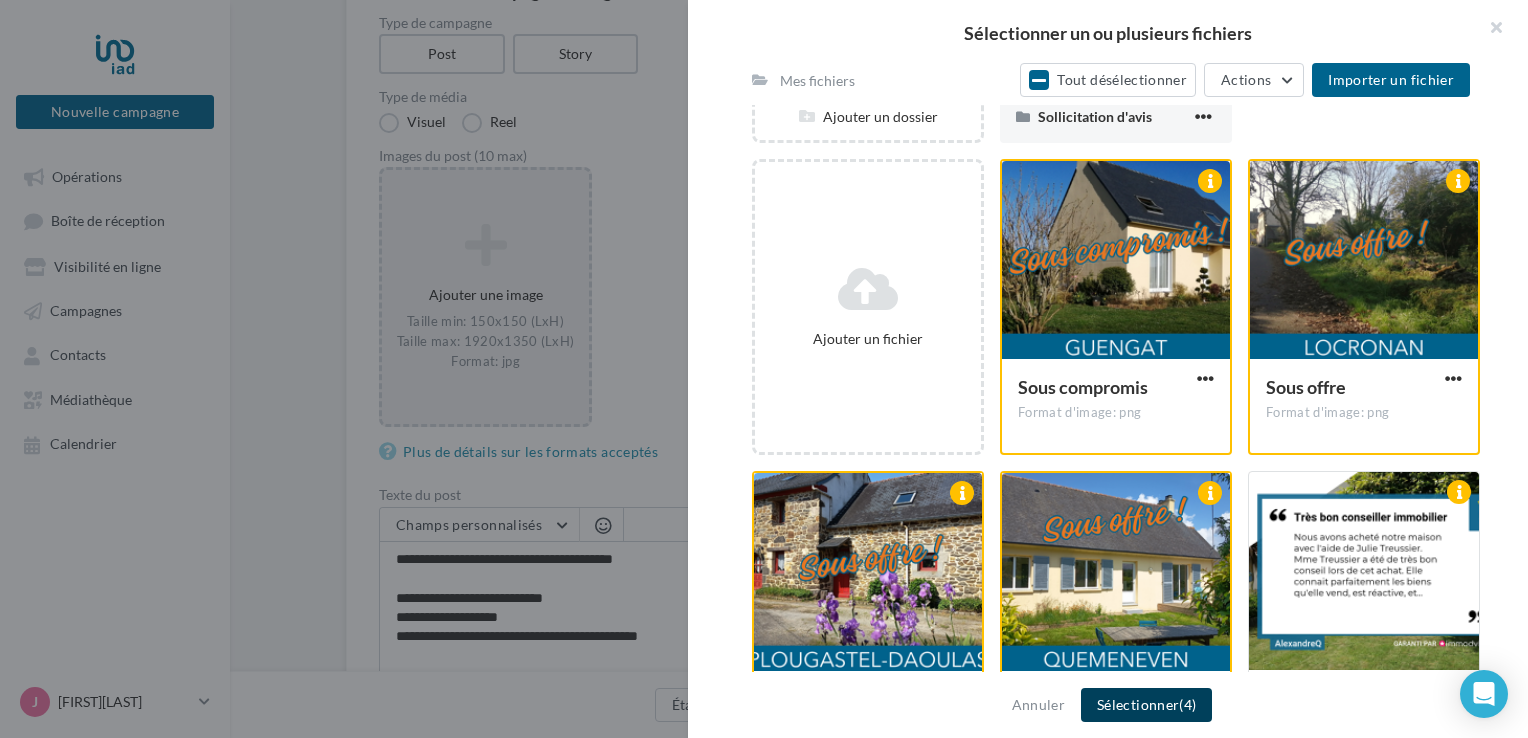 click on "Sélectionner   (4)" at bounding box center [1146, 705] 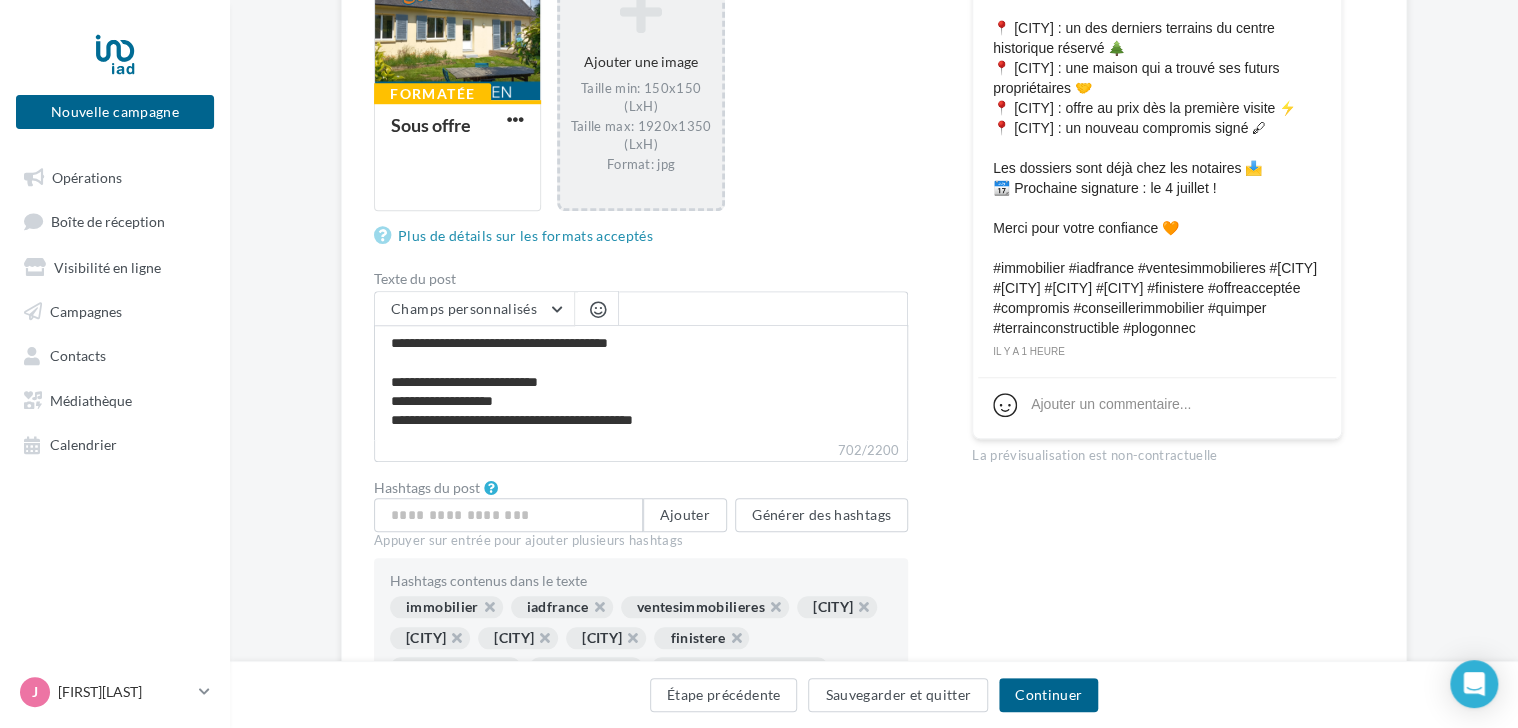 scroll, scrollTop: 719, scrollLeft: 0, axis: vertical 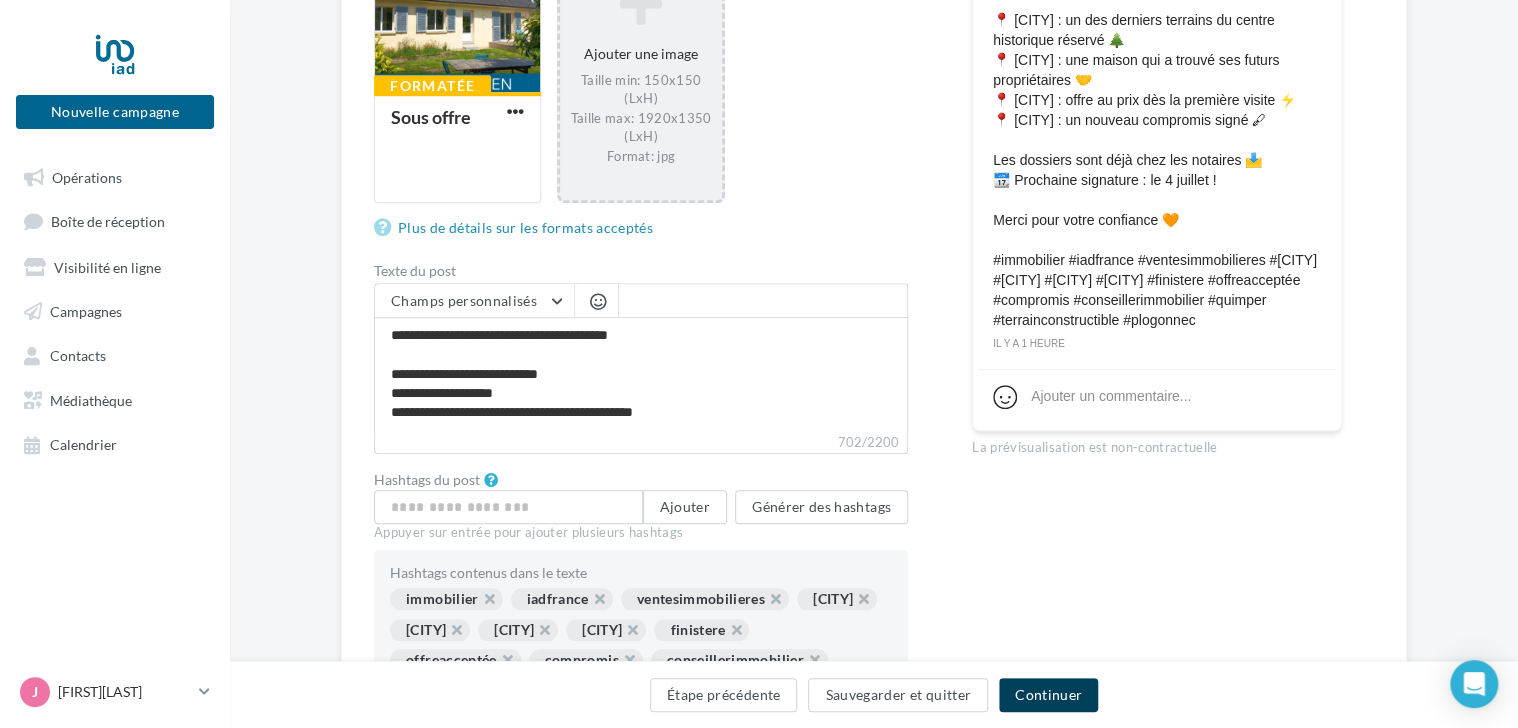 click on "Continuer" at bounding box center (1048, 695) 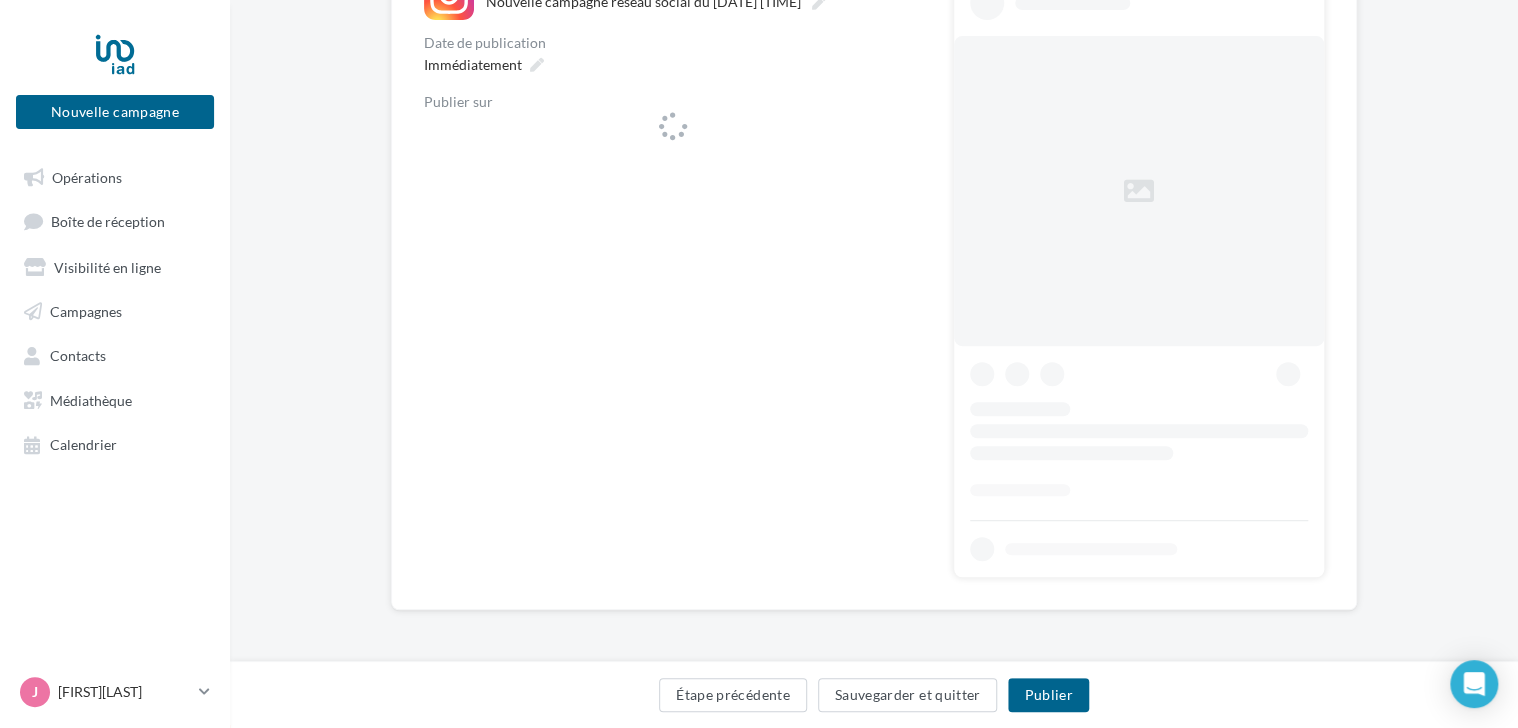 scroll, scrollTop: 0, scrollLeft: 0, axis: both 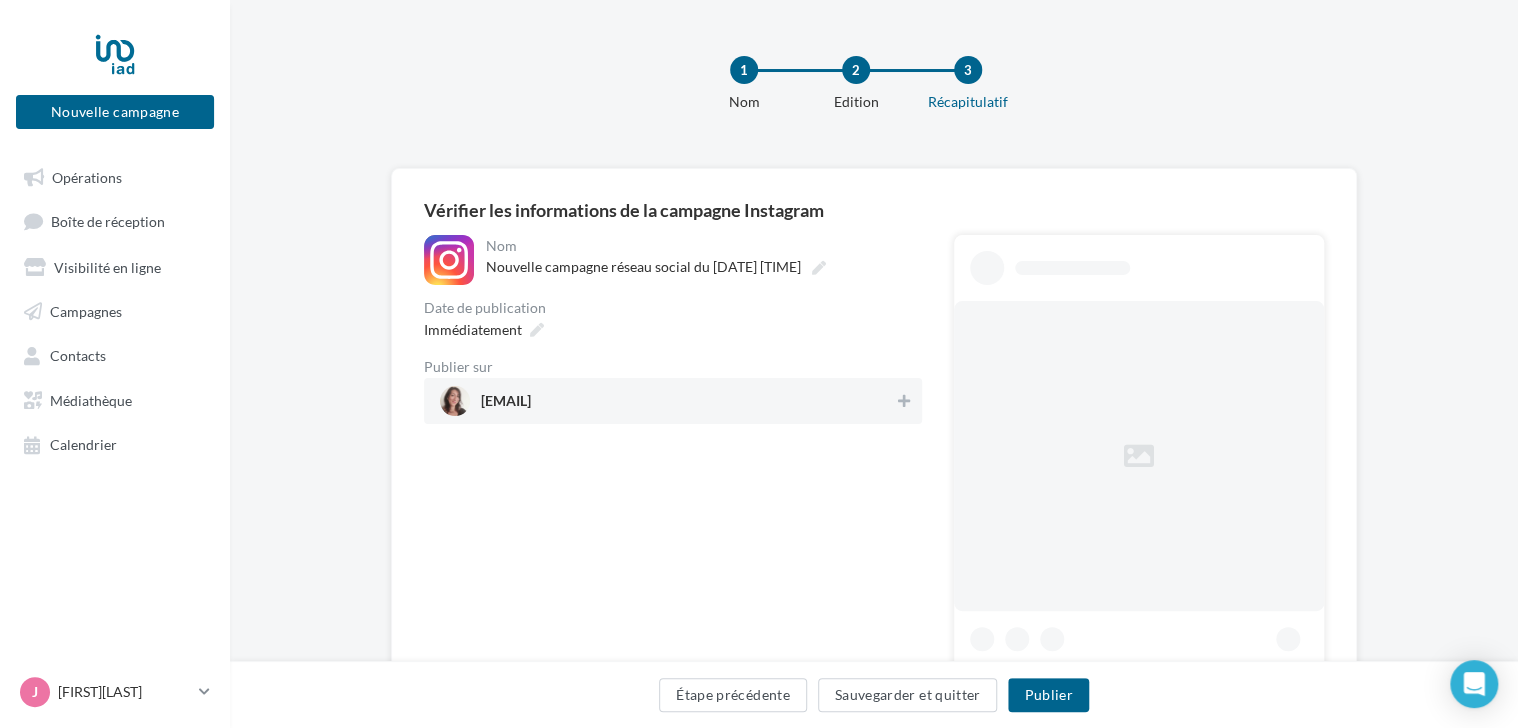 click on "[EMAIL]" at bounding box center (506, 405) 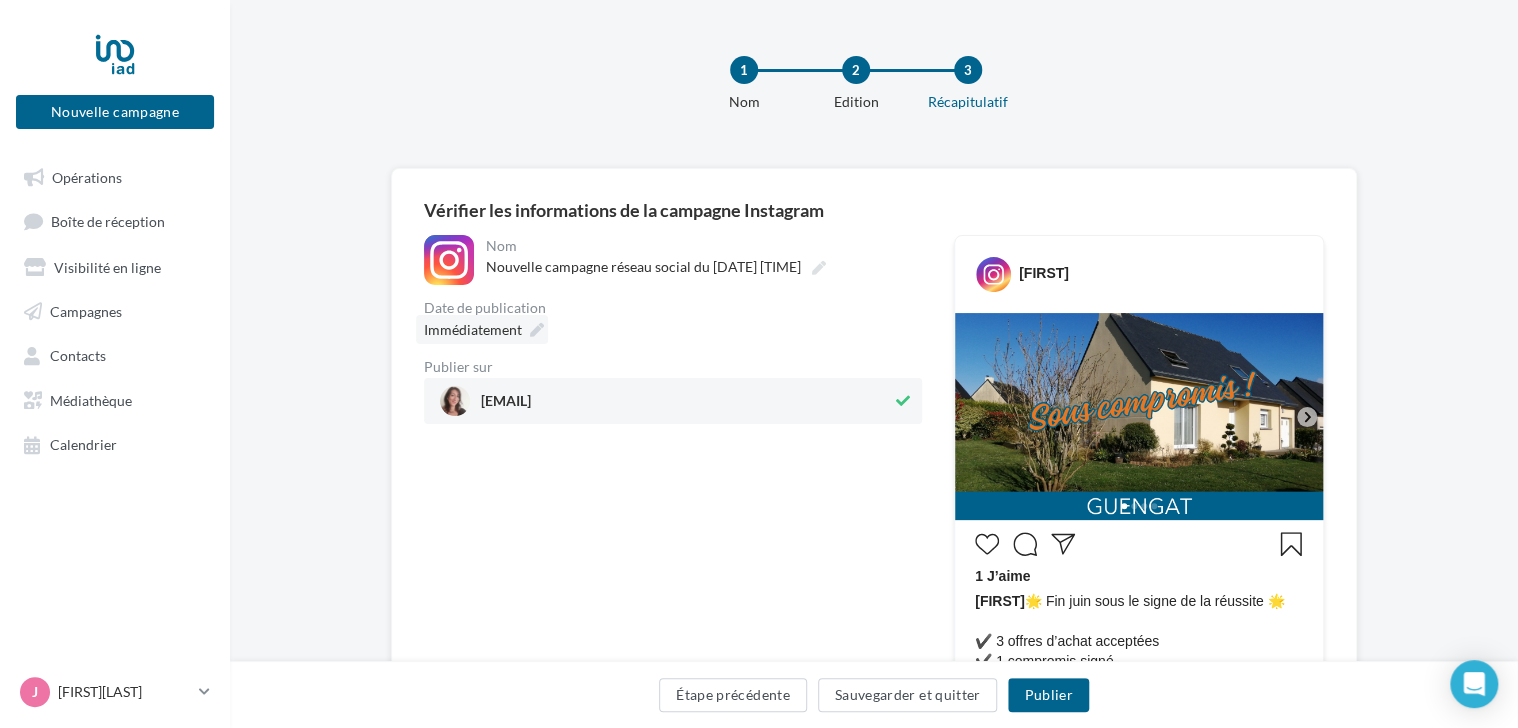 click at bounding box center [537, 330] 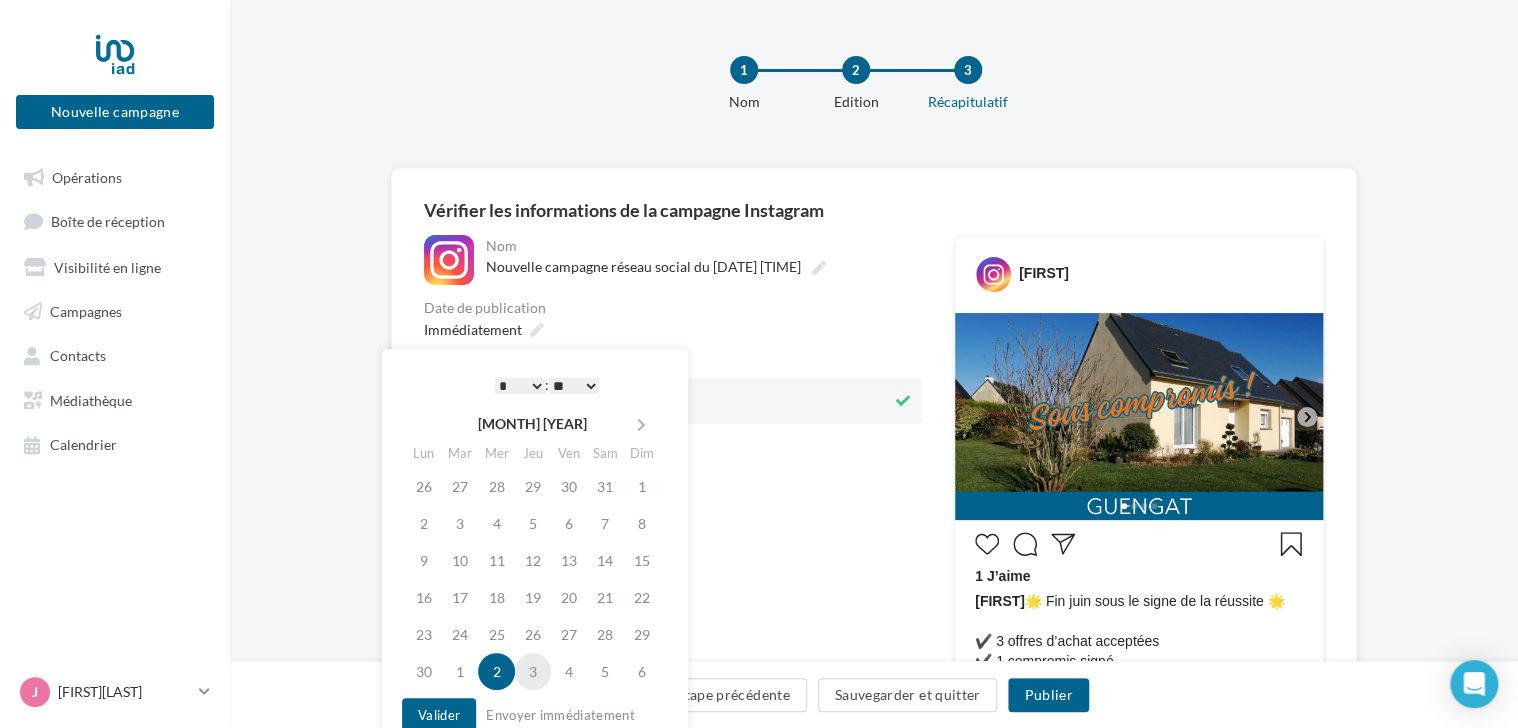 click on "3" at bounding box center [533, 671] 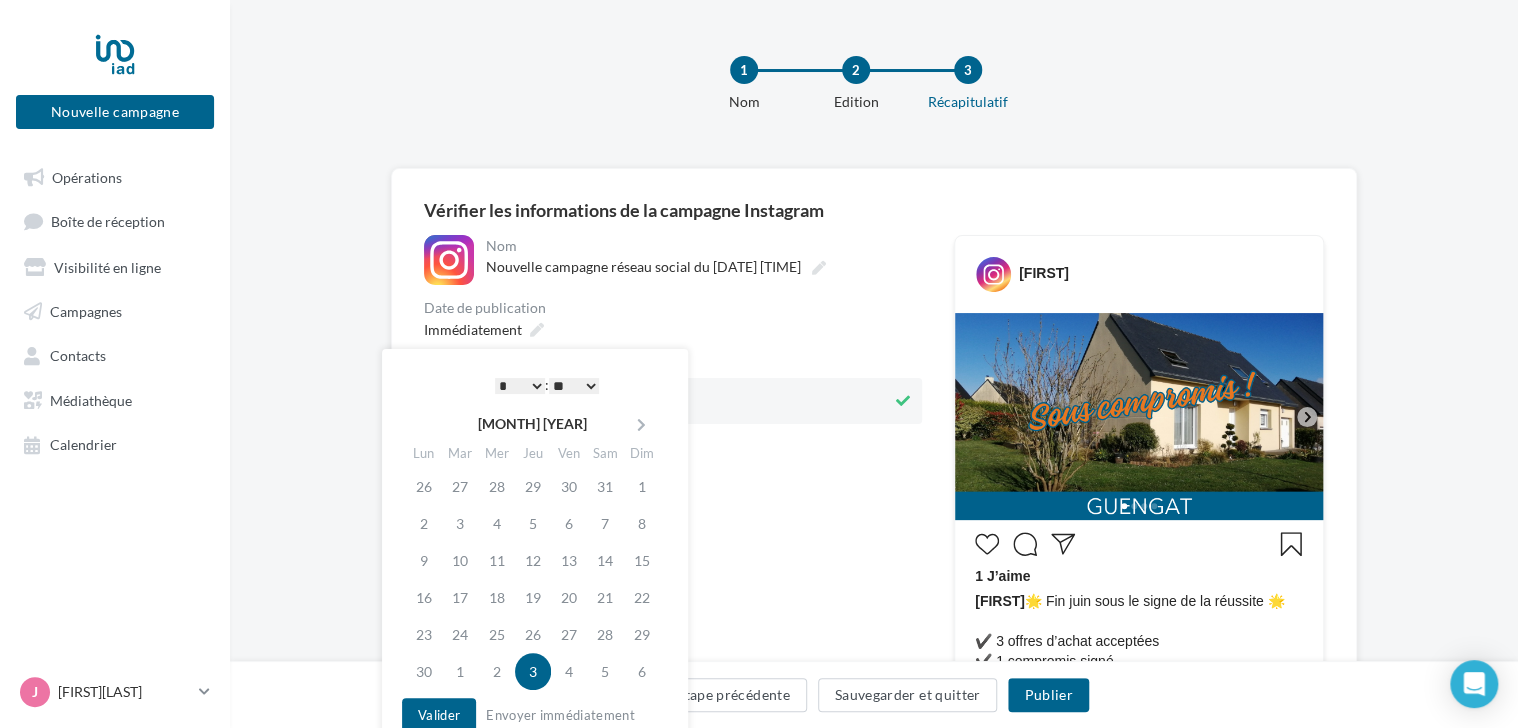 click on "* * * * * * * * * * ** ** ** ** ** ** ** ** ** ** ** ** ** **" at bounding box center (520, 386) 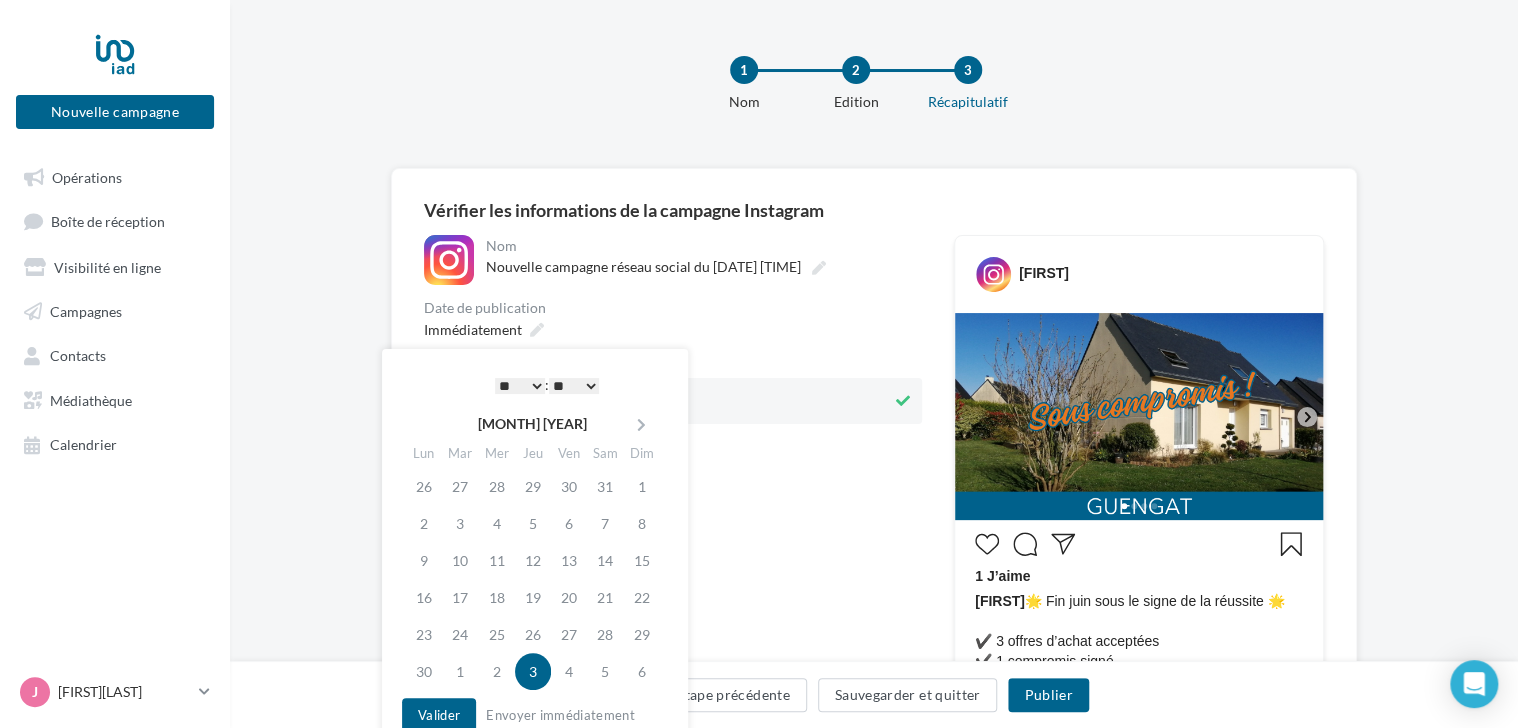 click on "** ** ** ** ** **" at bounding box center (574, 386) 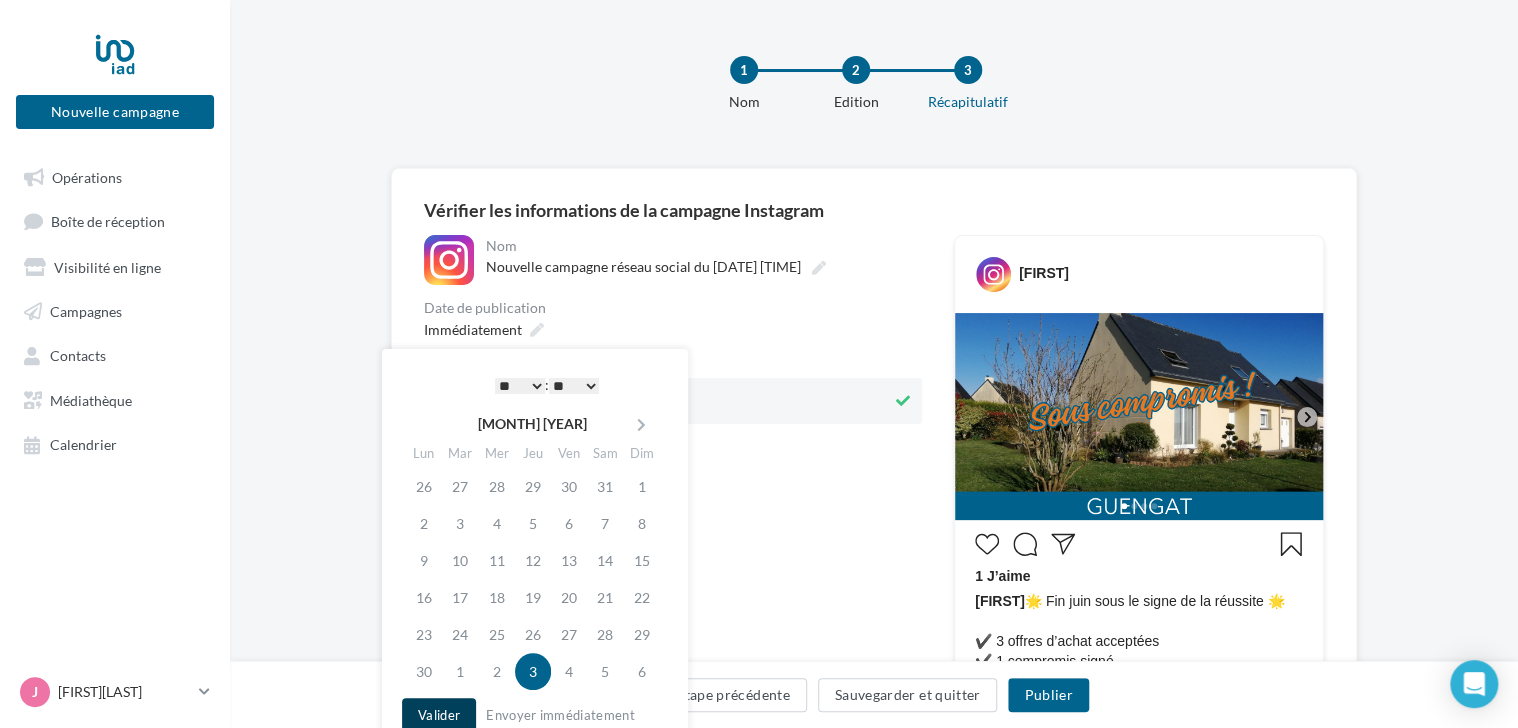 click on "Valider" at bounding box center (439, 715) 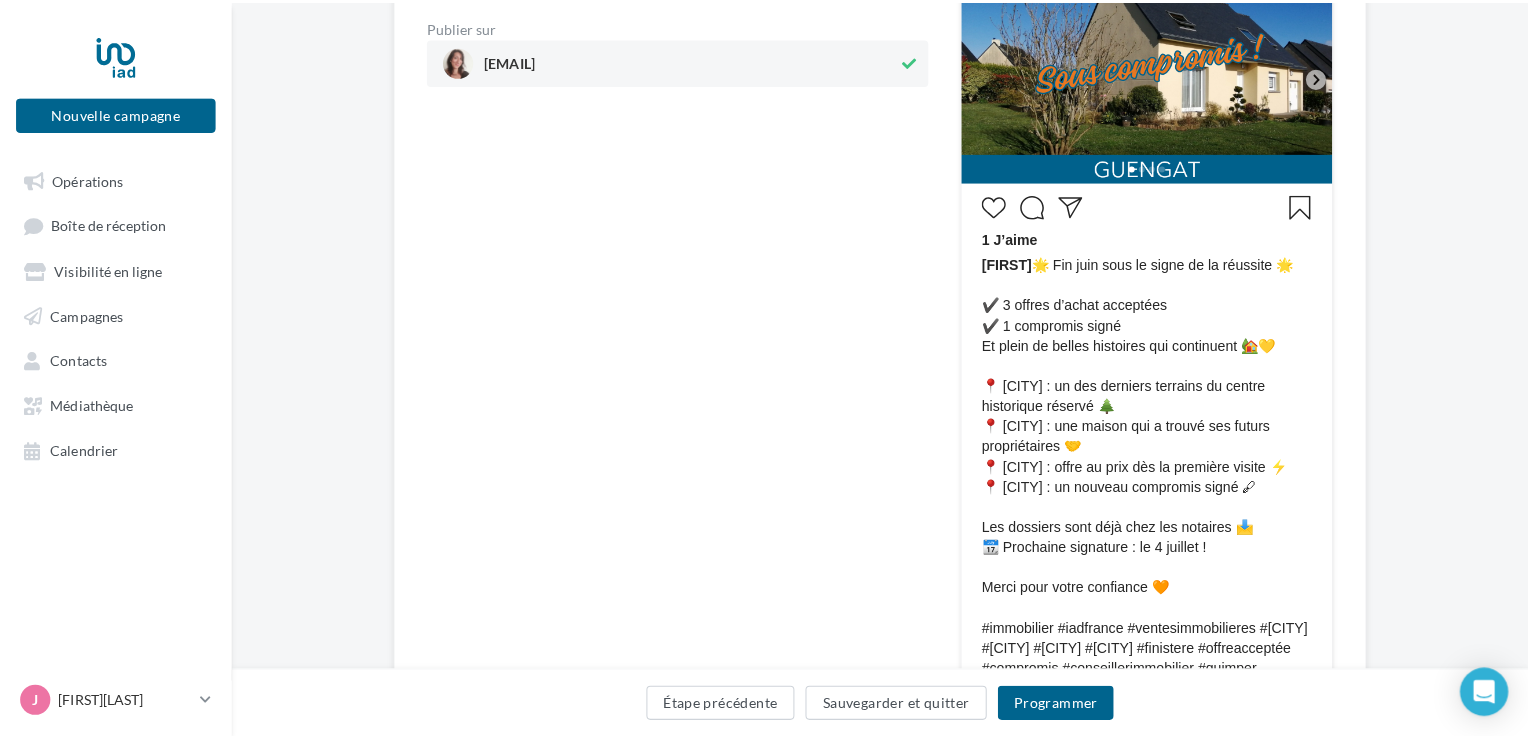 scroll, scrollTop: 500, scrollLeft: 0, axis: vertical 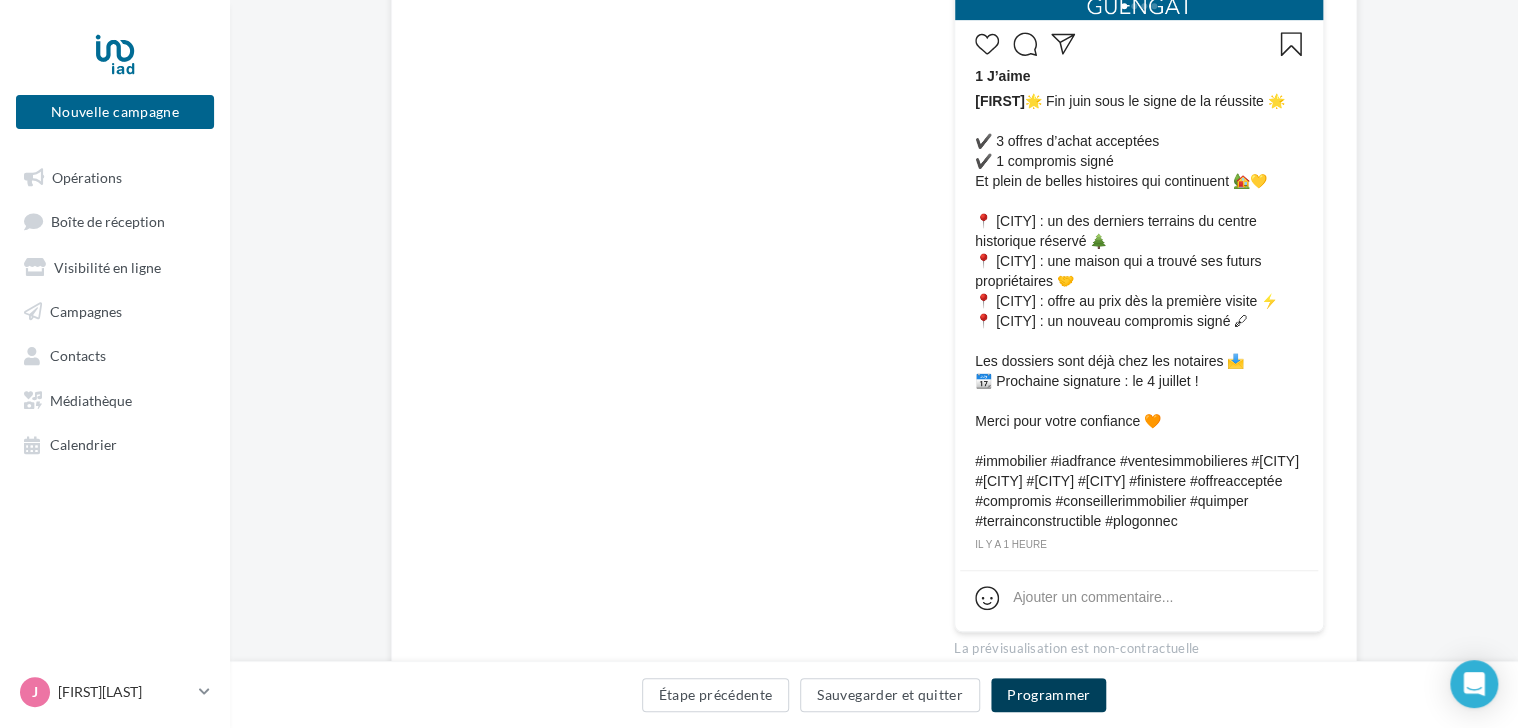 click on "Programmer" at bounding box center [1049, 695] 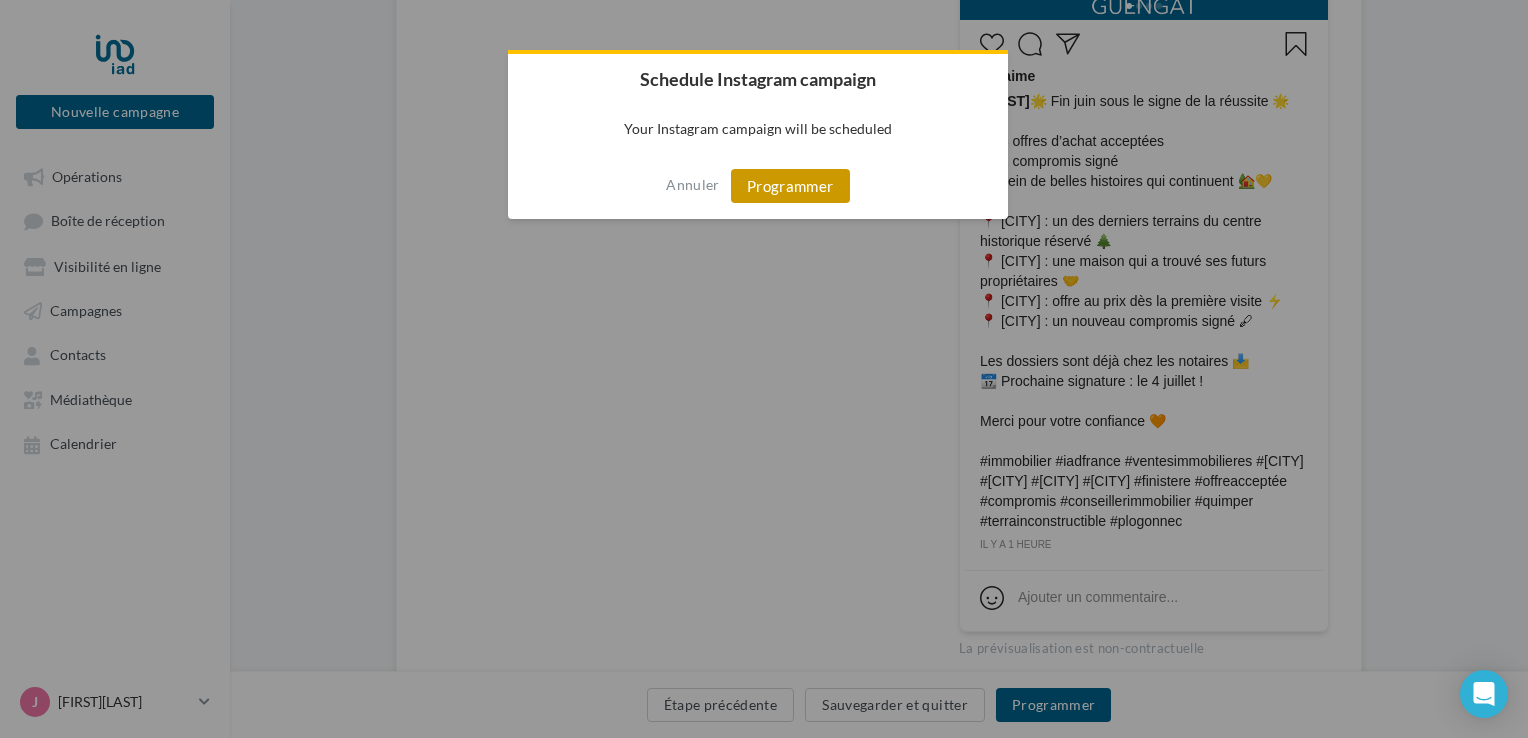 click on "Programmer" at bounding box center [790, 186] 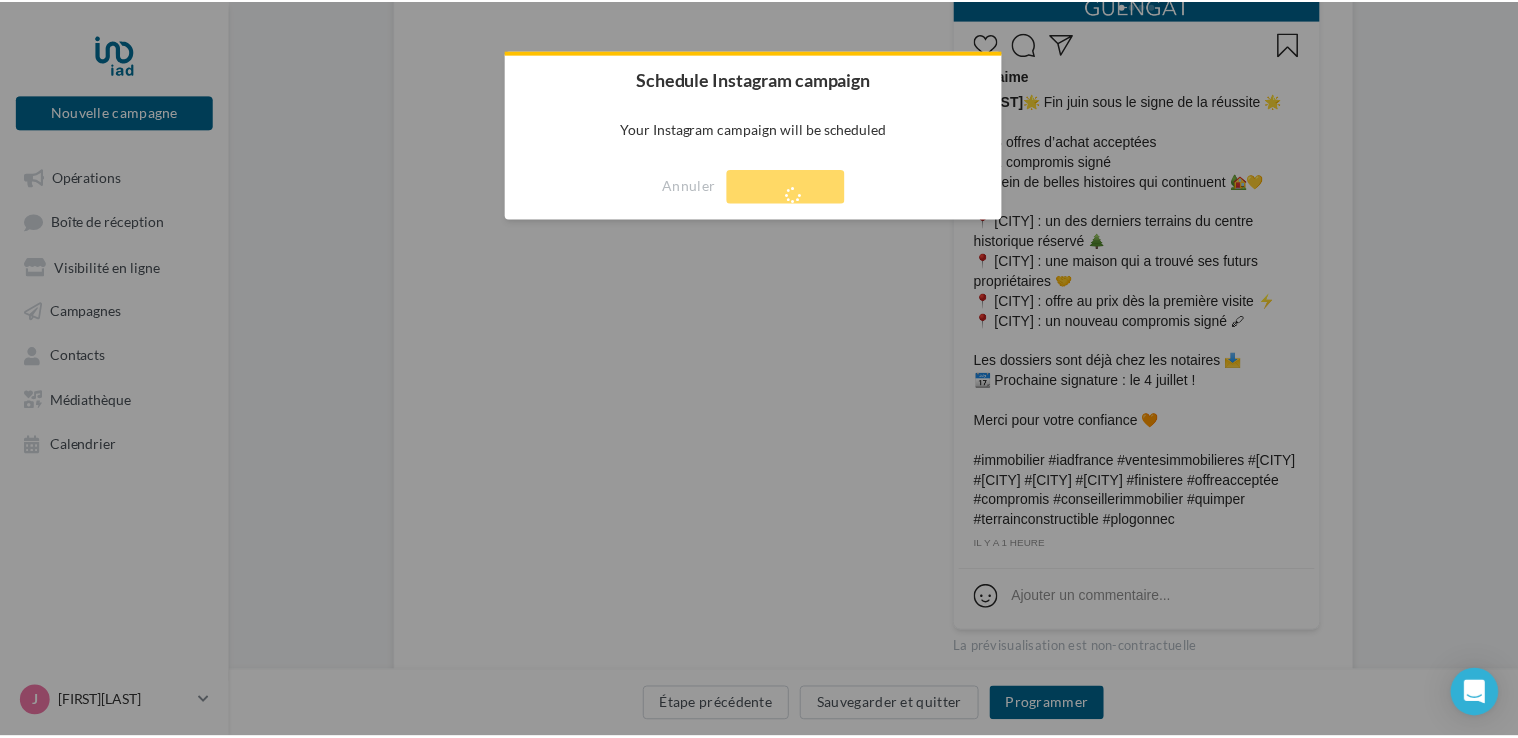 scroll, scrollTop: 32, scrollLeft: 0, axis: vertical 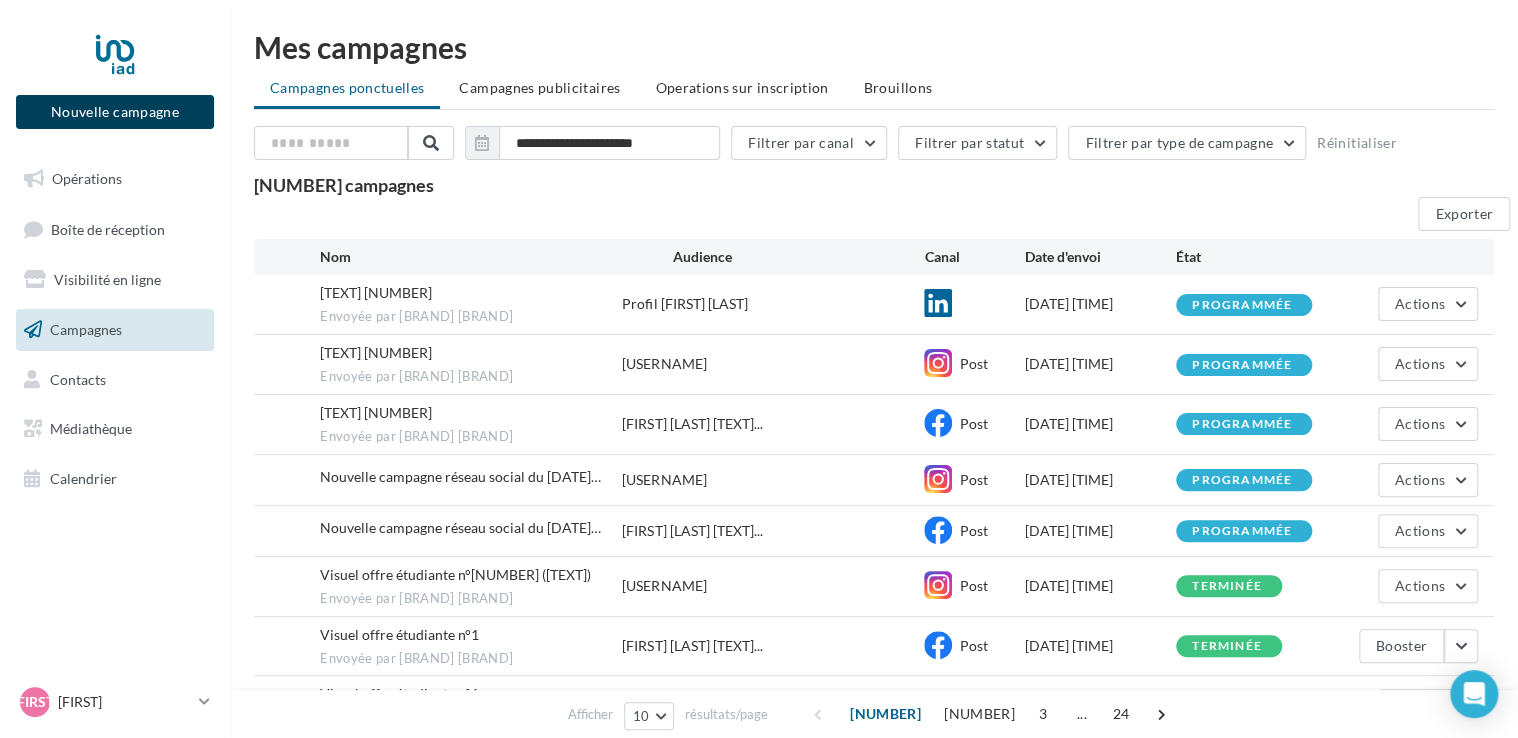 click on "Nouvelle campagne" at bounding box center (115, 112) 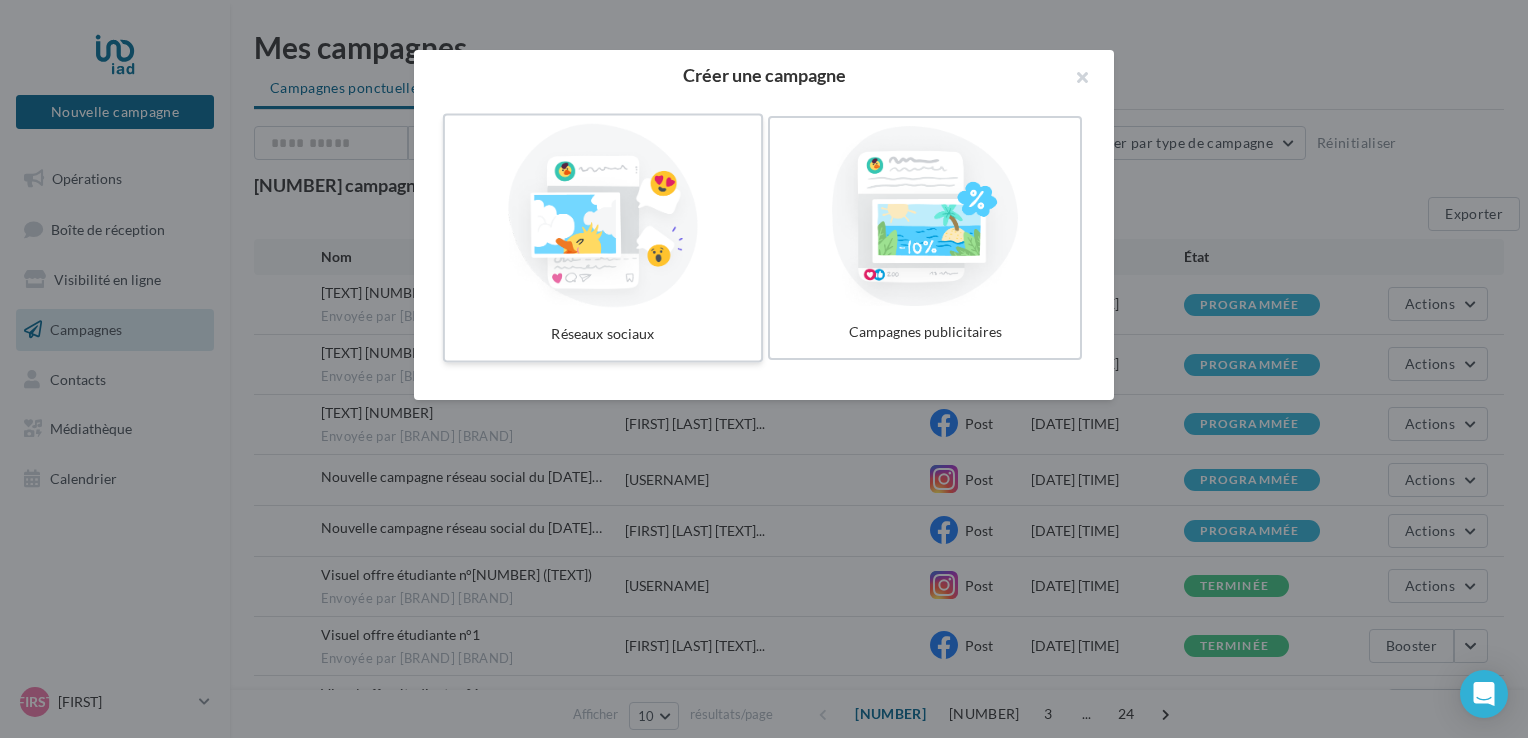 click at bounding box center [603, 216] 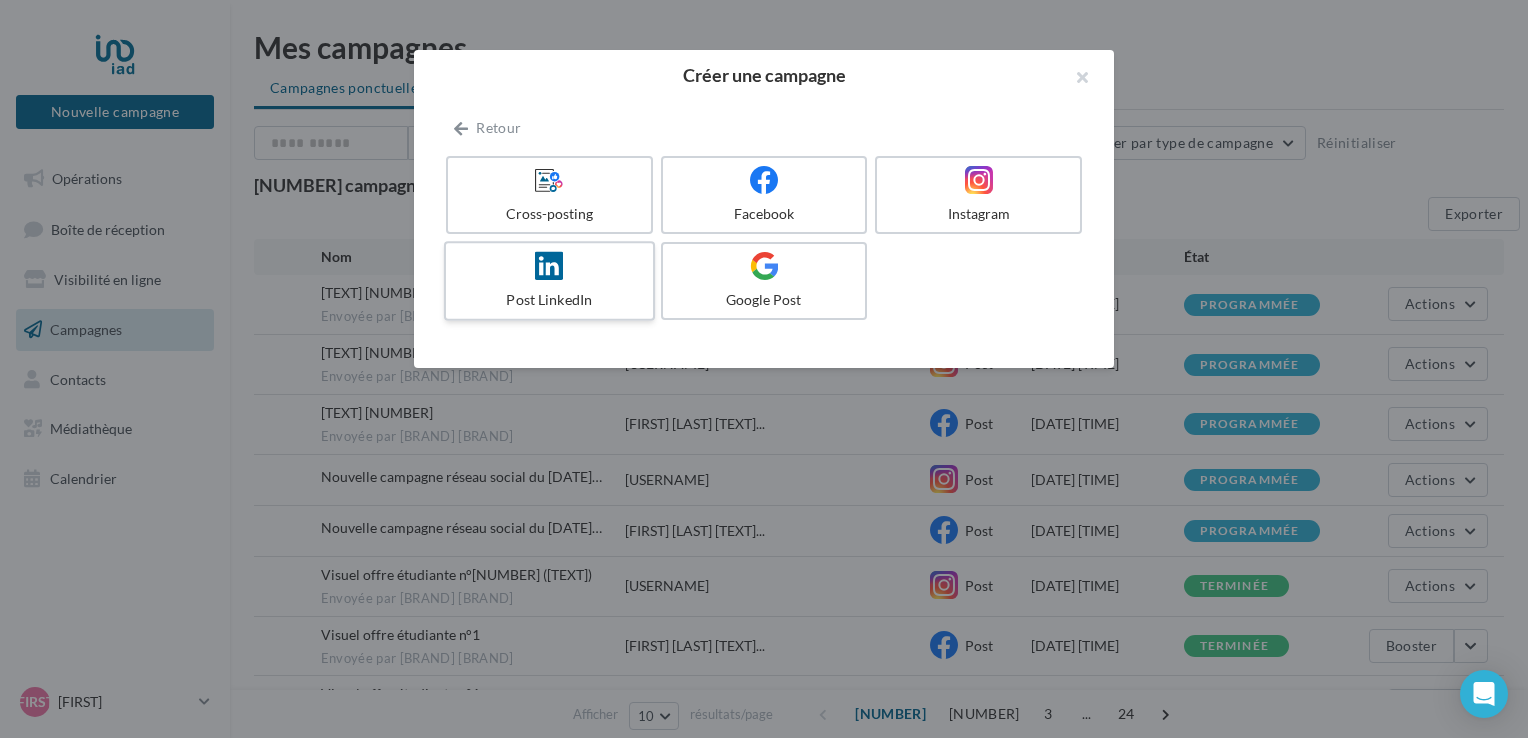 click at bounding box center (549, 265) 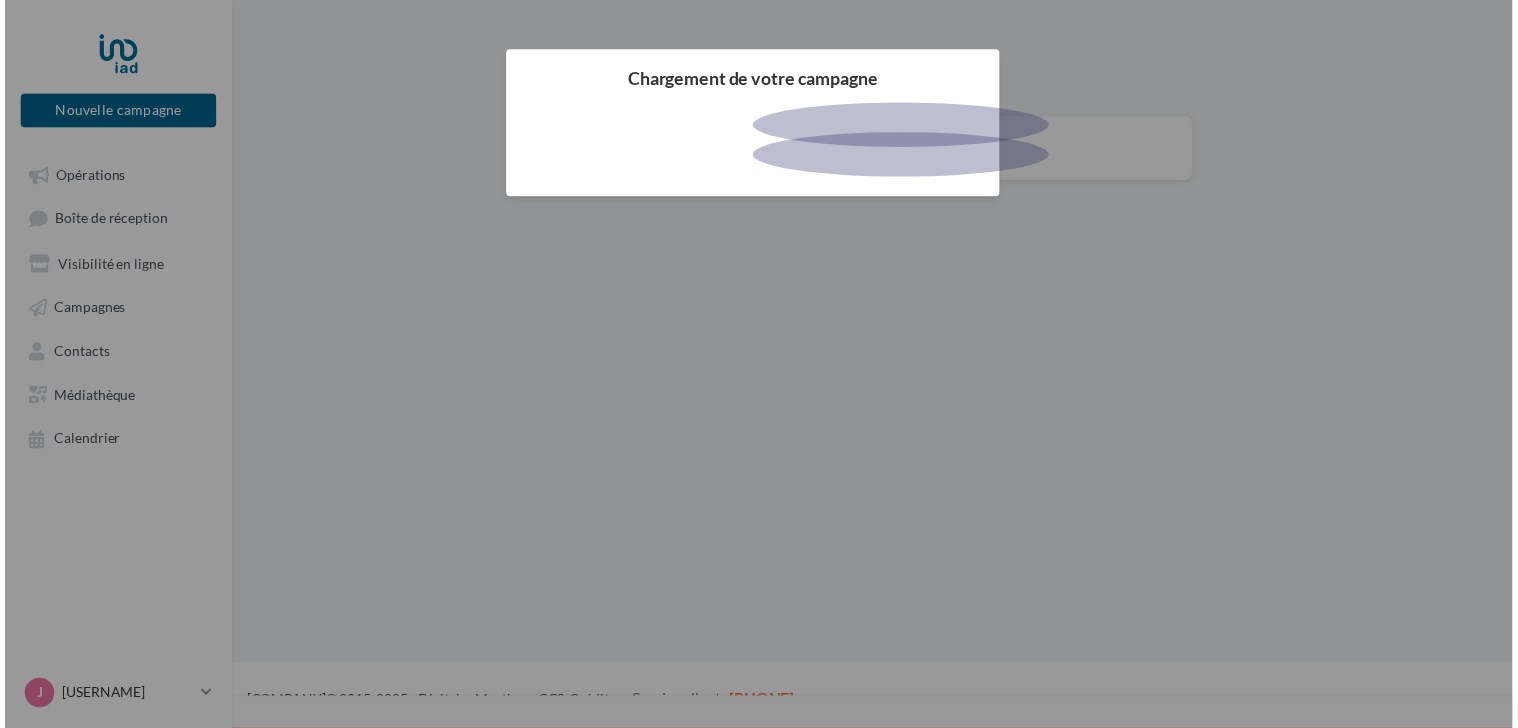 scroll, scrollTop: 0, scrollLeft: 0, axis: both 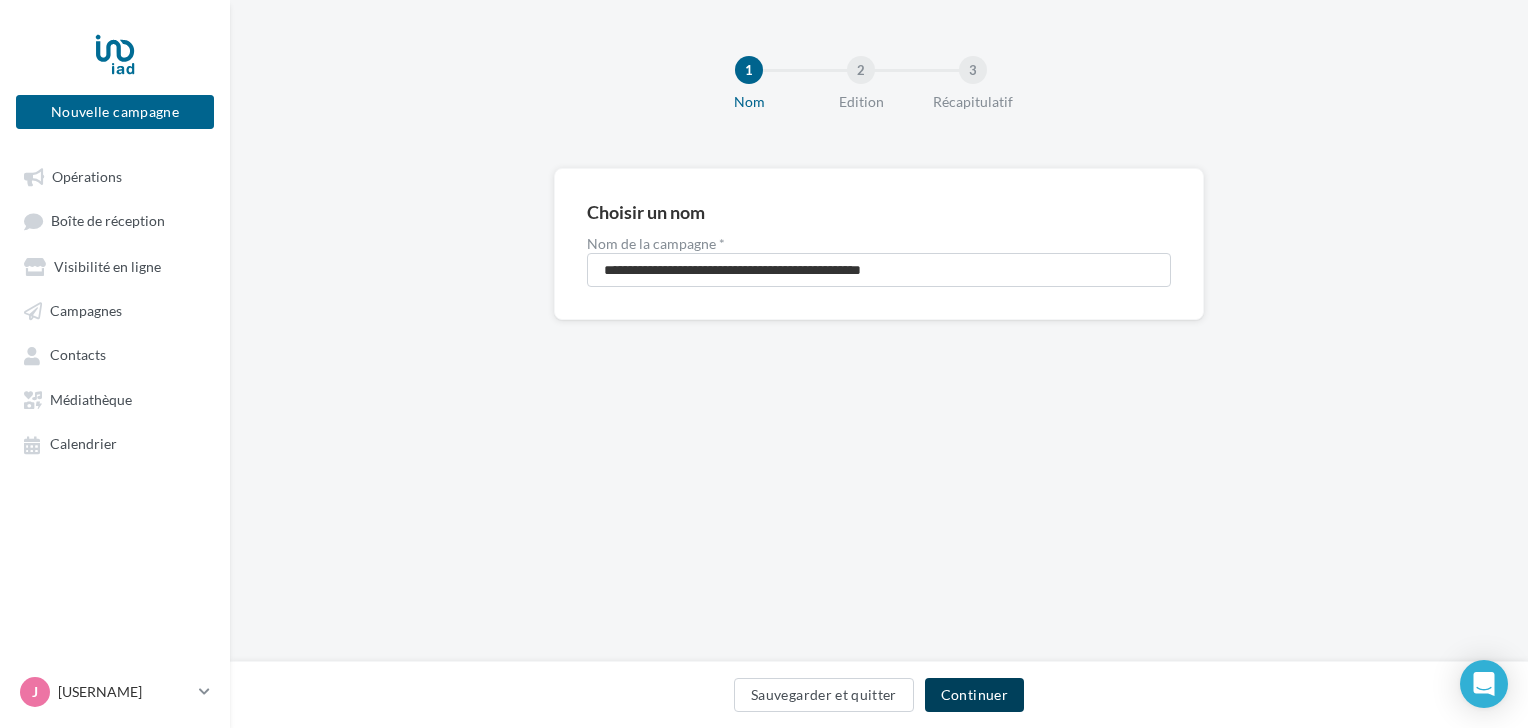 click on "Continuer" at bounding box center (974, 695) 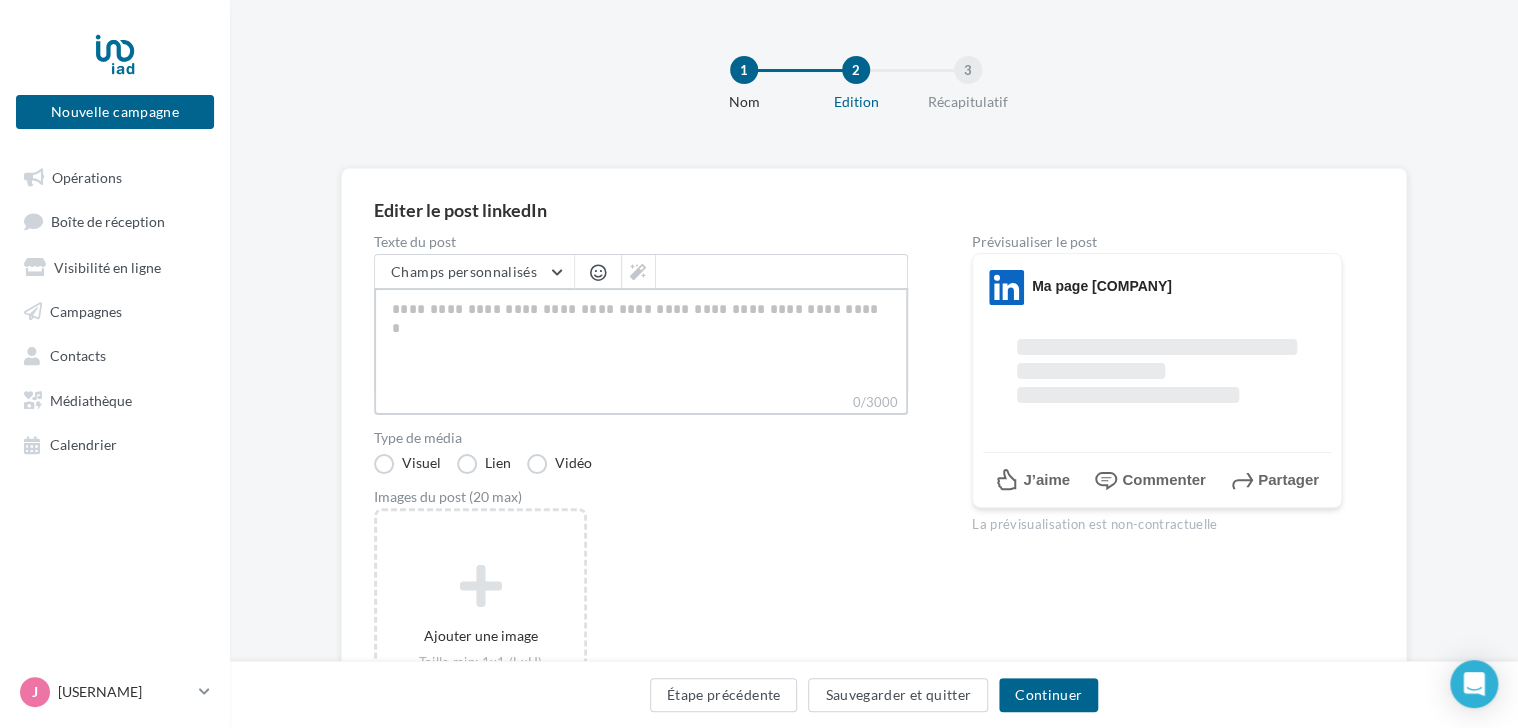 click on "0/3000" at bounding box center (641, 340) 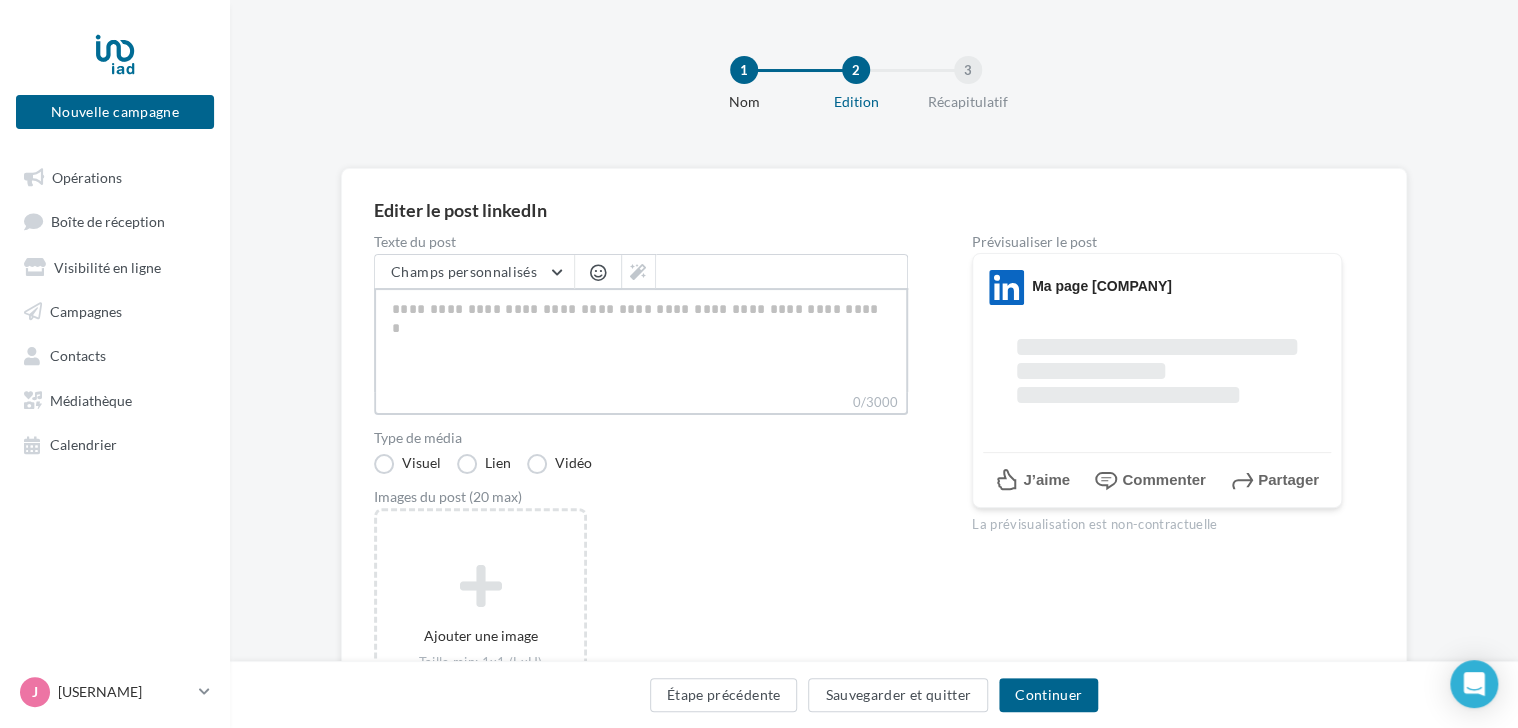 paste on "**********" 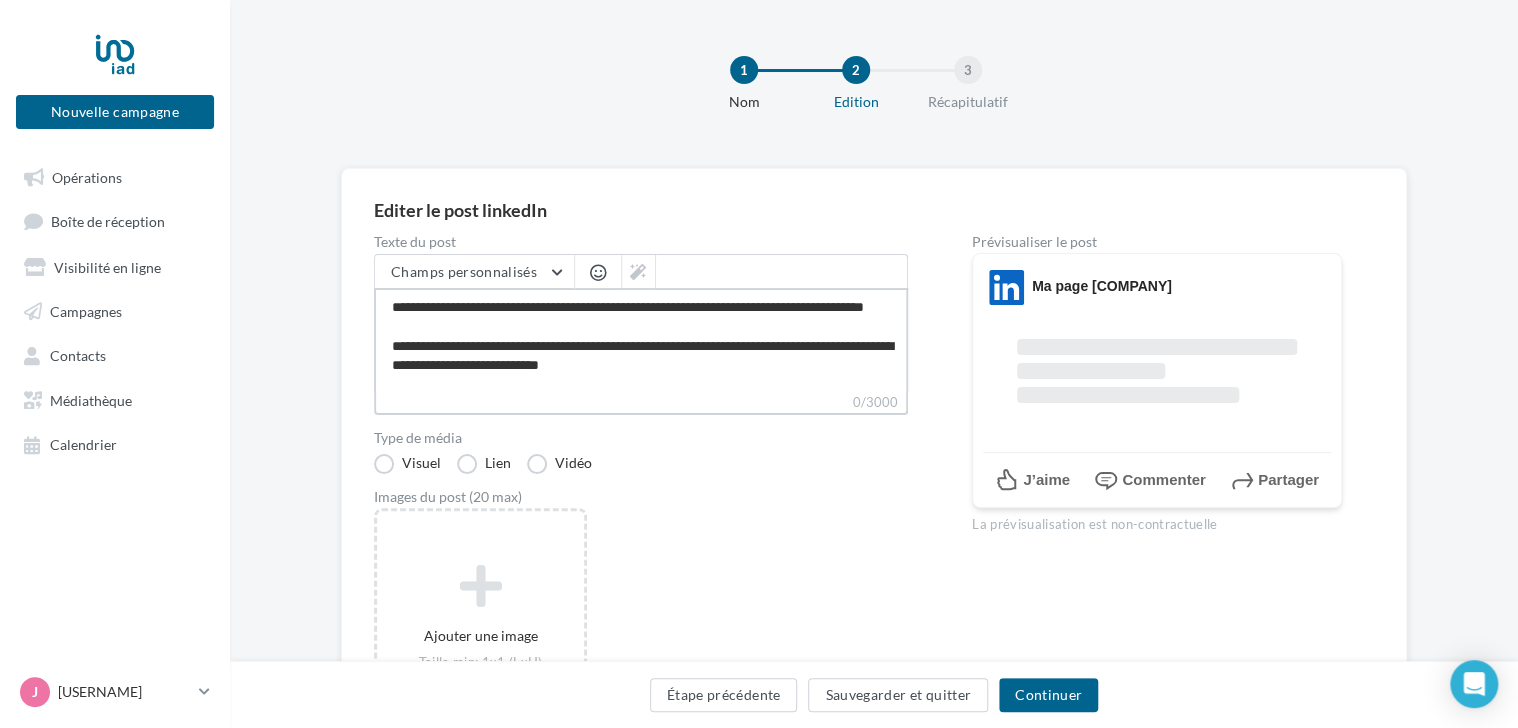 scroll, scrollTop: 471, scrollLeft: 0, axis: vertical 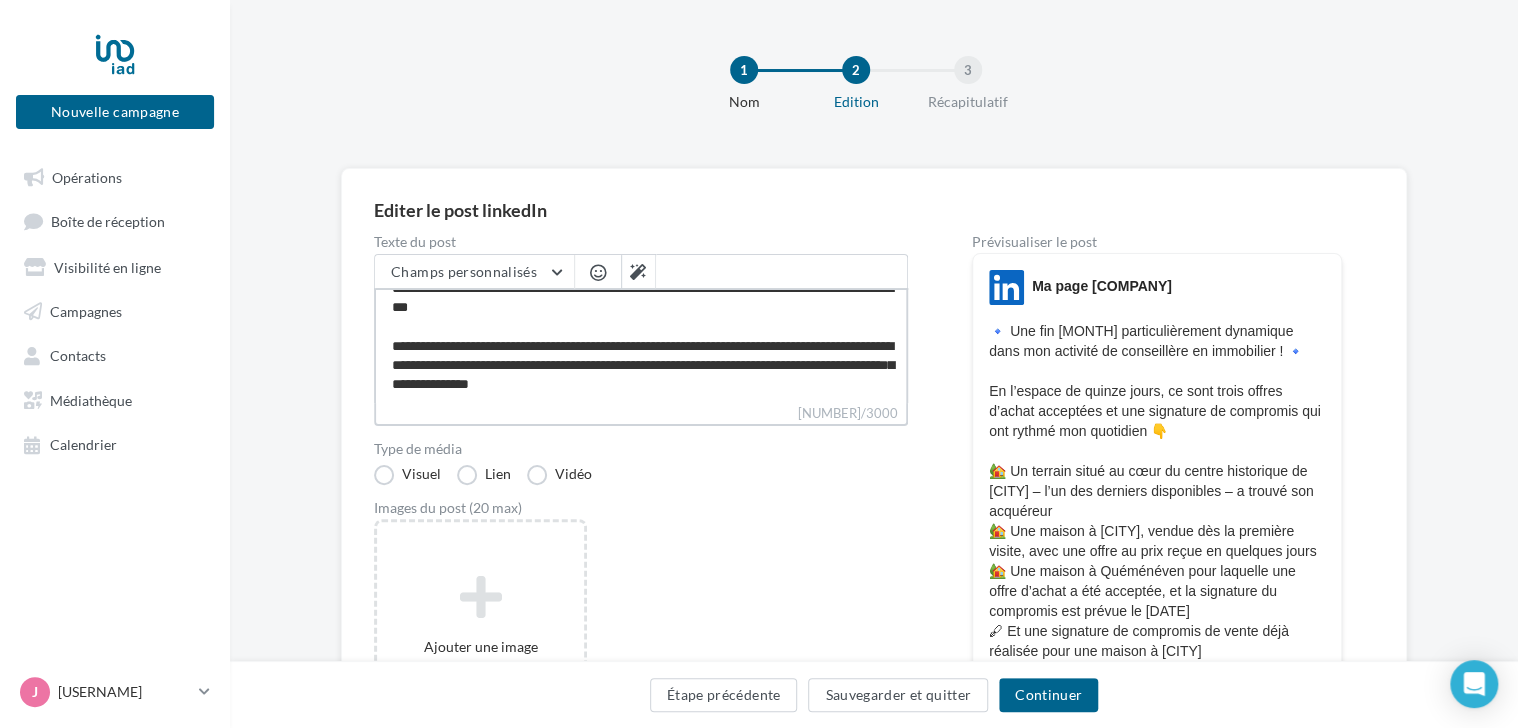 click on "1360/3000" at bounding box center (641, 345) 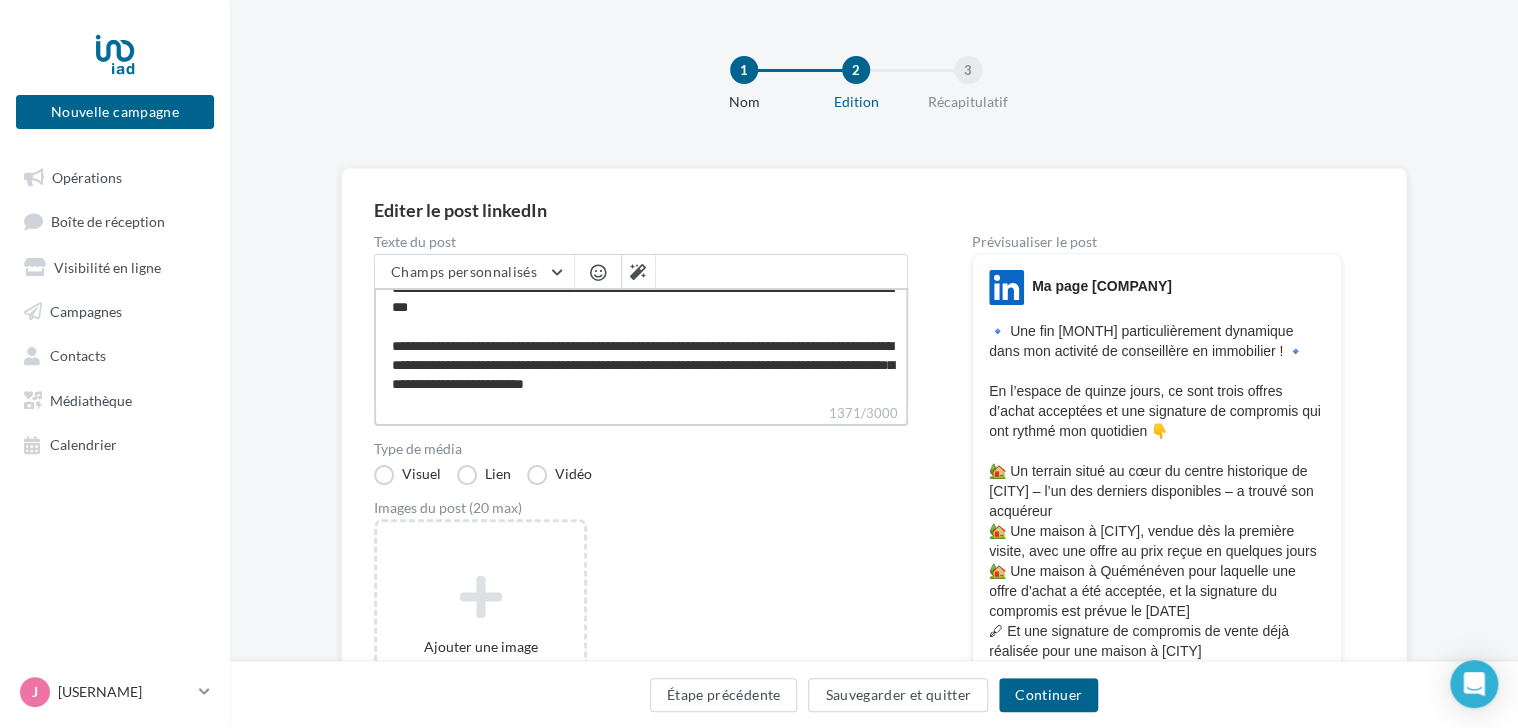 scroll, scrollTop: 480, scrollLeft: 0, axis: vertical 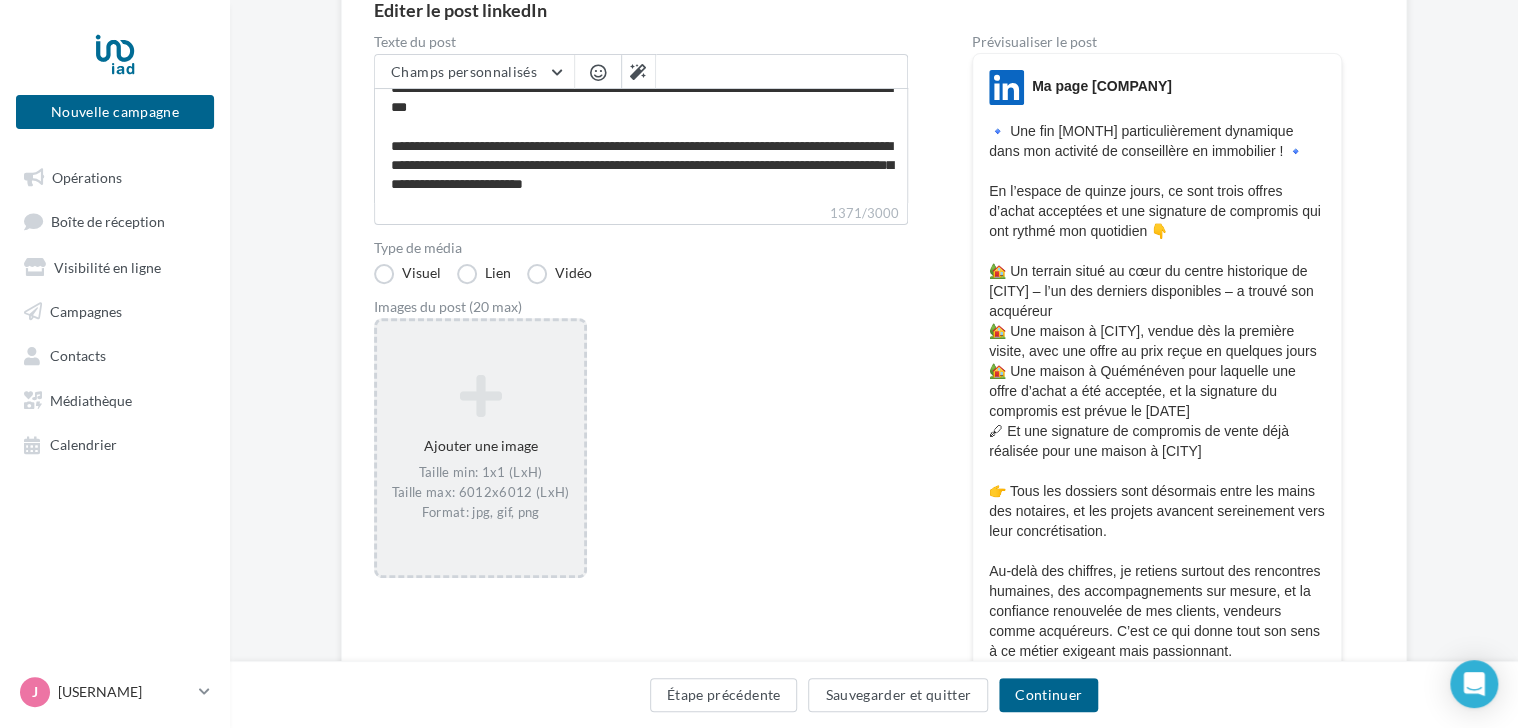 click at bounding box center [480, 396] 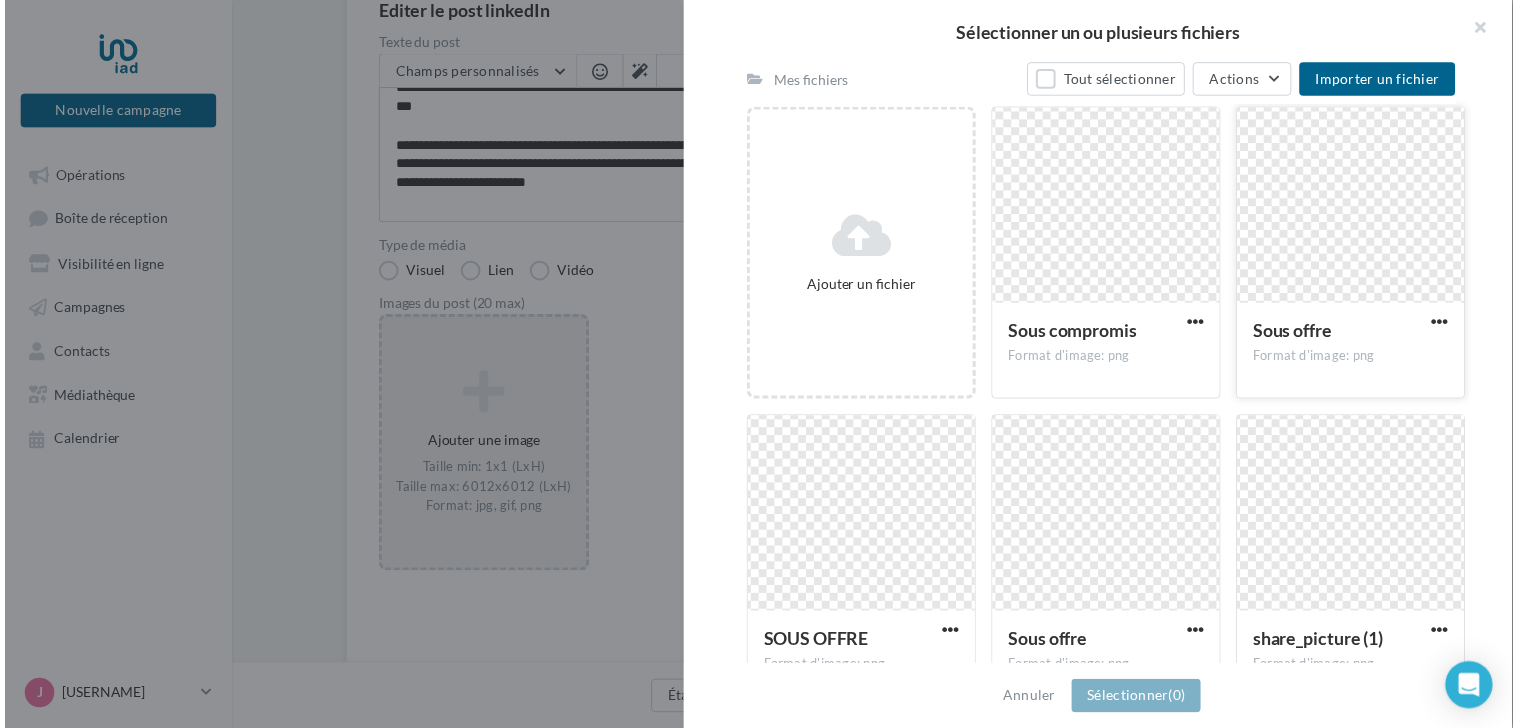 scroll, scrollTop: 300, scrollLeft: 0, axis: vertical 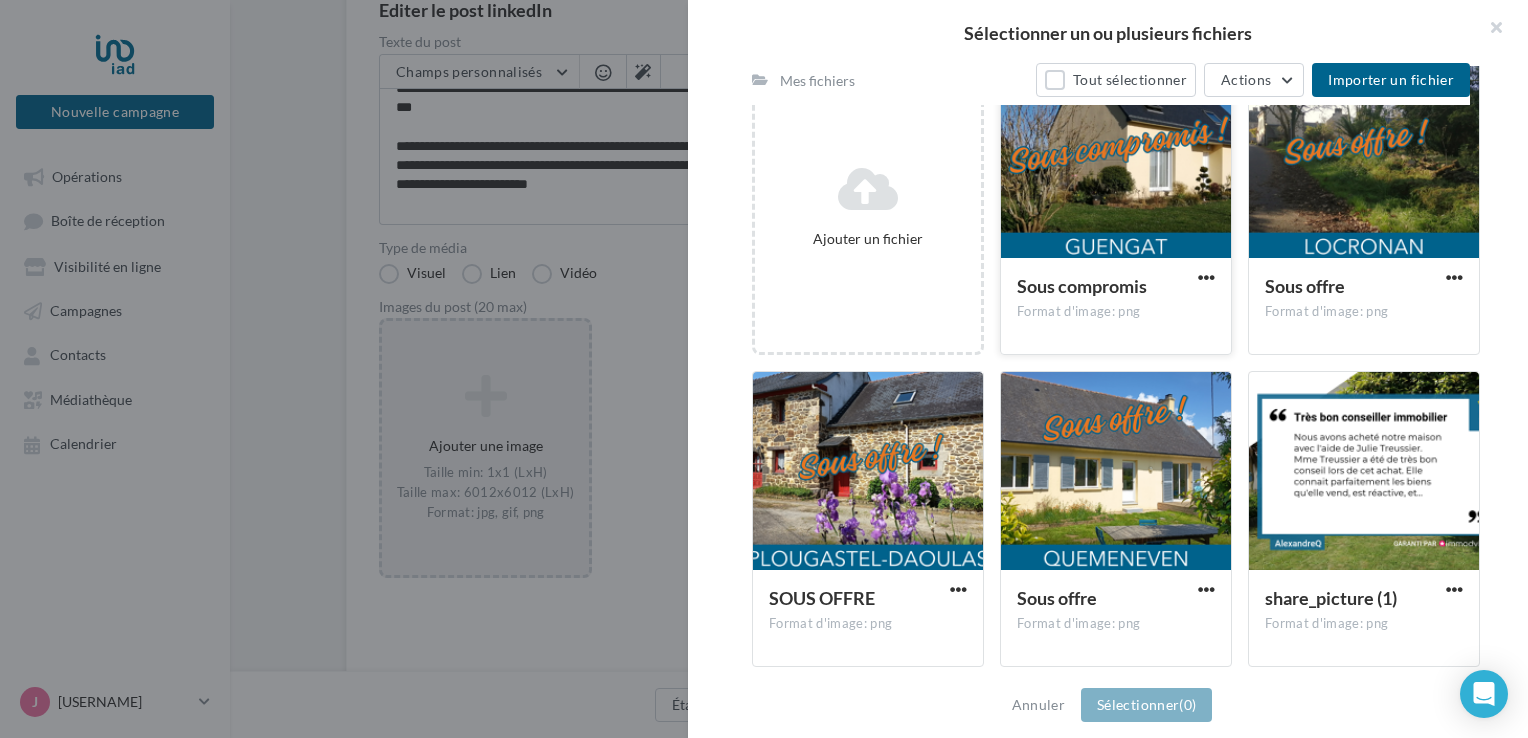 click at bounding box center (1116, 160) 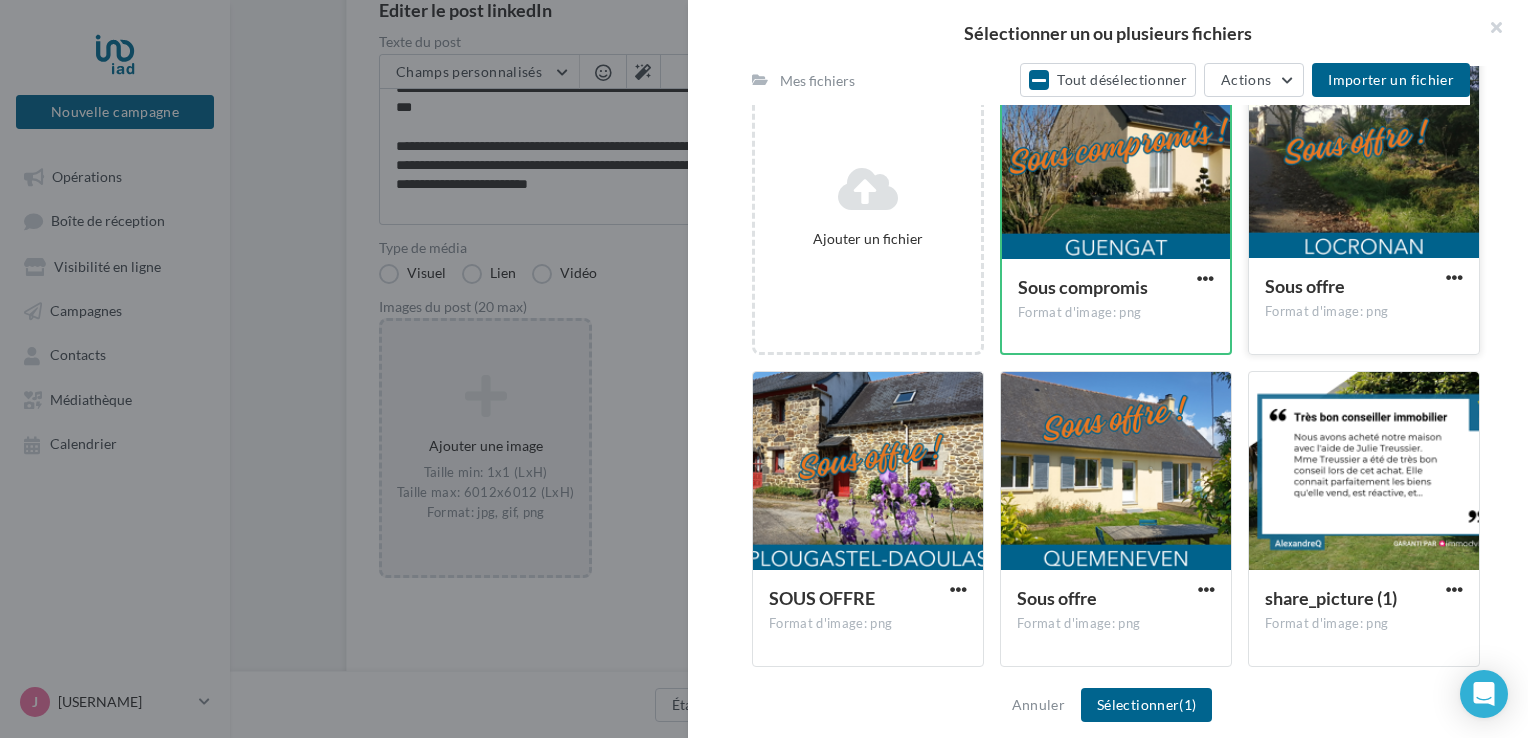 click at bounding box center (1116, 161) 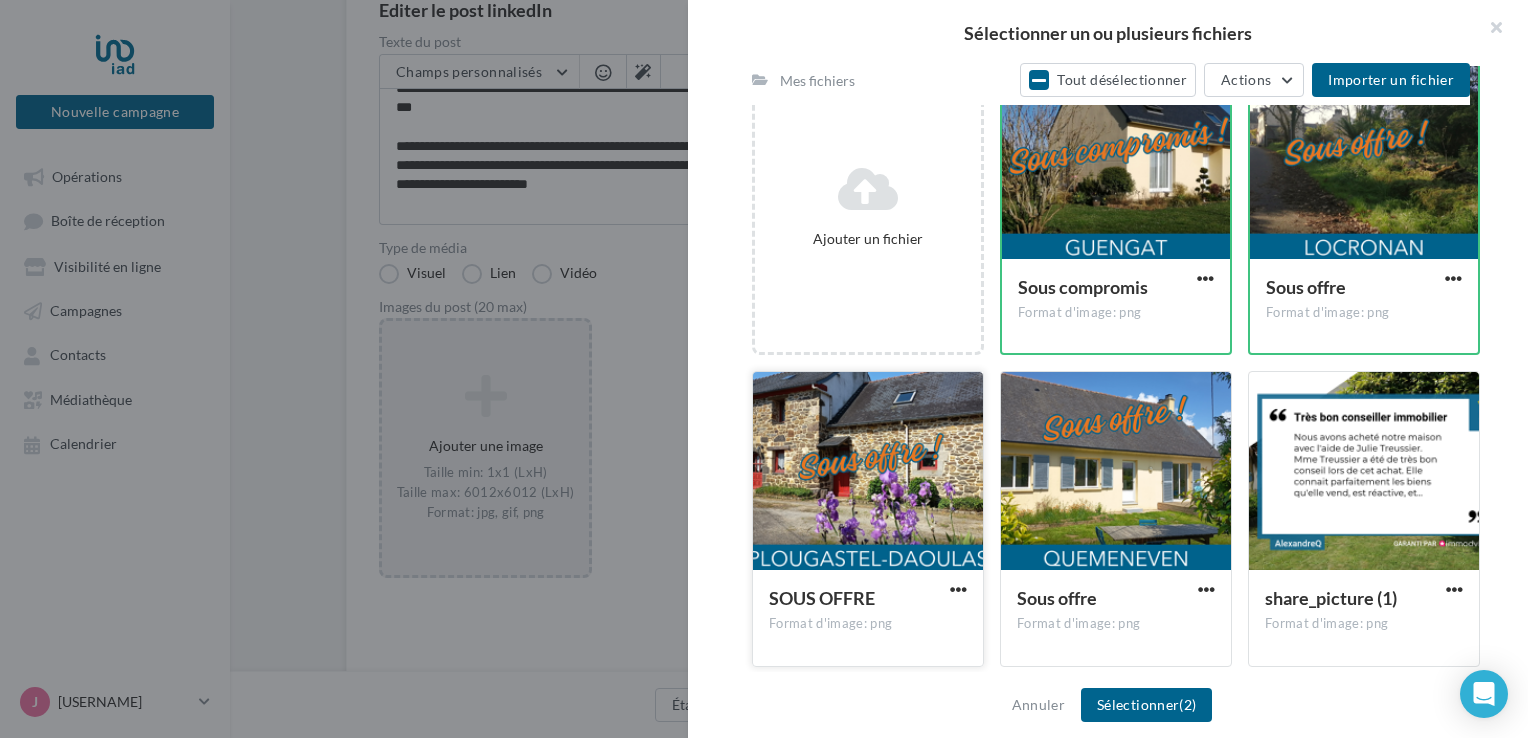 click at bounding box center [1116, 161] 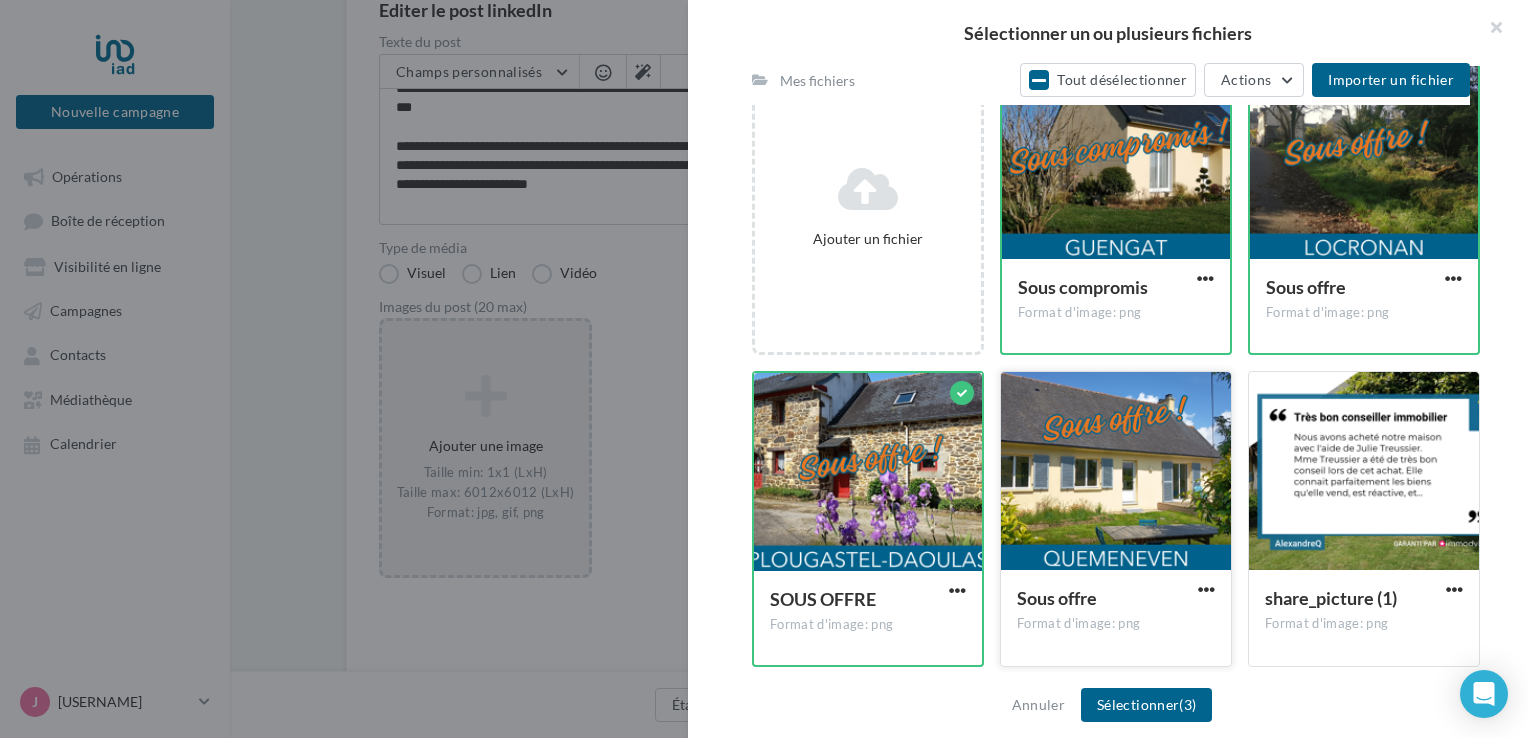 click at bounding box center (1116, 161) 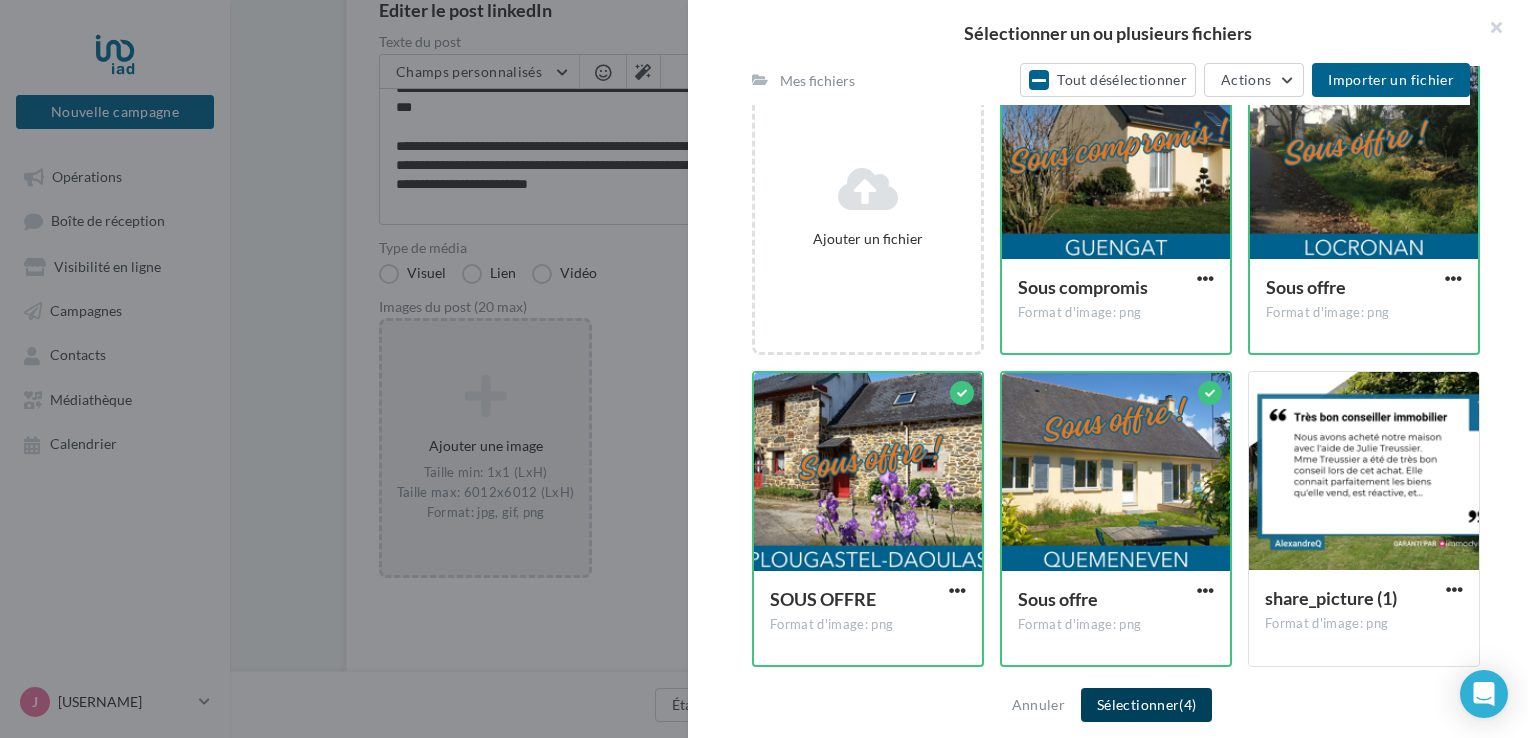 click on "Sélectionner   (4)" at bounding box center [1146, 705] 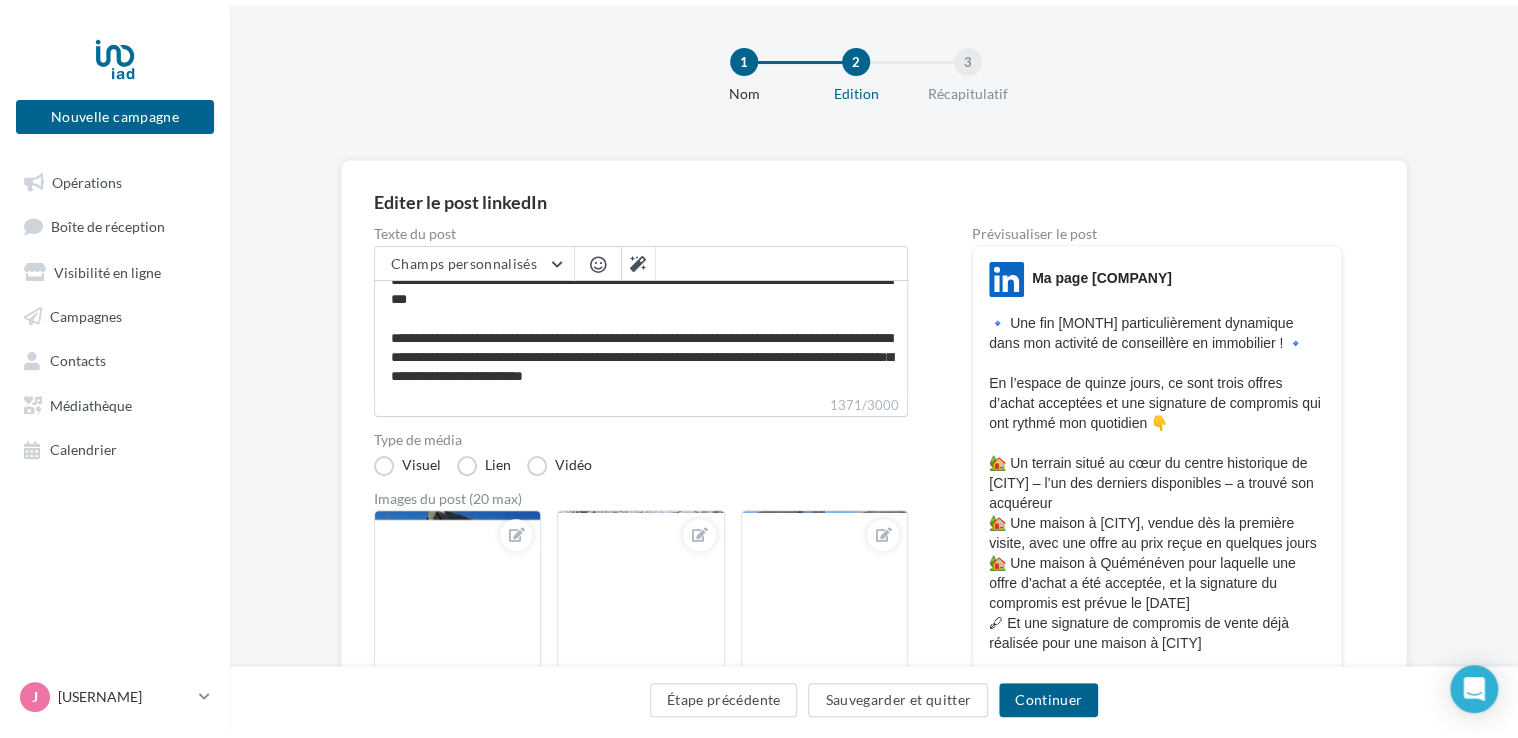 scroll, scrollTop: 0, scrollLeft: 0, axis: both 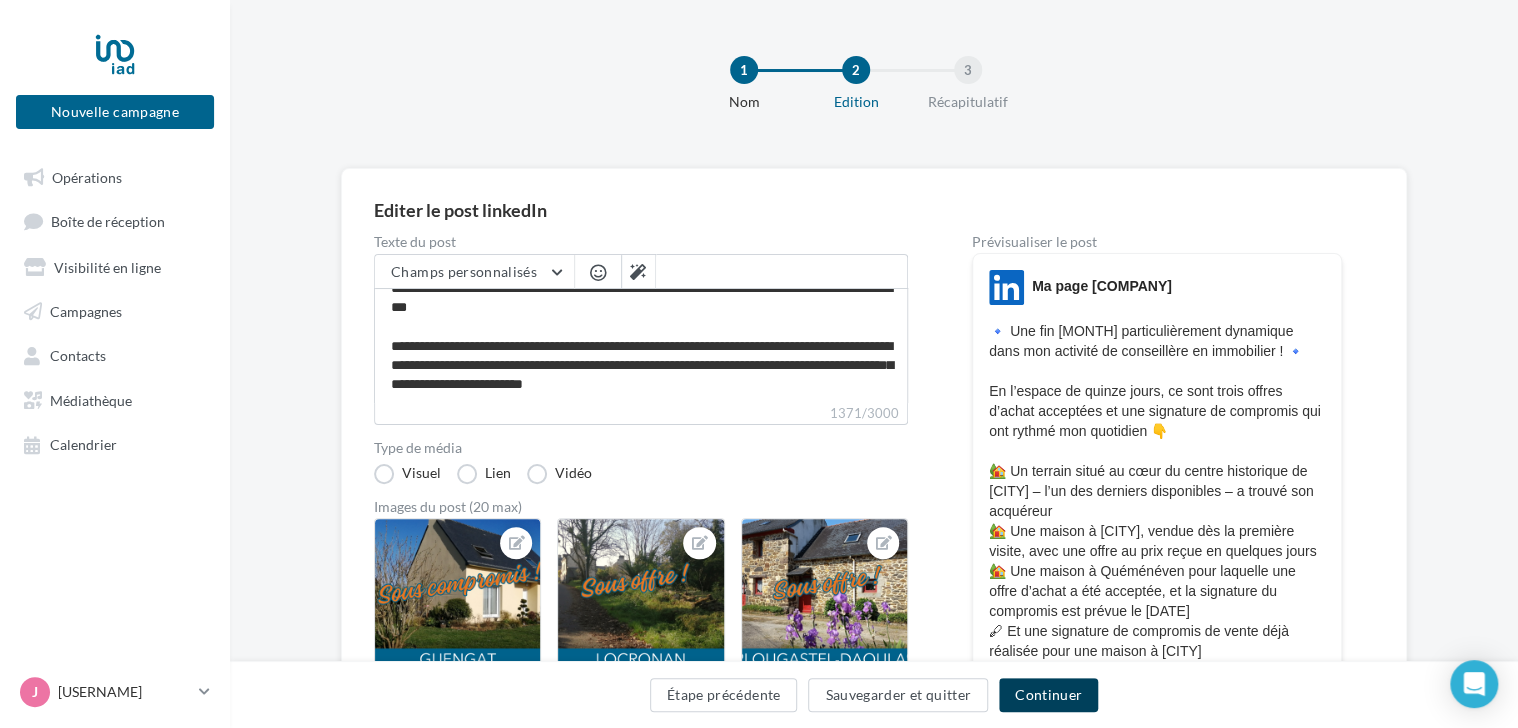 click on "Continuer" at bounding box center [1048, 695] 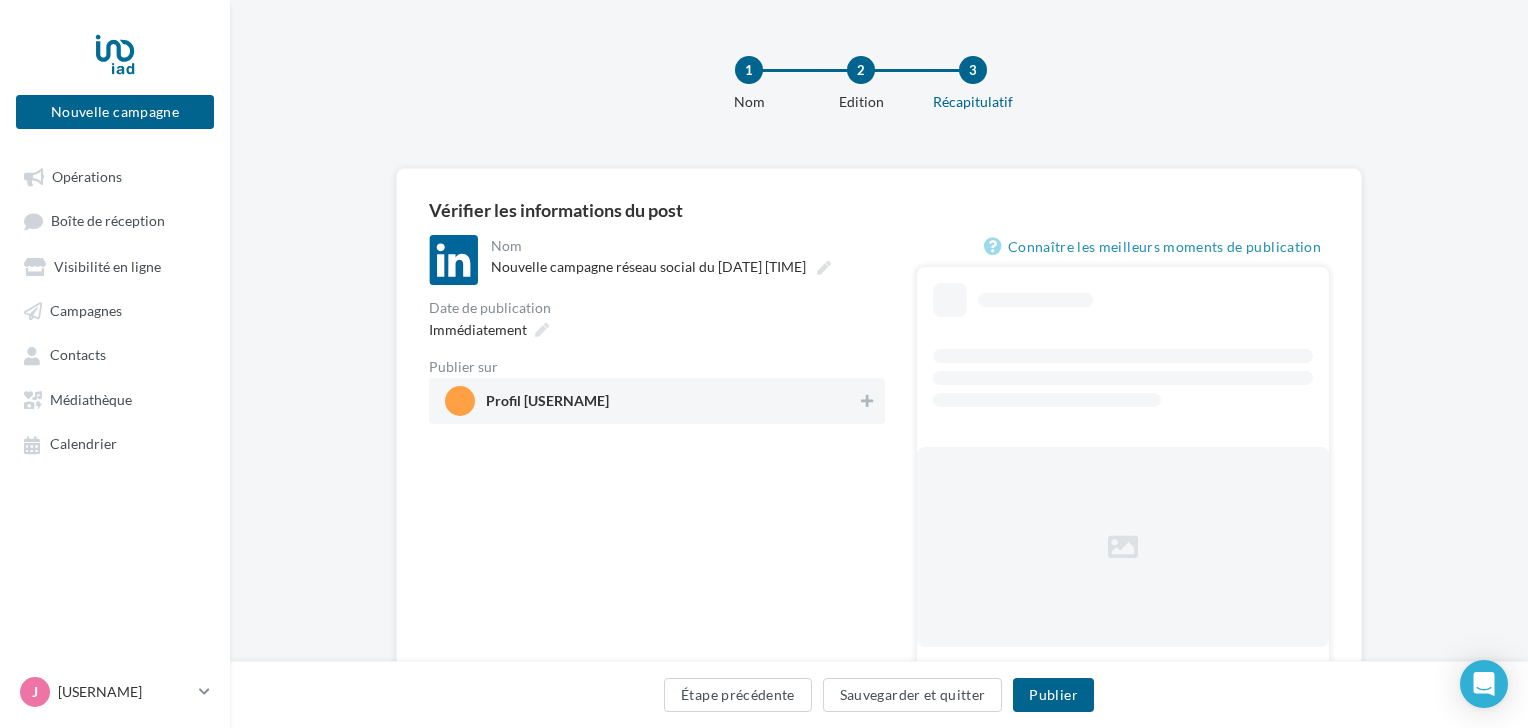 click on "Profil Julie TREUSSIER" at bounding box center (651, 401) 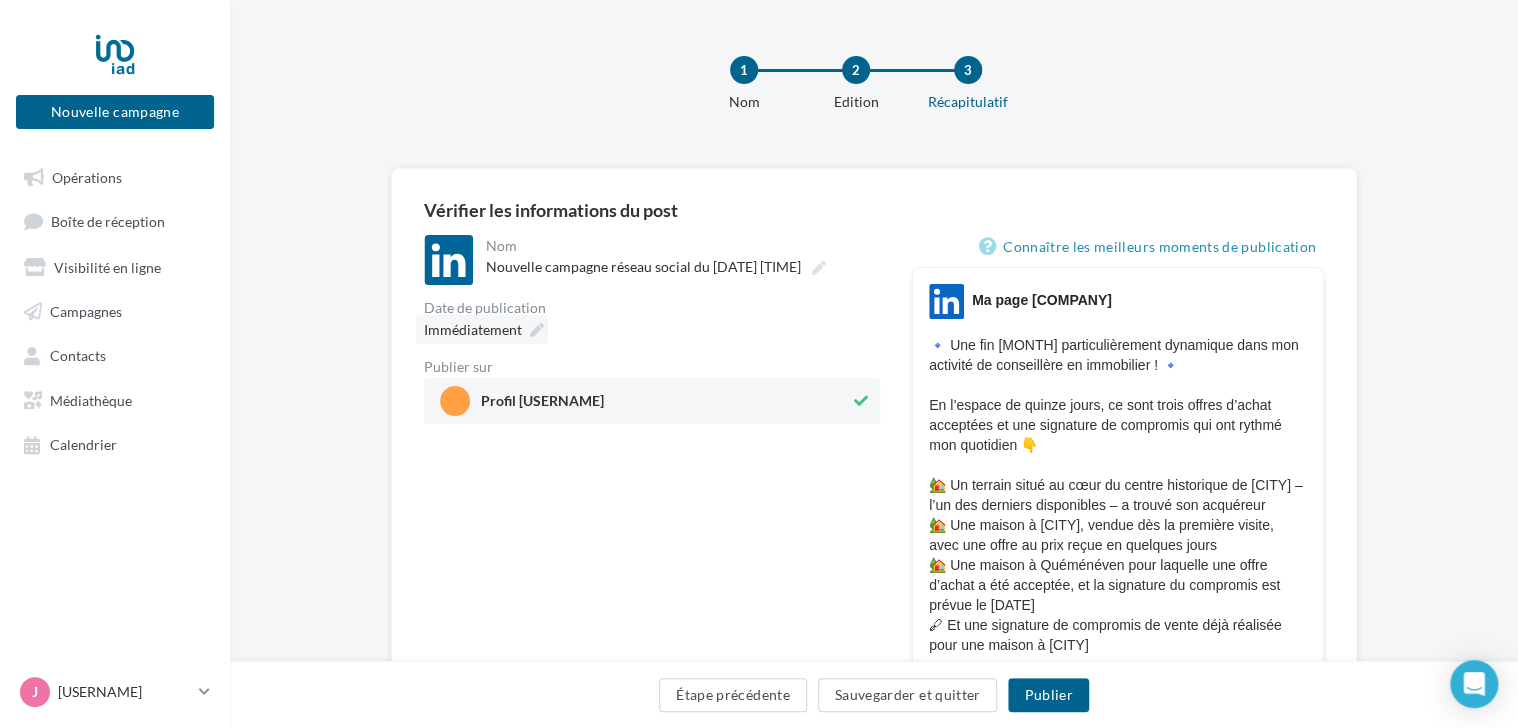 click at bounding box center [537, 330] 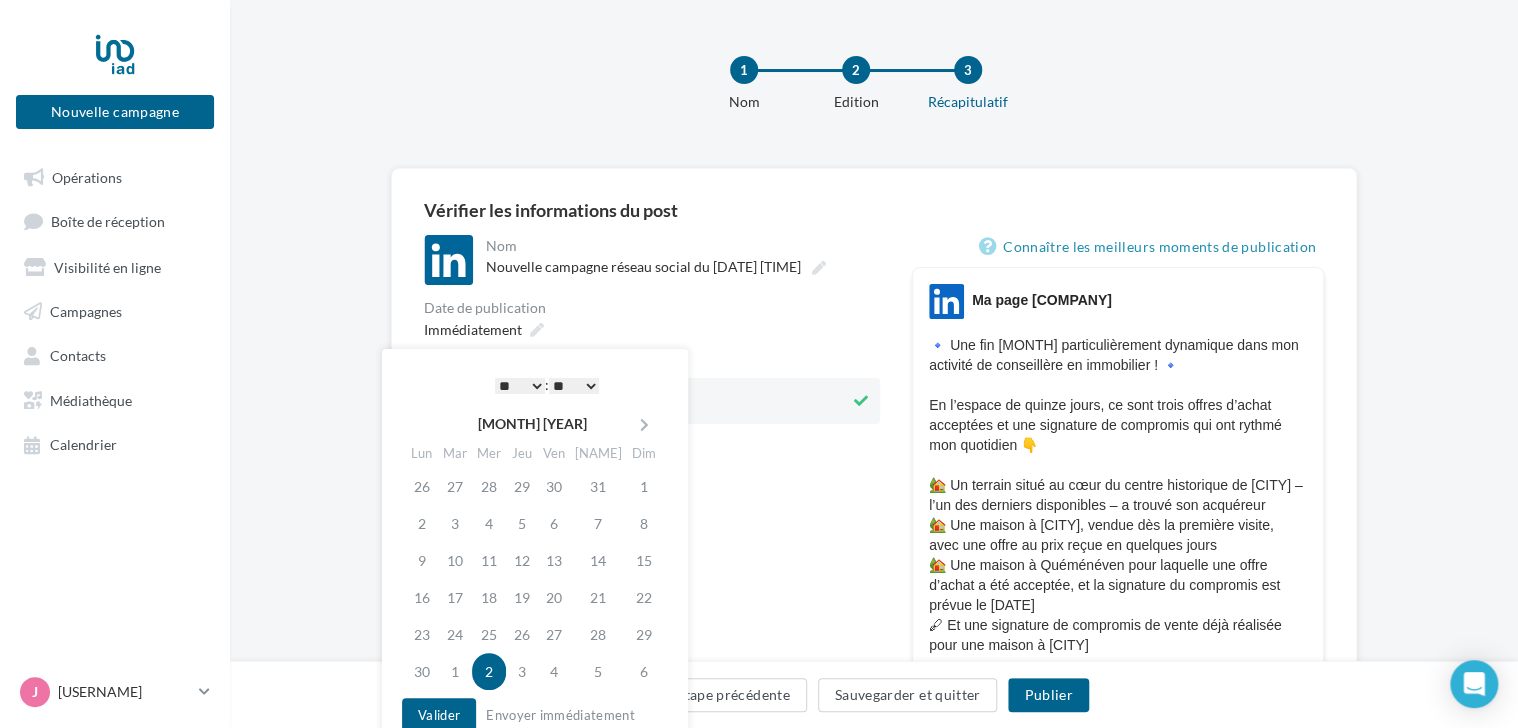 click on "* * * * * * * * * * ** ** ** ** ** ** ** ** ** ** ** ** ** **" at bounding box center [520, 386] 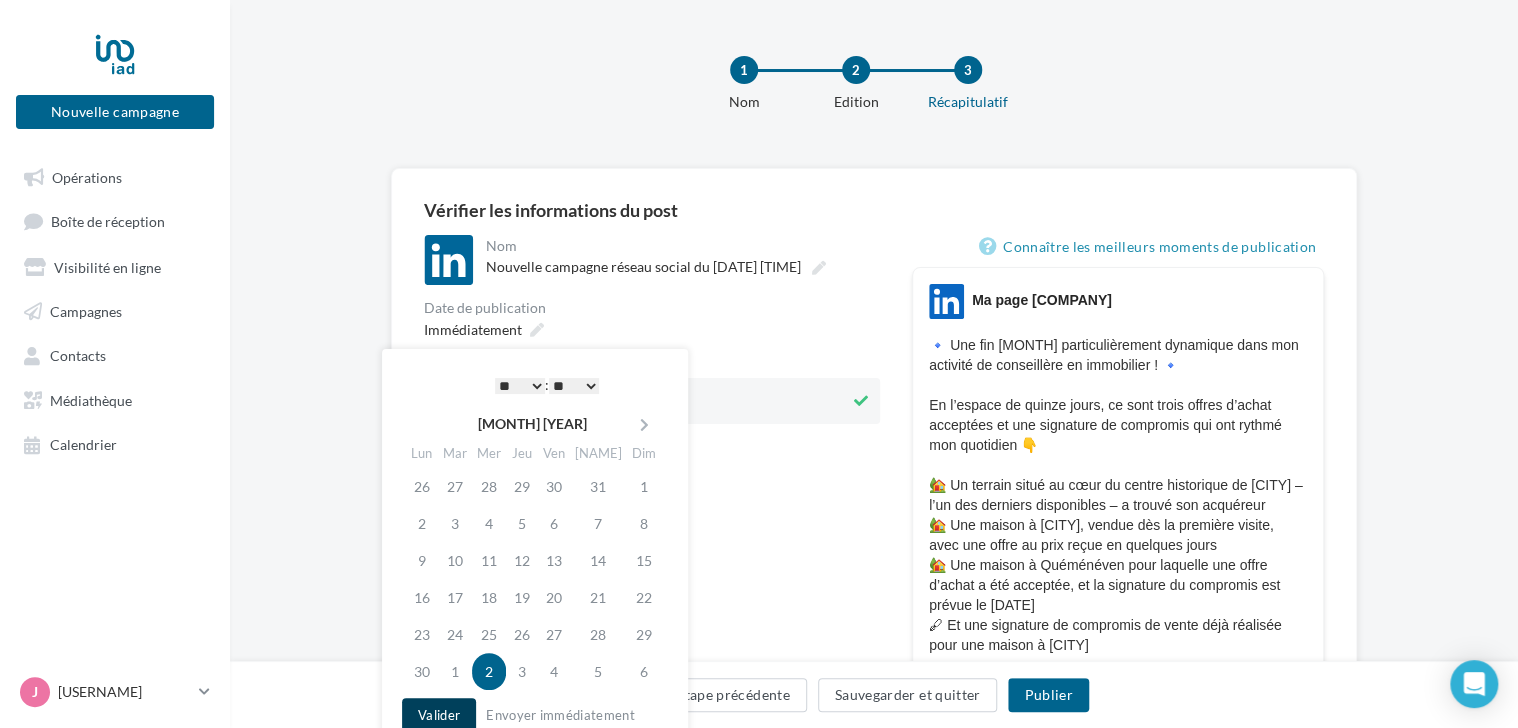 click on "Valider" at bounding box center (439, 715) 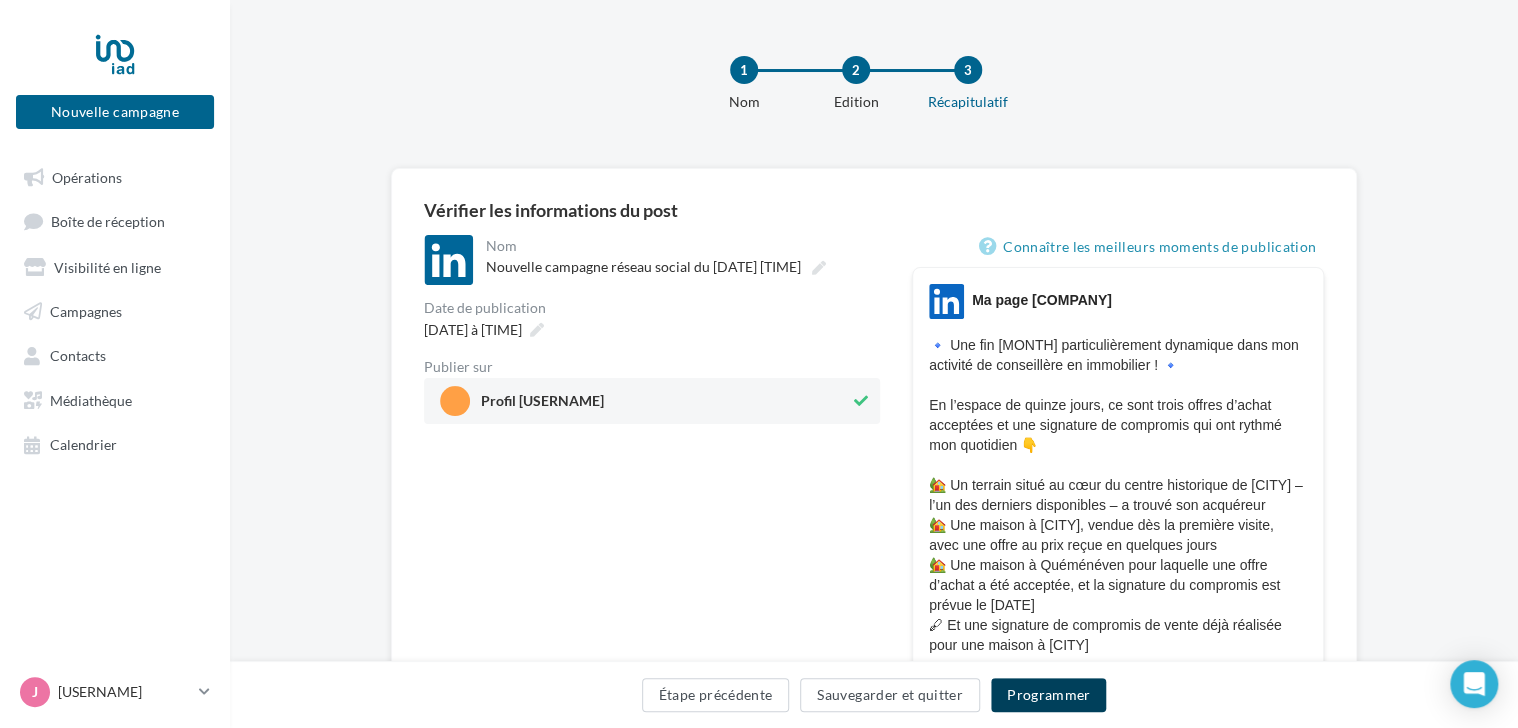 click on "Programmer" at bounding box center (1049, 695) 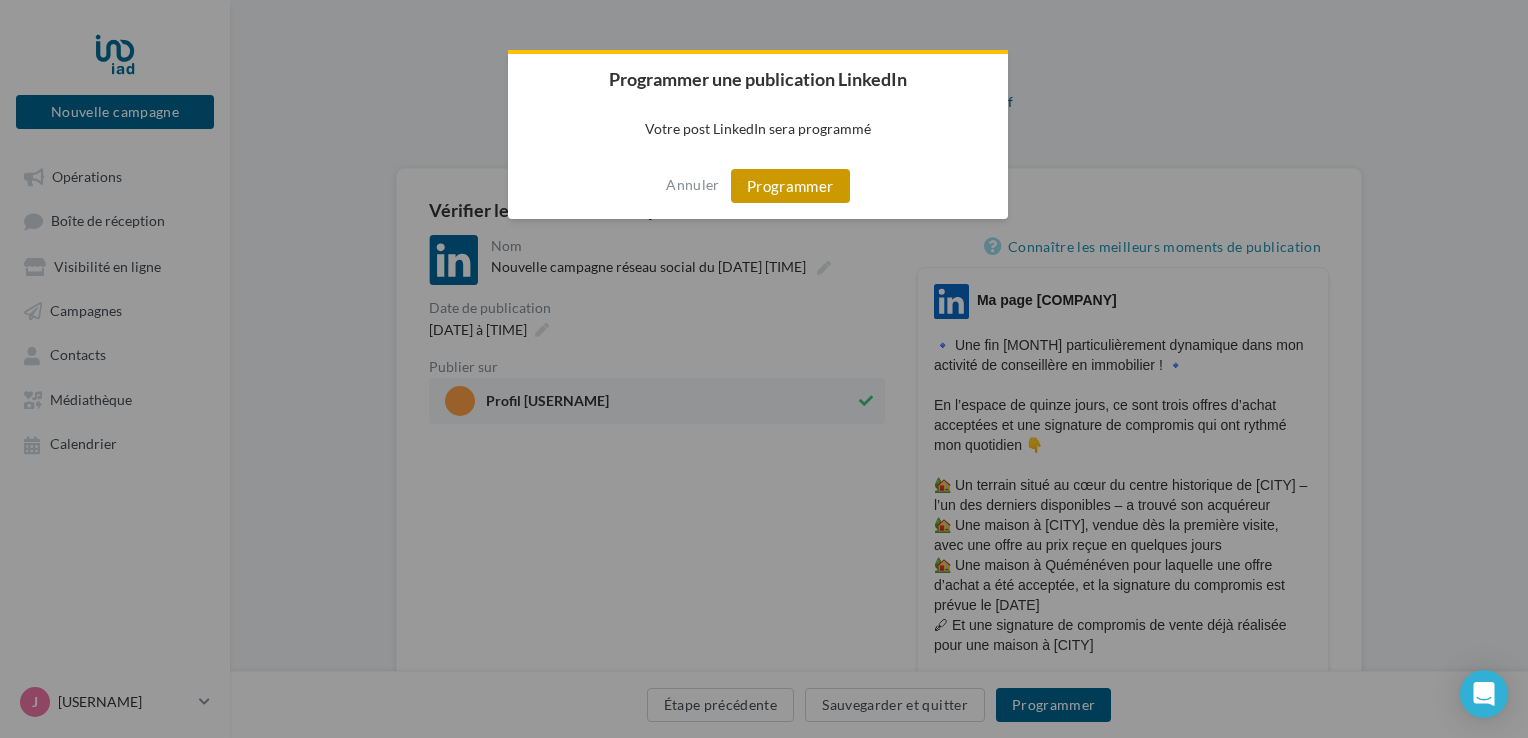 click on "Programmer" at bounding box center (790, 186) 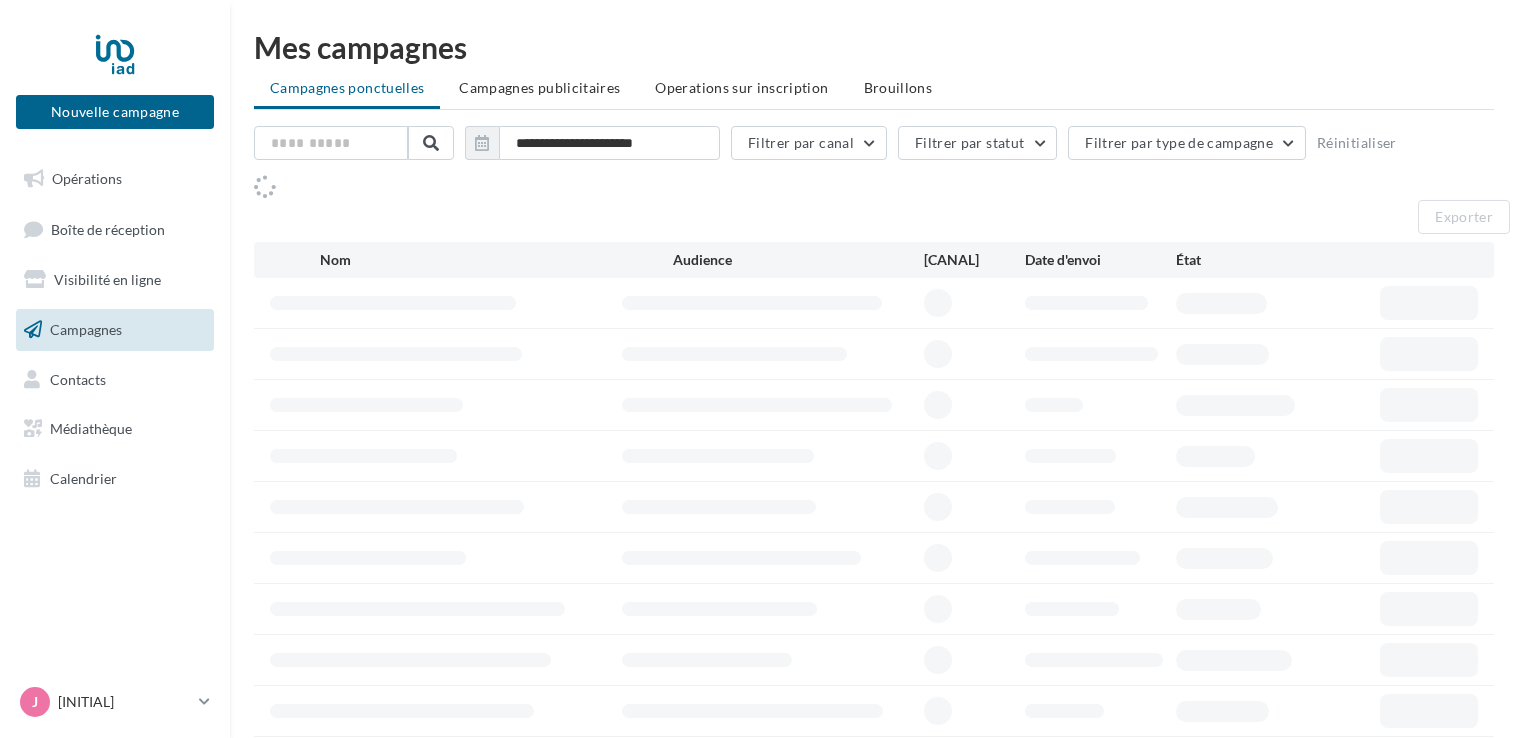 scroll, scrollTop: 0, scrollLeft: 0, axis: both 